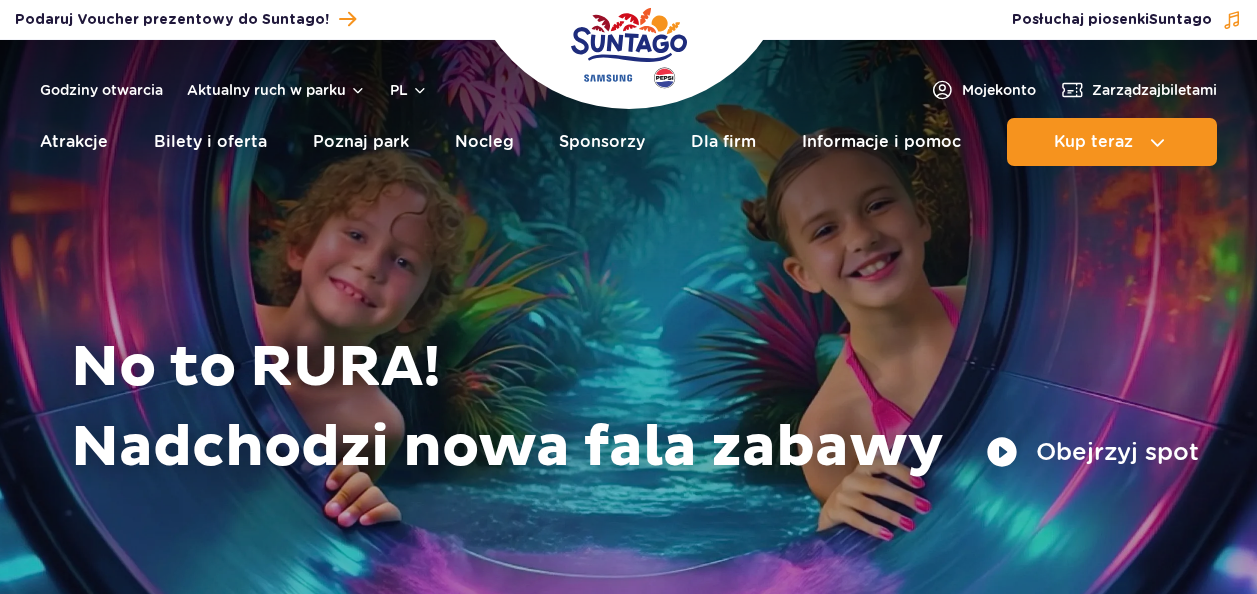 scroll, scrollTop: 0, scrollLeft: 0, axis: both 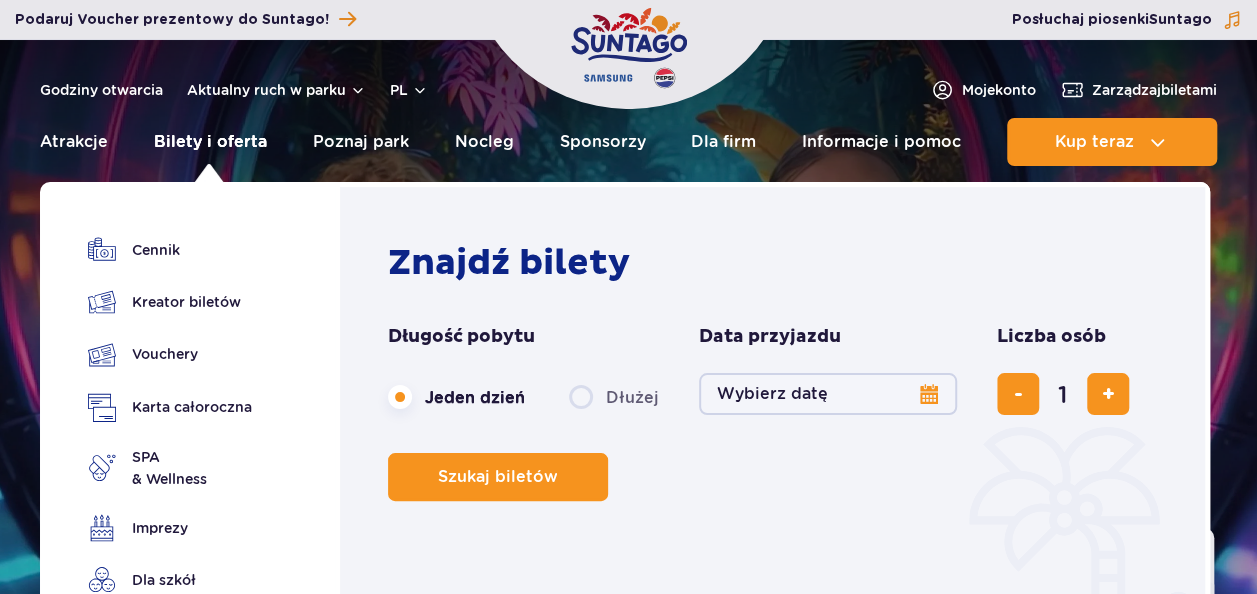 click on "Bilety i oferta" at bounding box center (210, 142) 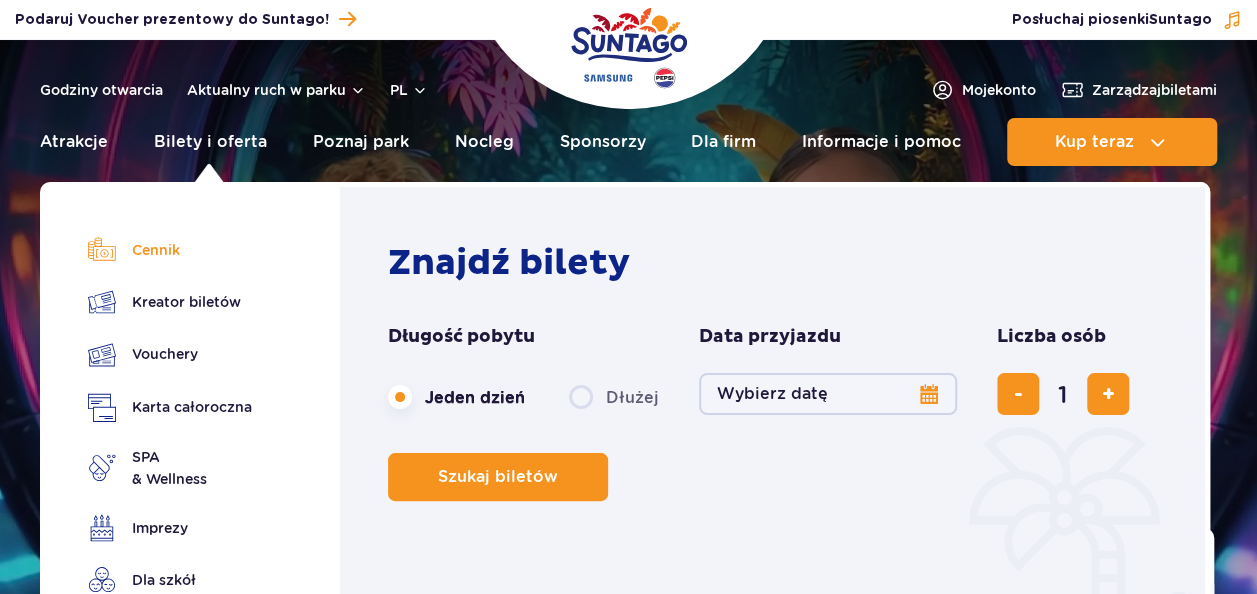 click on "Cennik" at bounding box center [170, 250] 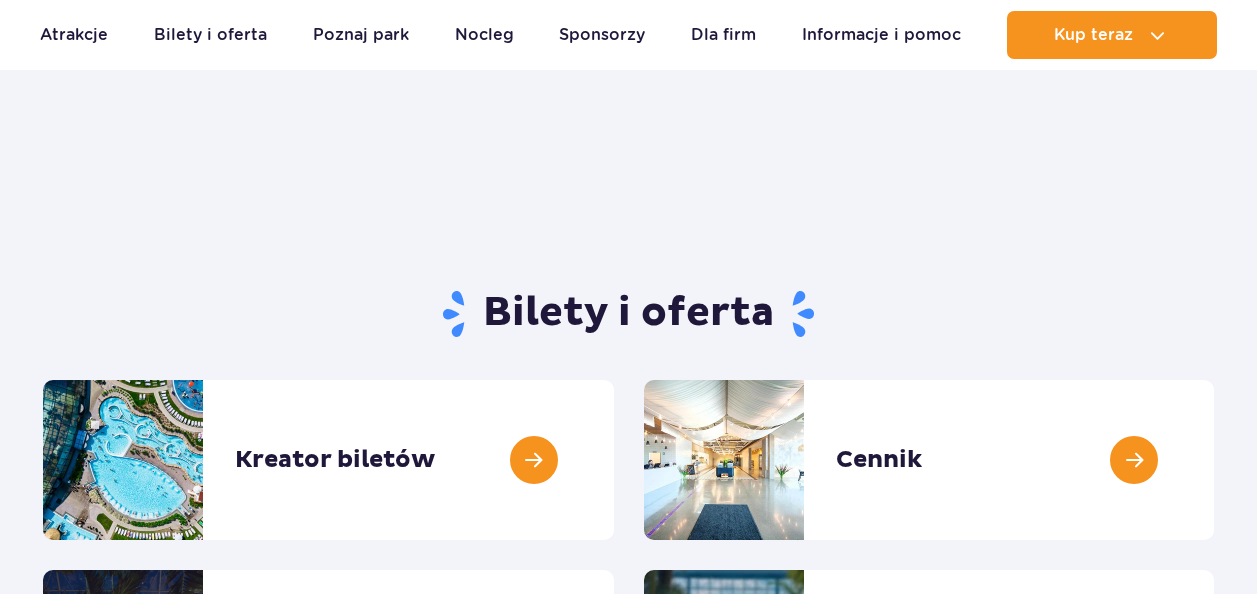 scroll, scrollTop: 200, scrollLeft: 0, axis: vertical 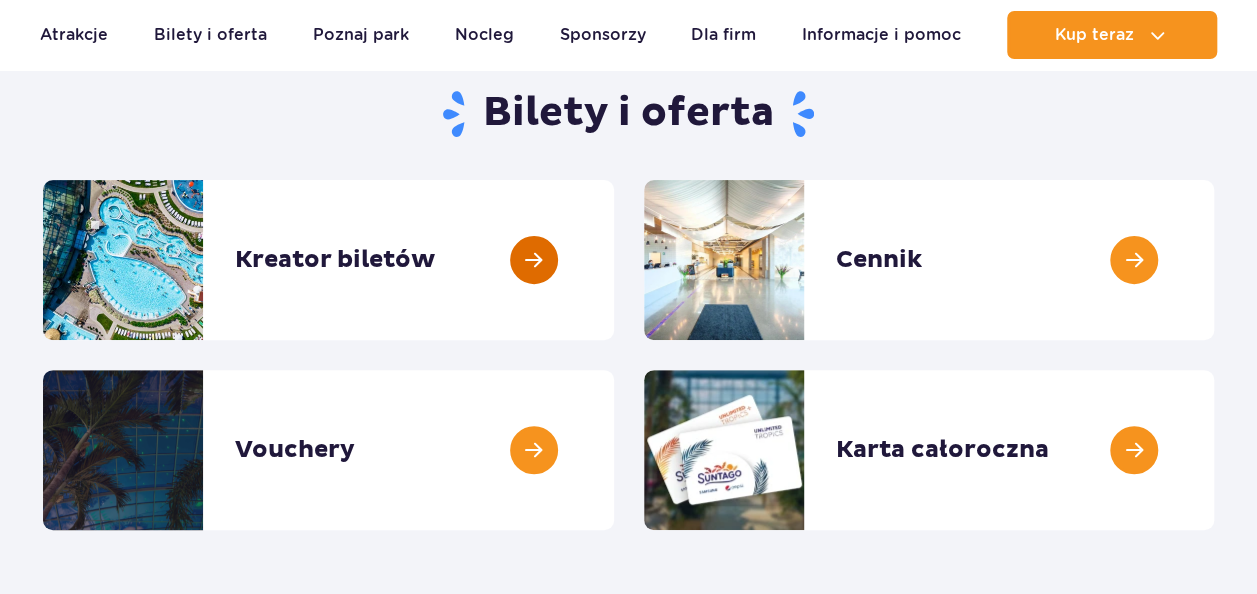 click at bounding box center (614, 260) 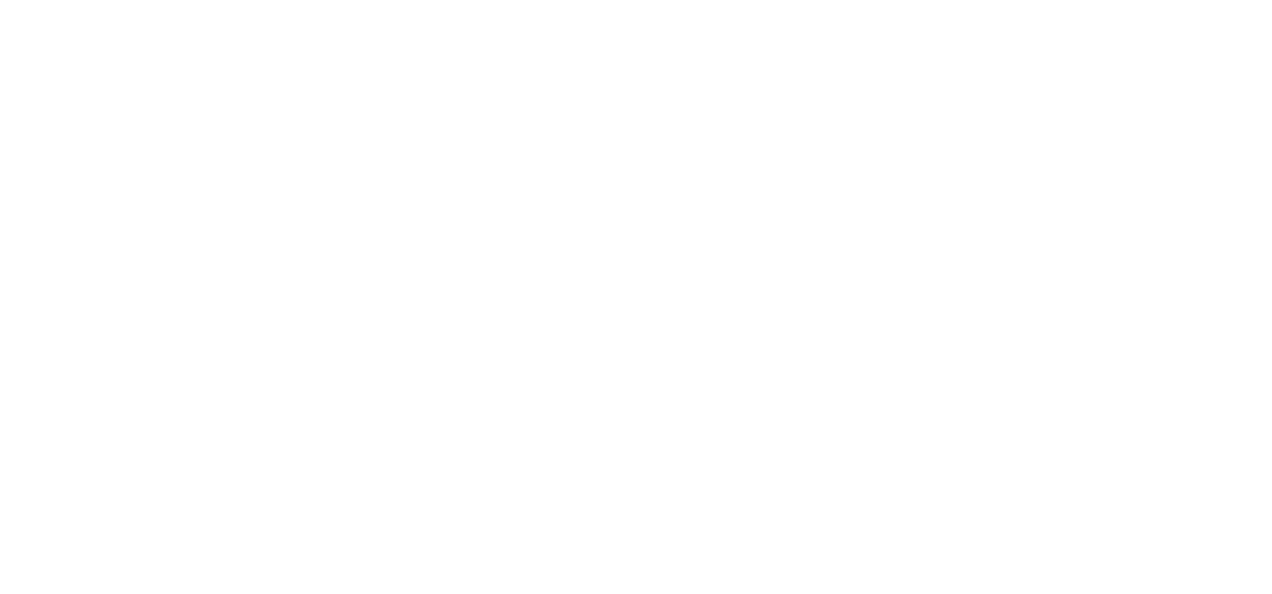 scroll, scrollTop: 0, scrollLeft: 0, axis: both 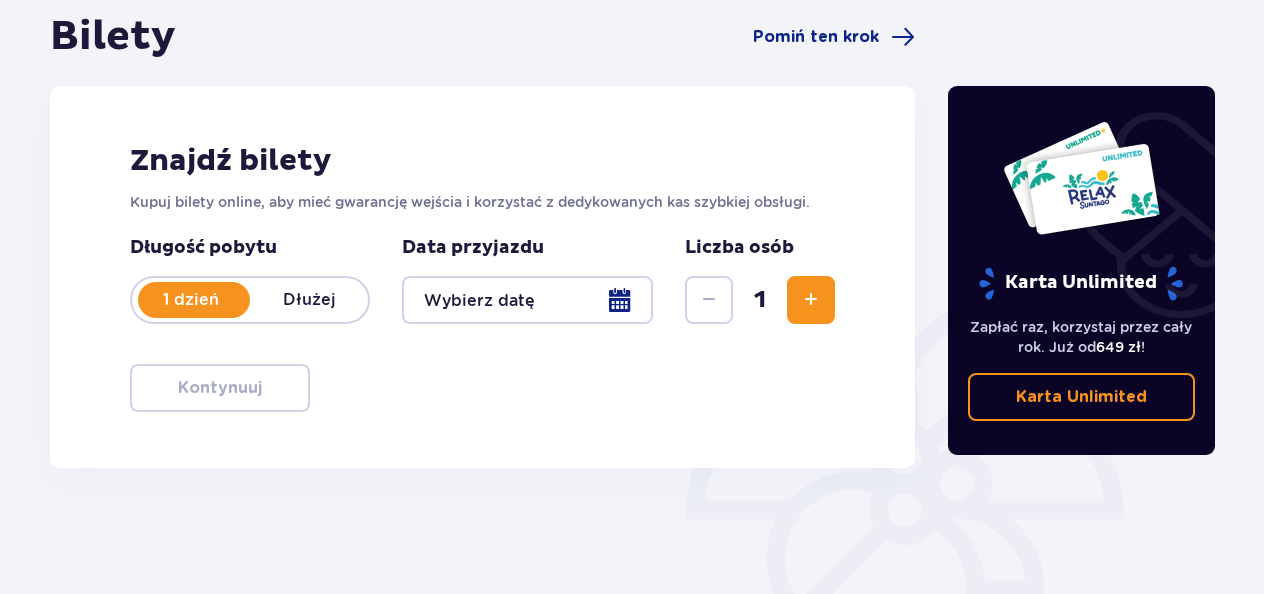 click on "1 dzień Dłużej" at bounding box center (250, 300) 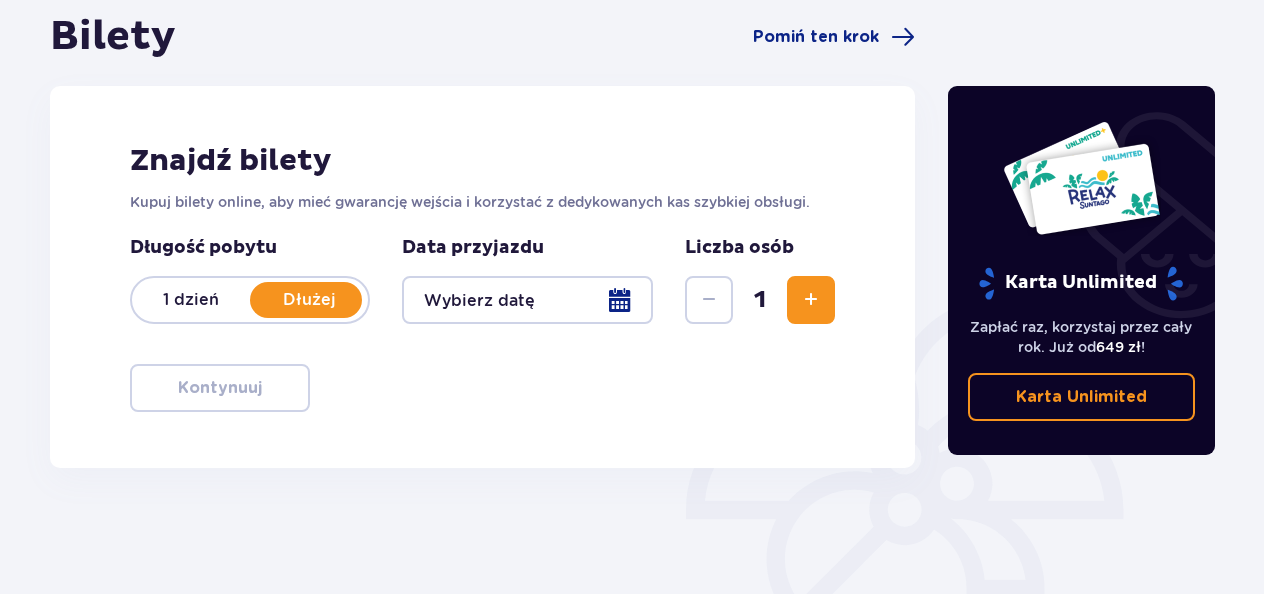 click at bounding box center [527, 300] 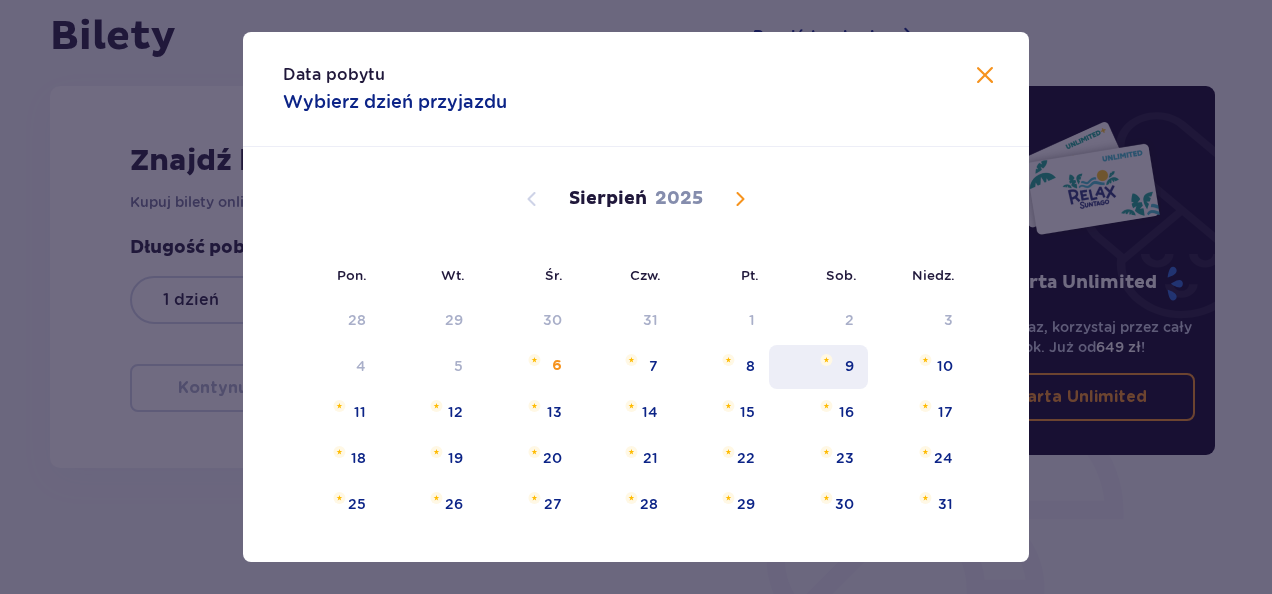 click on "9" at bounding box center [818, 367] 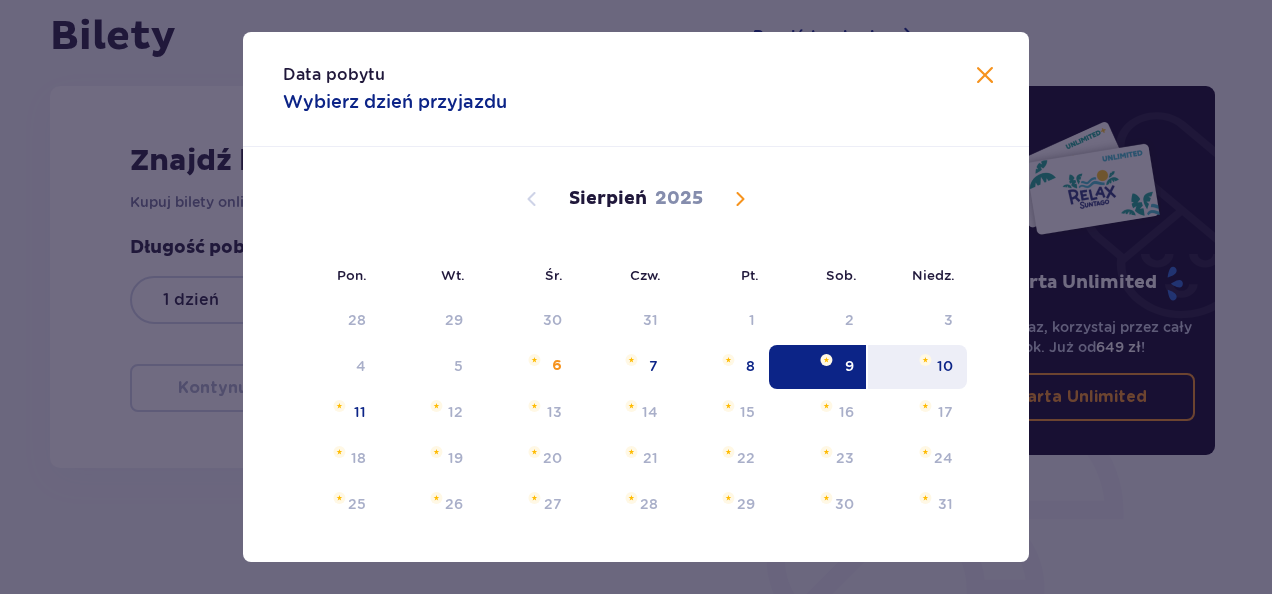 click on "10" at bounding box center (917, 367) 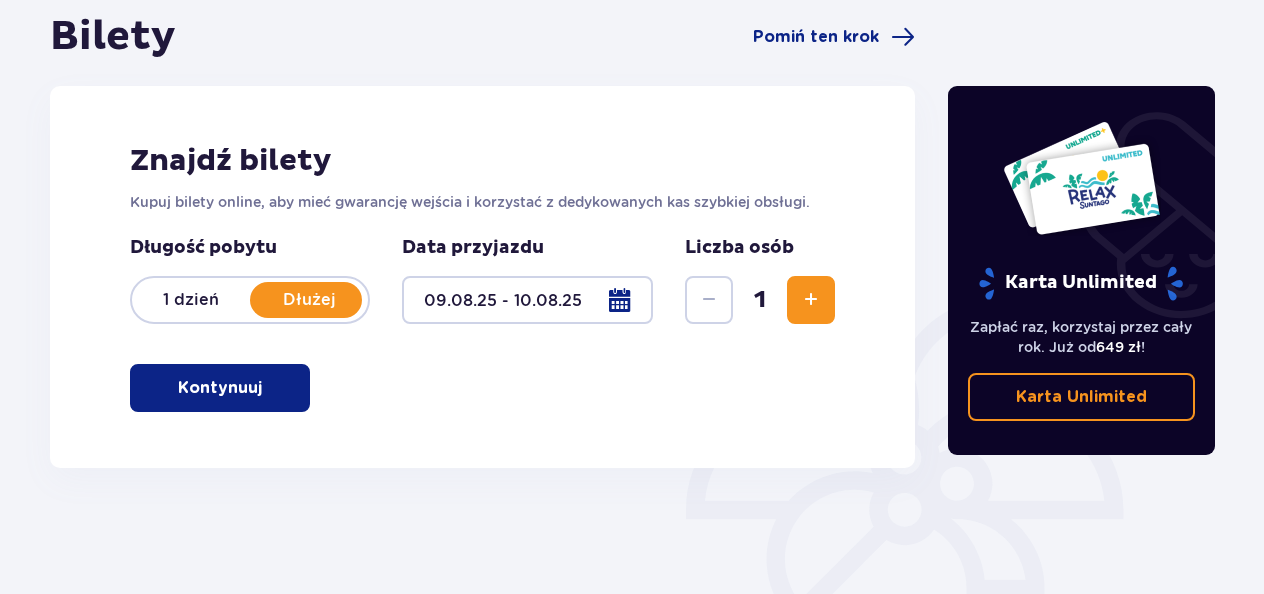 click at bounding box center (811, 300) 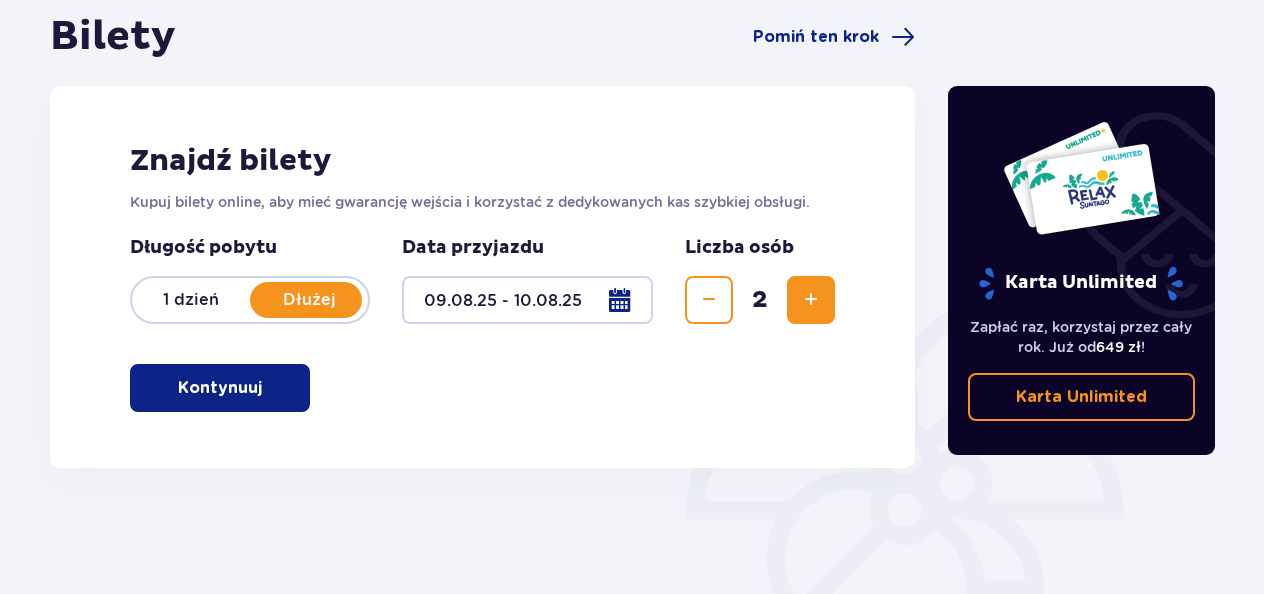 click at bounding box center (811, 300) 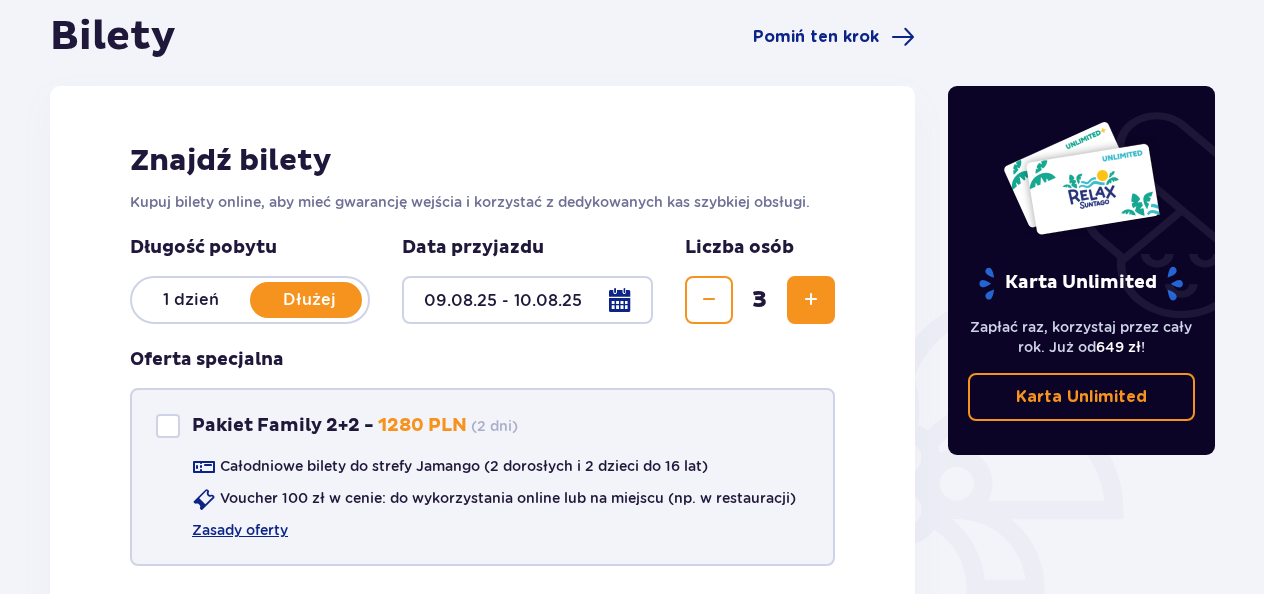 scroll, scrollTop: 400, scrollLeft: 0, axis: vertical 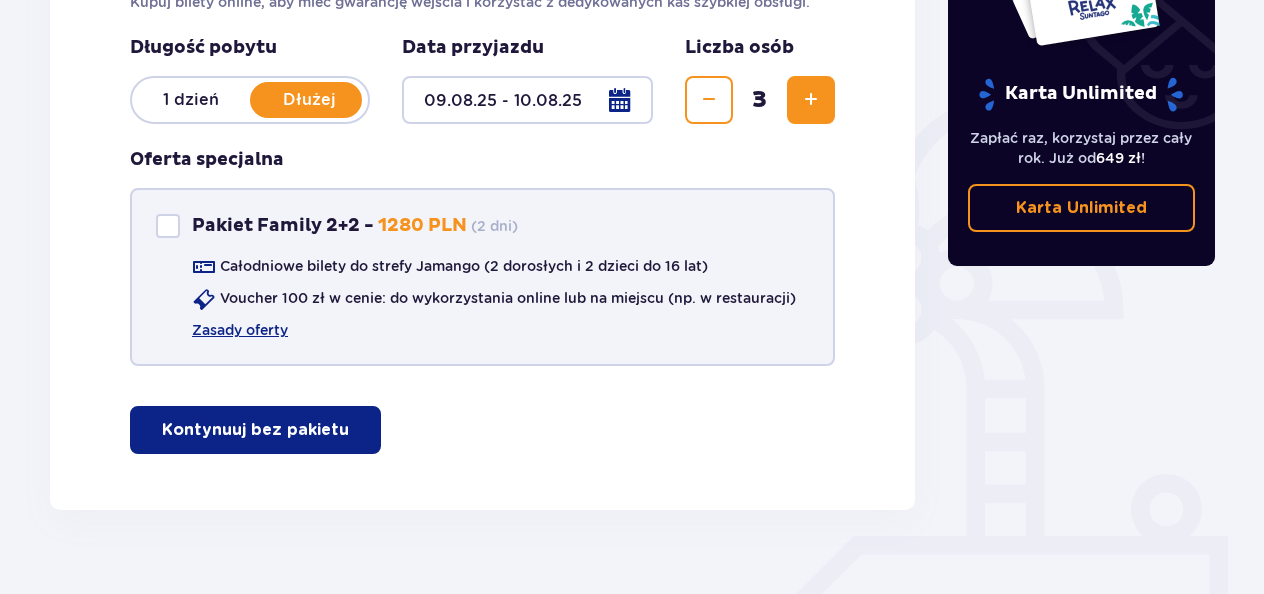 click on "Kontynuuj bez pakietu" at bounding box center (255, 430) 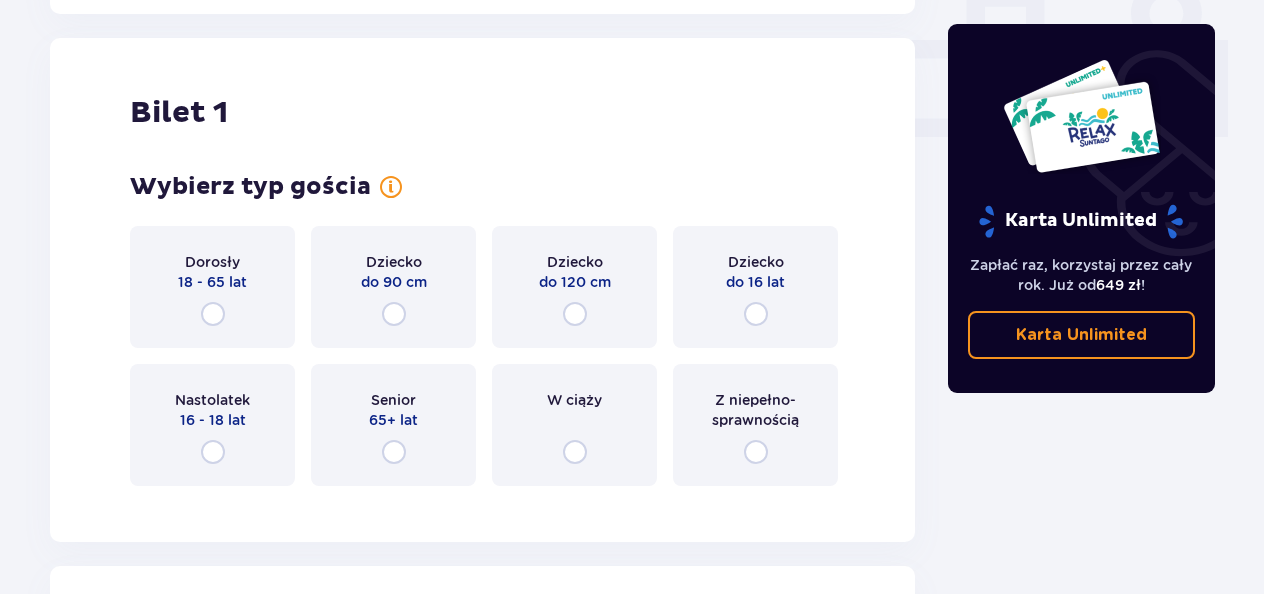 scroll, scrollTop: 910, scrollLeft: 0, axis: vertical 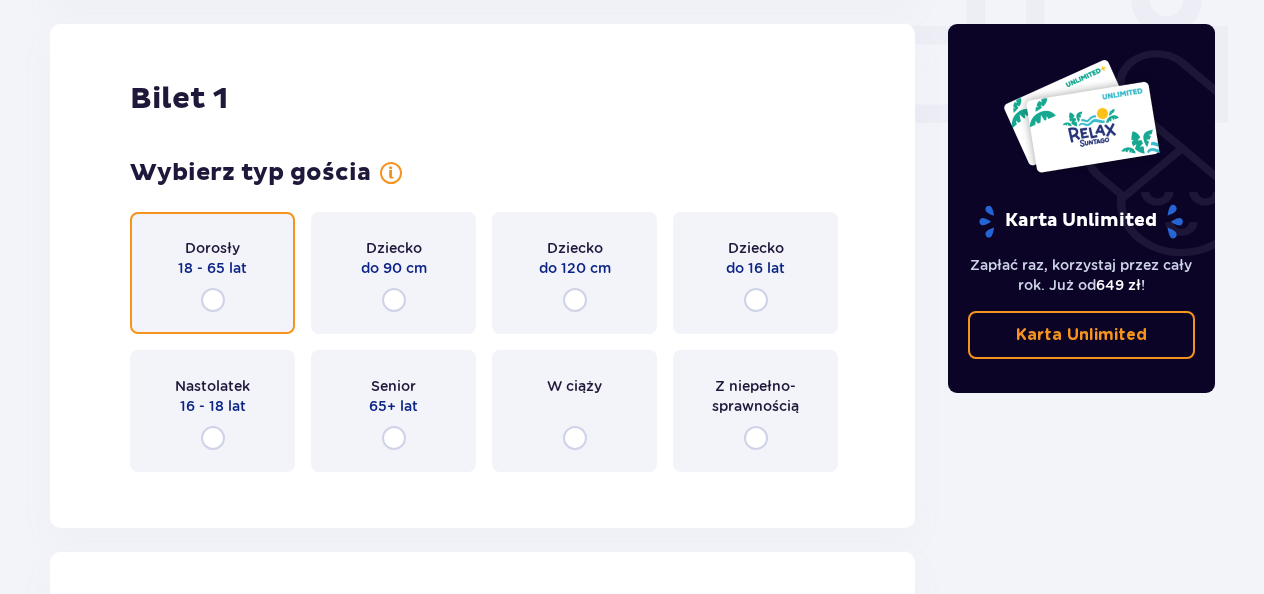click at bounding box center (213, 300) 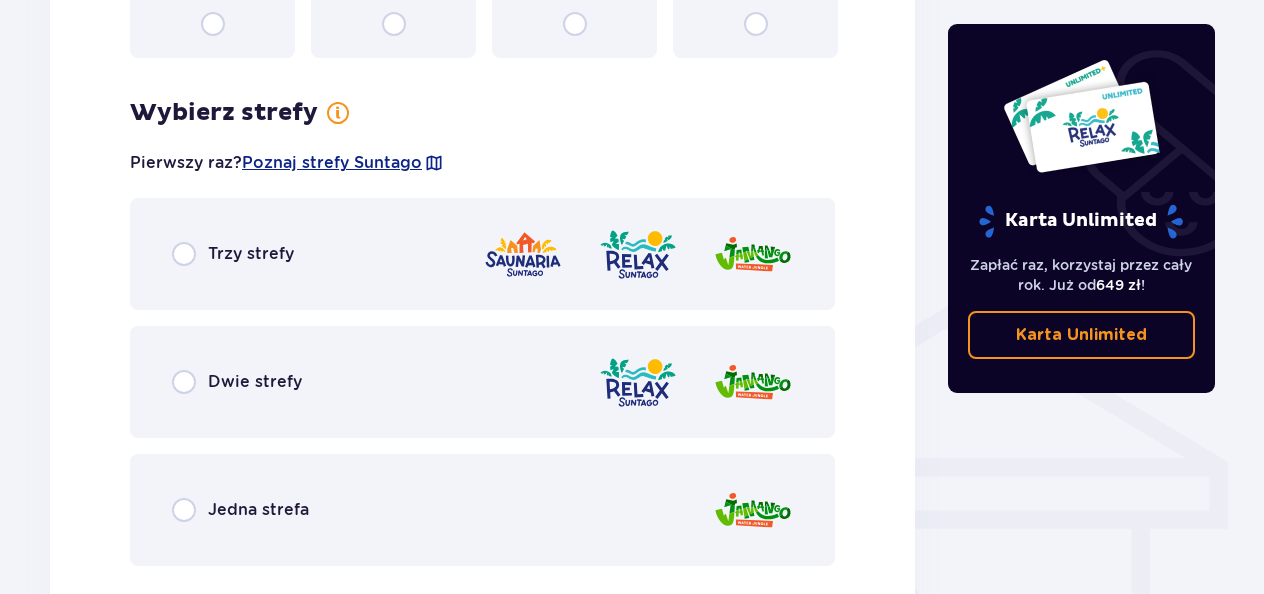 scroll, scrollTop: 1398, scrollLeft: 0, axis: vertical 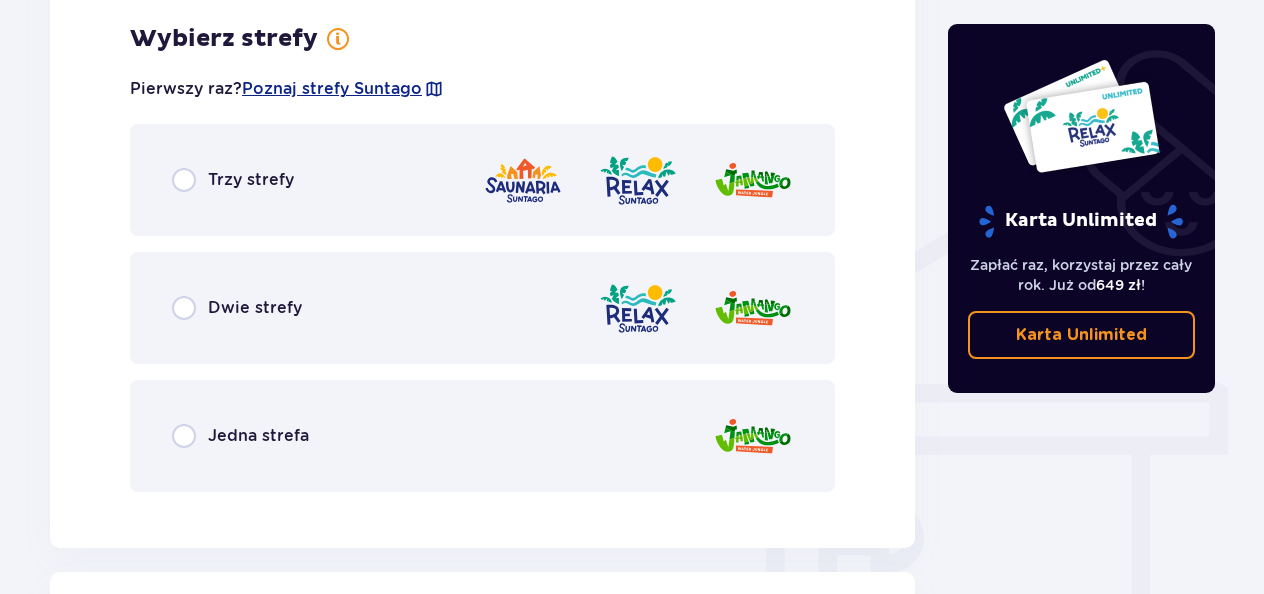 click on "Trzy strefy Dwie strefy Jedna strefa" at bounding box center [482, 308] 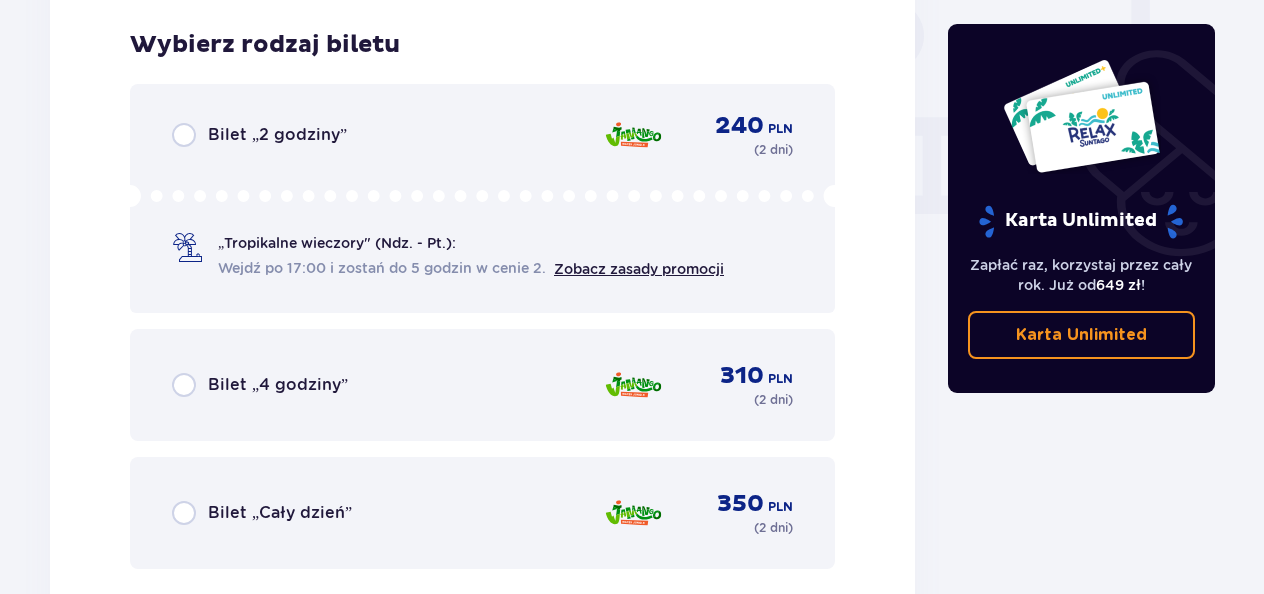 scroll, scrollTop: 1906, scrollLeft: 0, axis: vertical 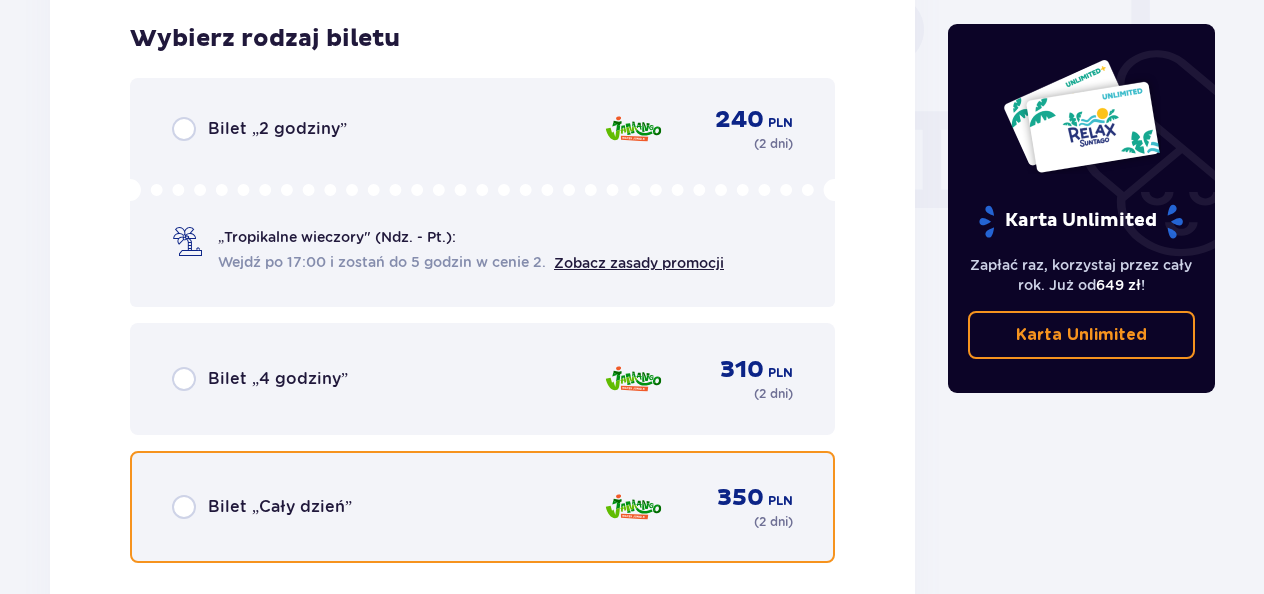 click at bounding box center (184, 507) 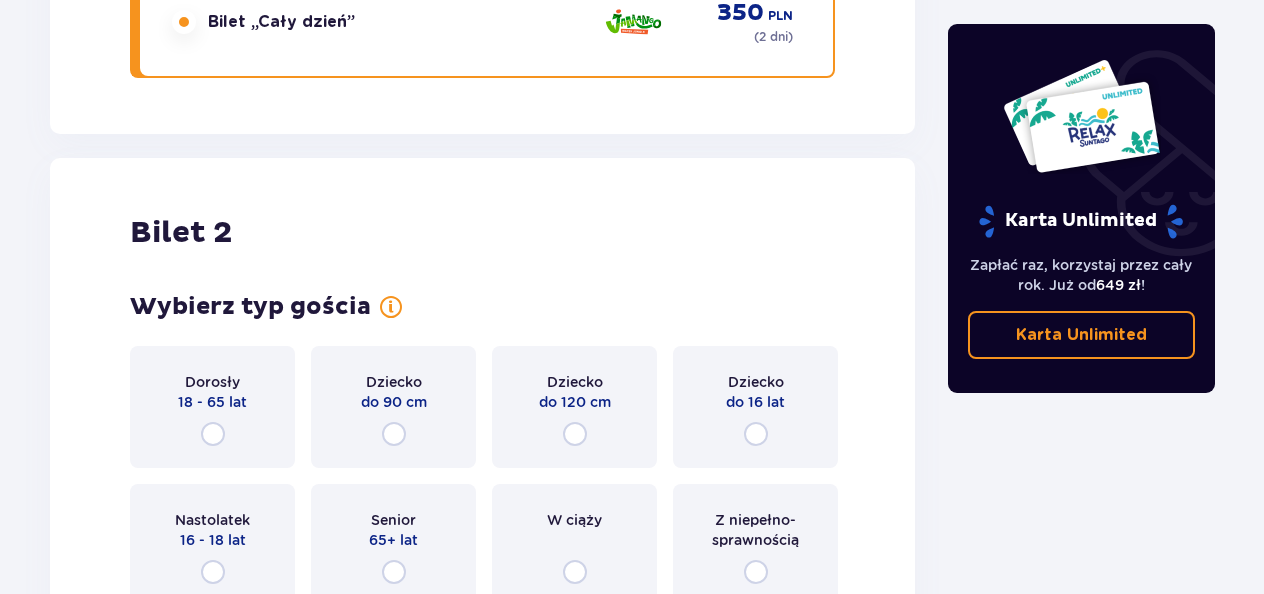 scroll, scrollTop: 2523, scrollLeft: 0, axis: vertical 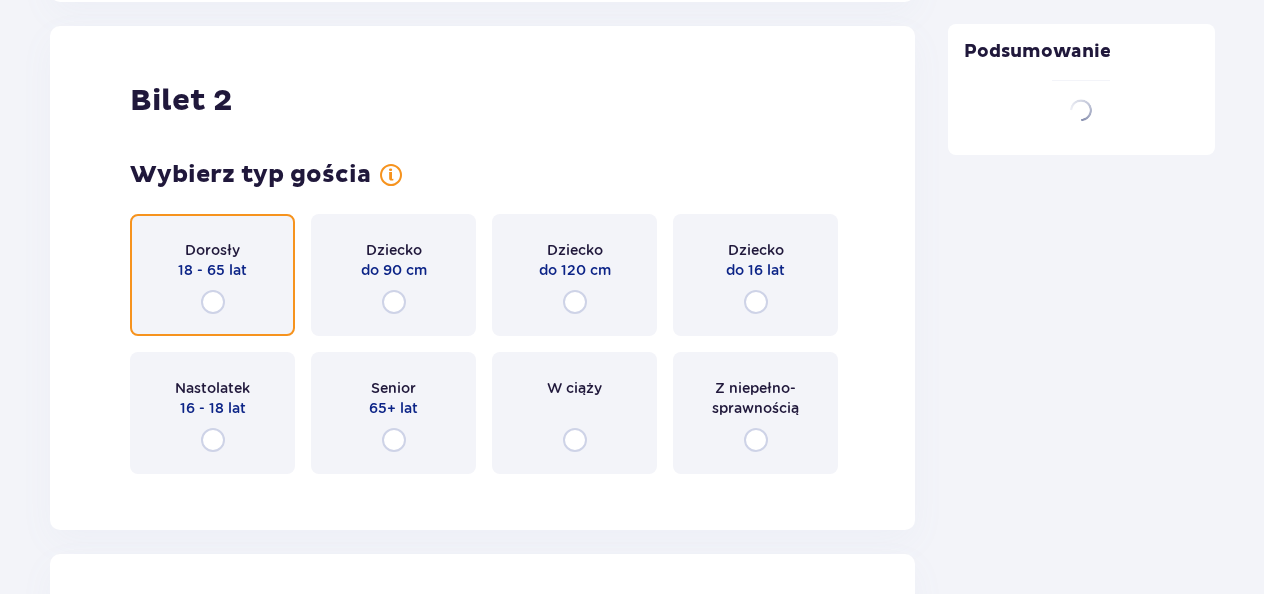 click at bounding box center (213, 302) 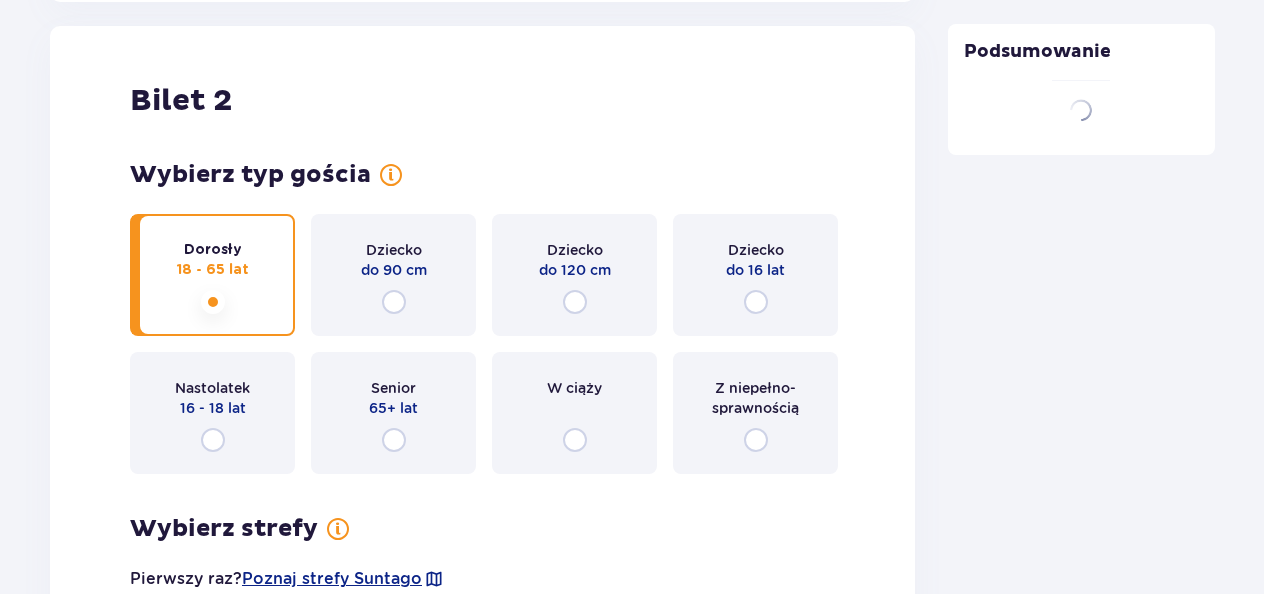 scroll, scrollTop: 2525, scrollLeft: 0, axis: vertical 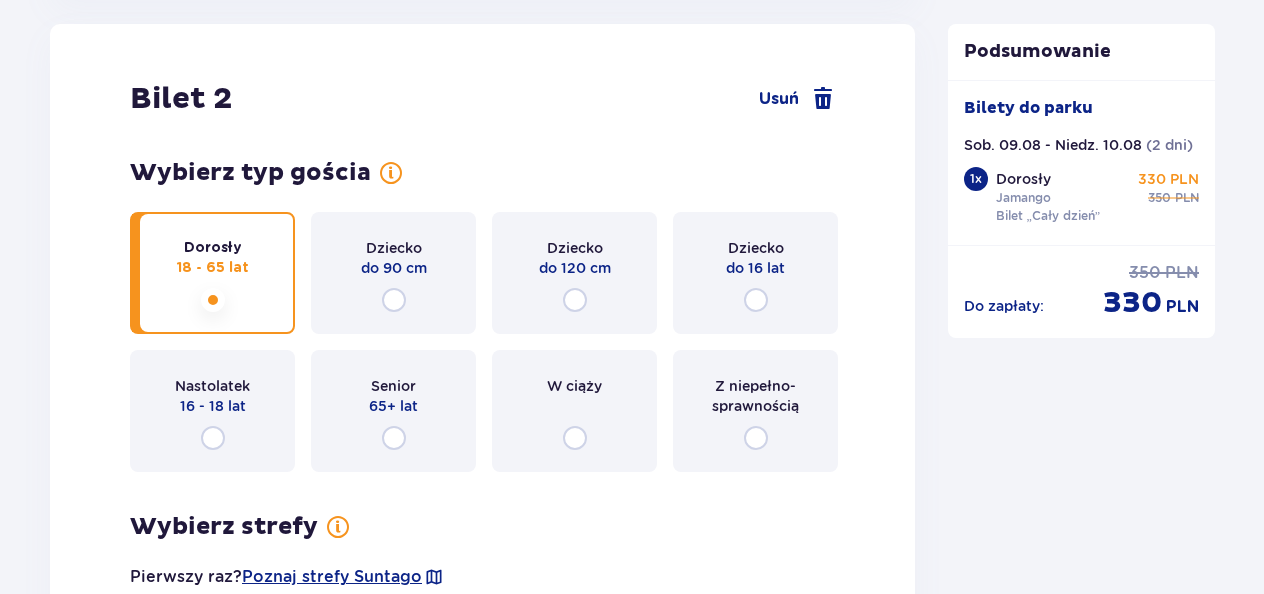 click at bounding box center [213, 300] 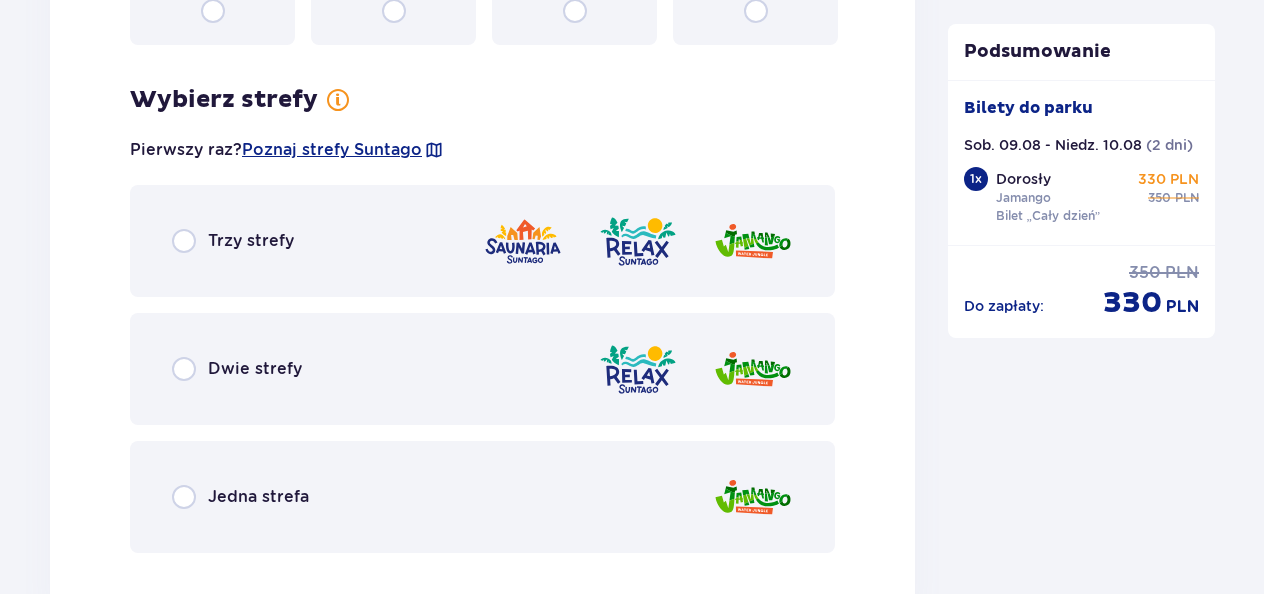 scroll, scrollTop: 3013, scrollLeft: 0, axis: vertical 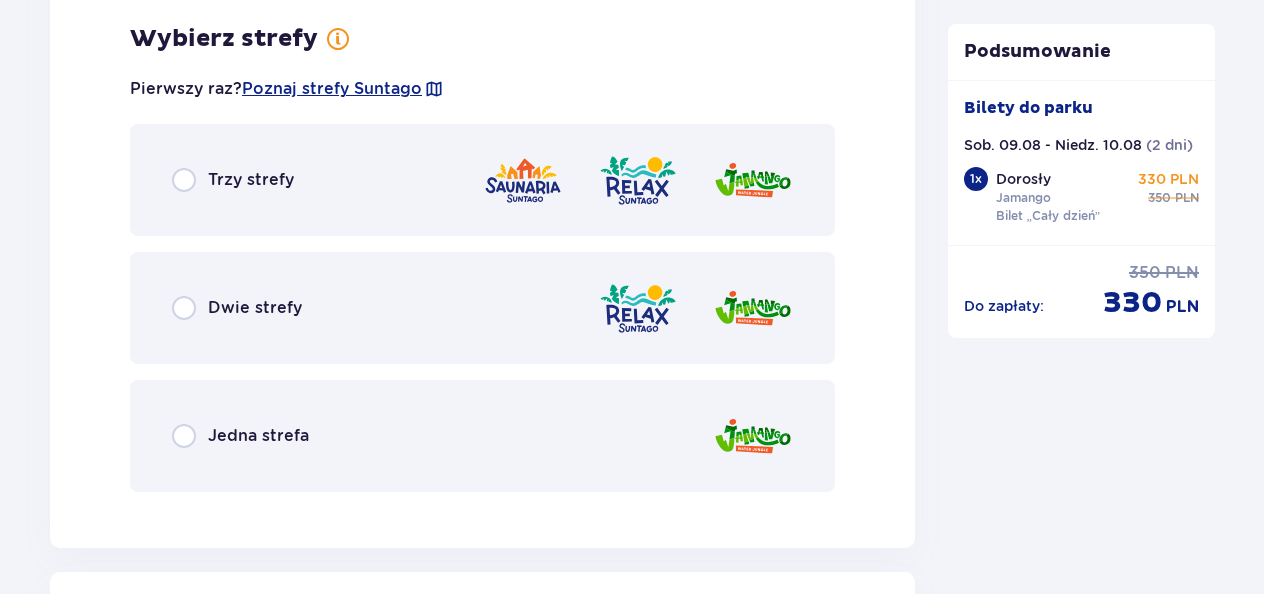 click on "Jedna strefa" at bounding box center [258, 436] 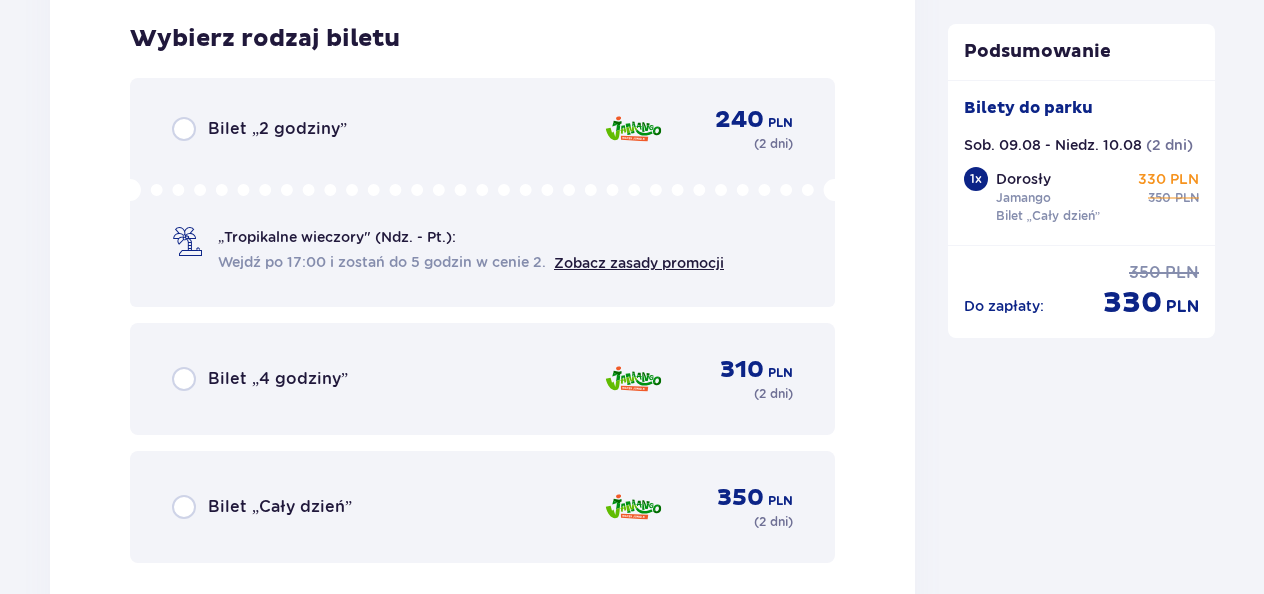 scroll, scrollTop: 3621, scrollLeft: 0, axis: vertical 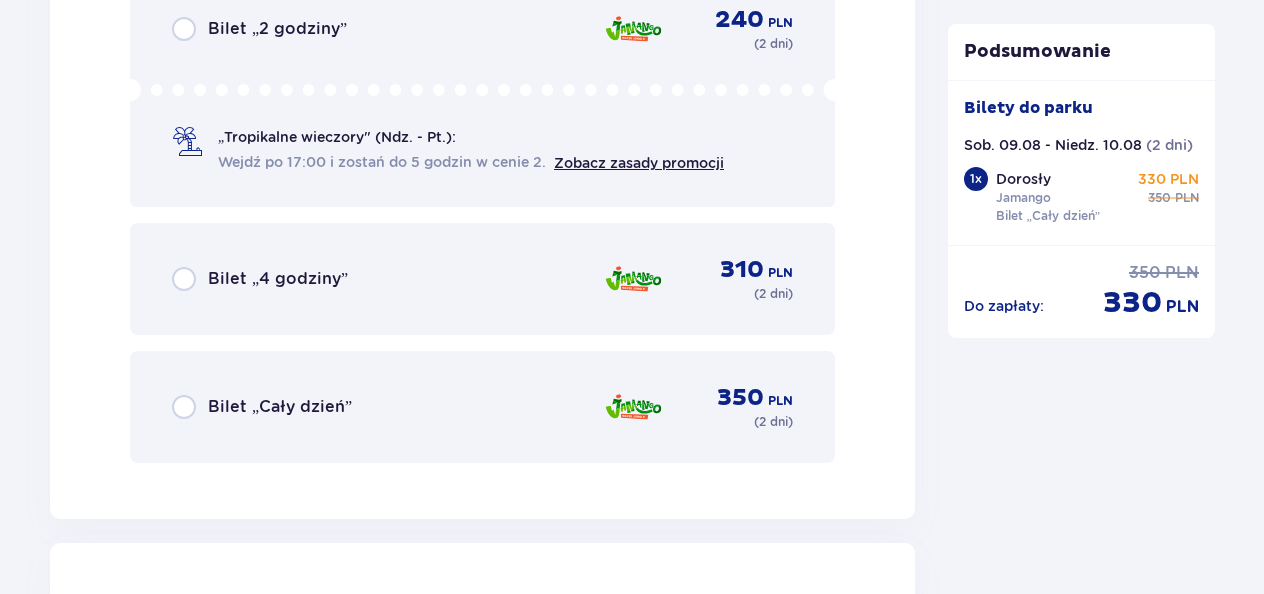 click on "Bilet „Cały dzień”" at bounding box center [280, 407] 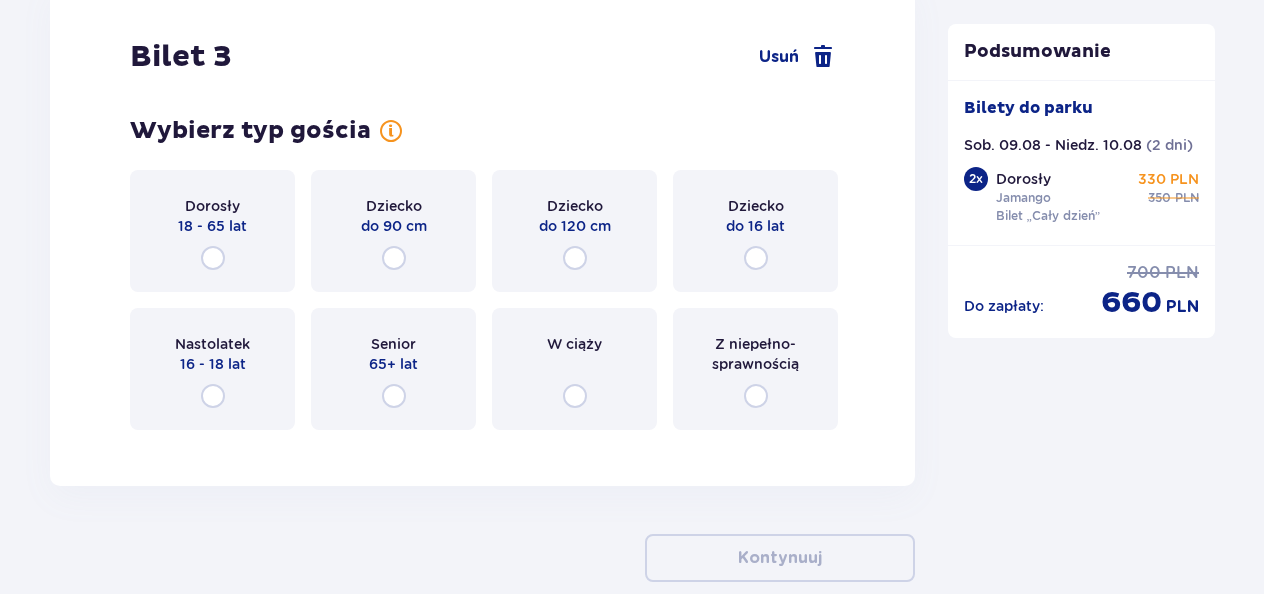 scroll, scrollTop: 4241, scrollLeft: 0, axis: vertical 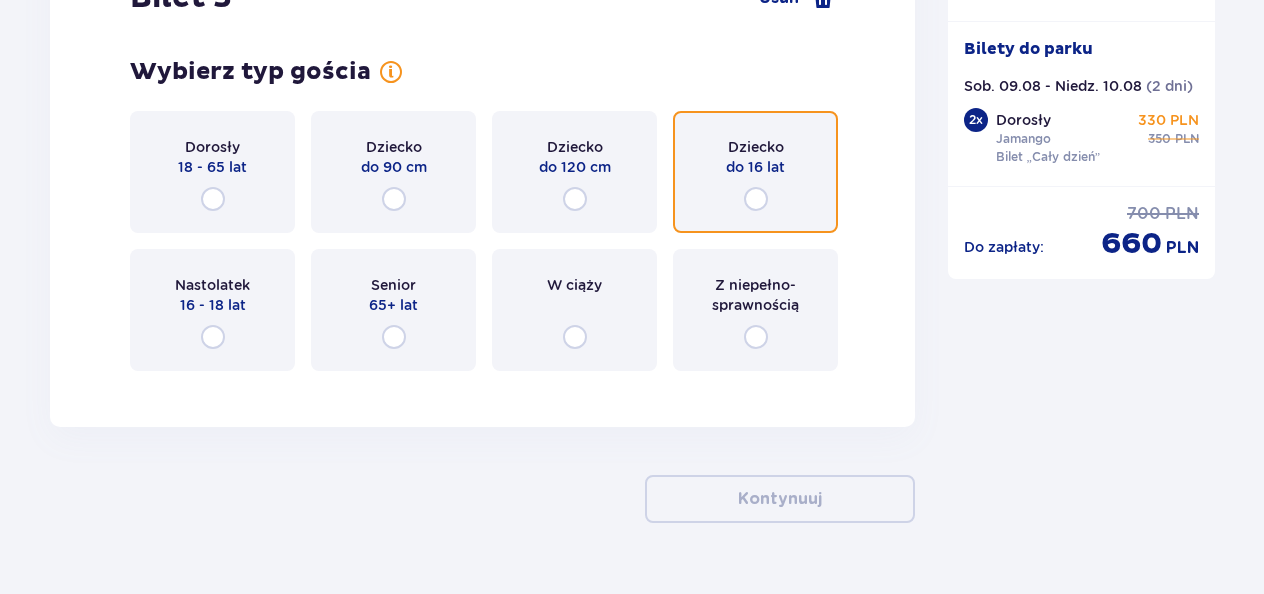 click at bounding box center (756, 199) 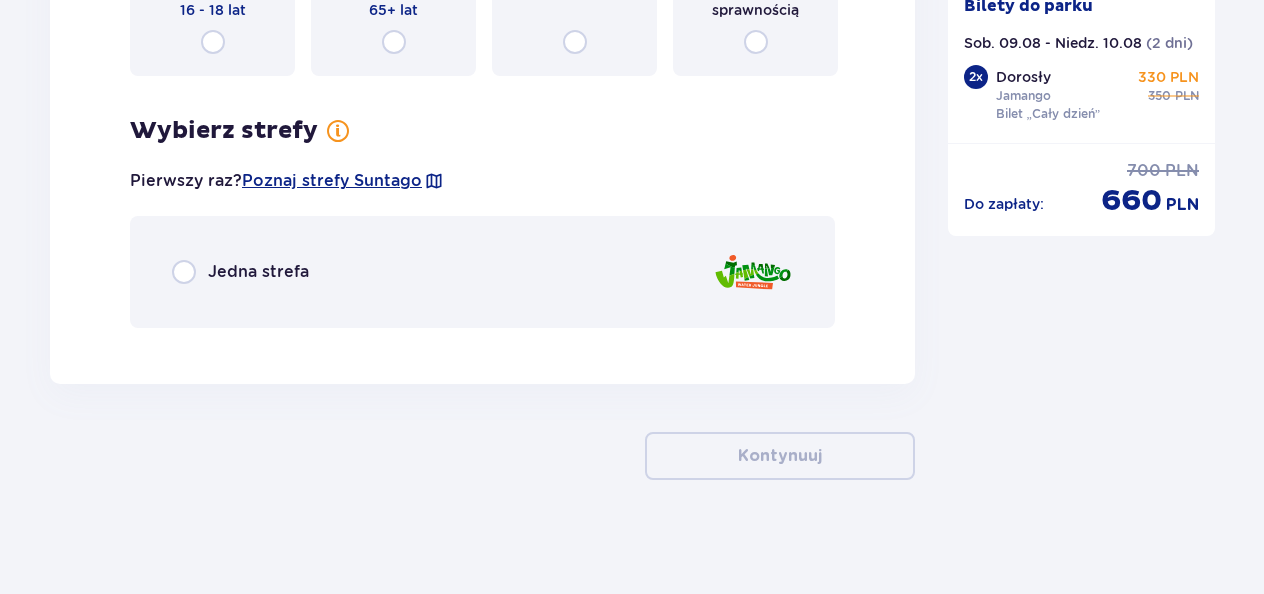 scroll, scrollTop: 4542, scrollLeft: 0, axis: vertical 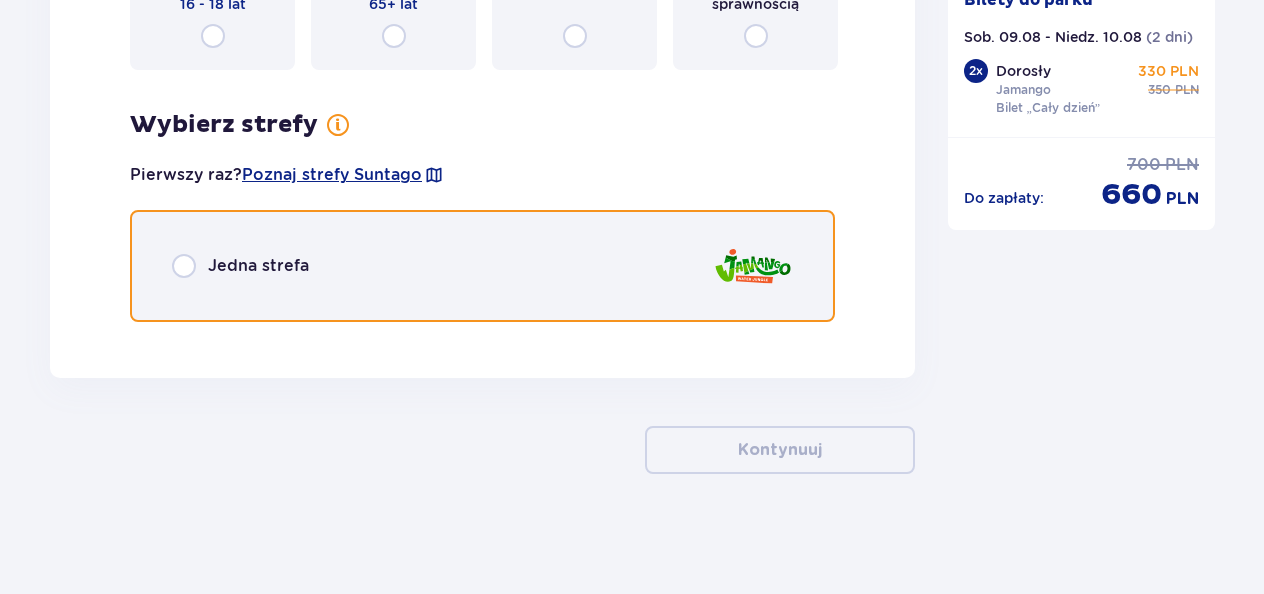 click at bounding box center [184, 266] 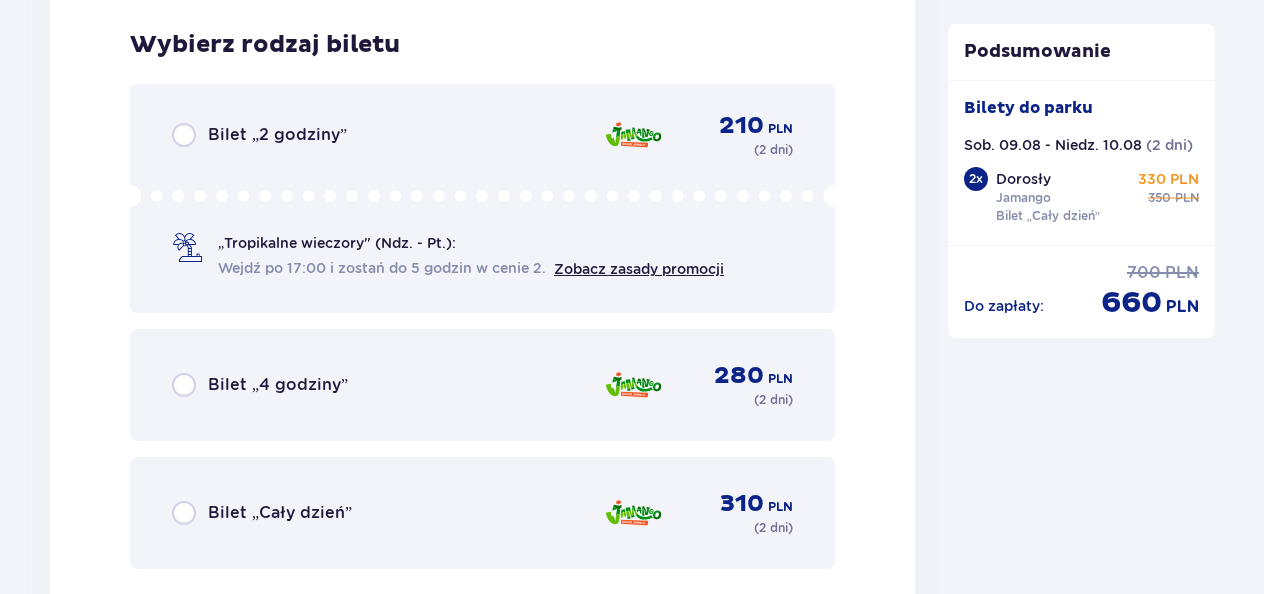 scroll, scrollTop: 4880, scrollLeft: 0, axis: vertical 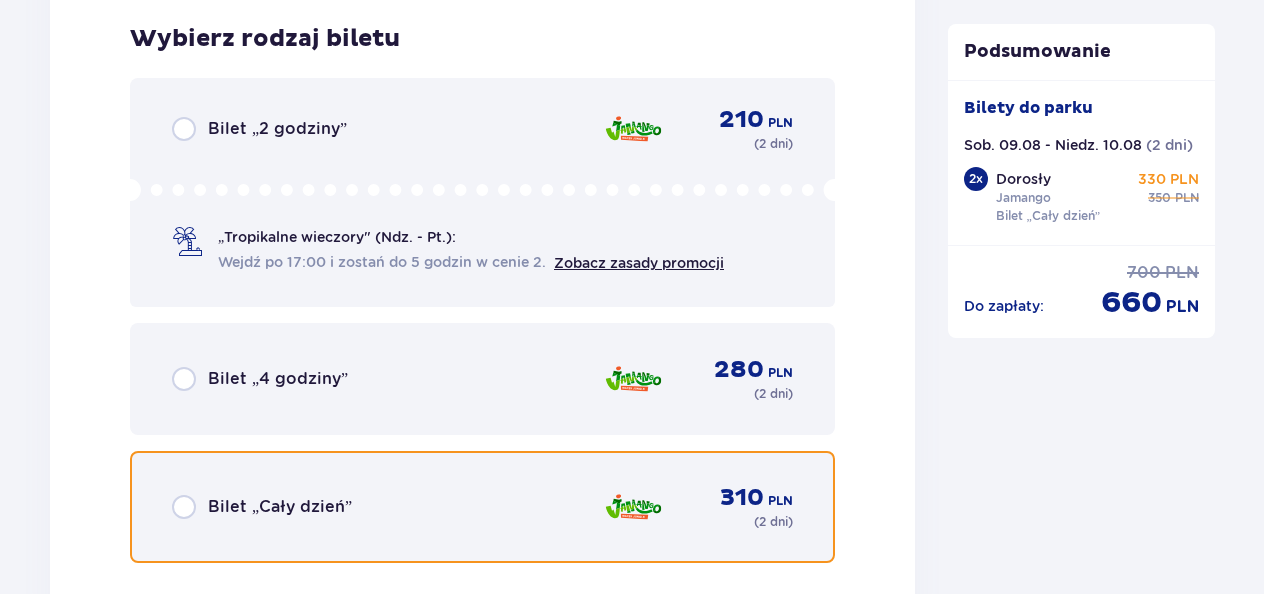 click at bounding box center (184, 507) 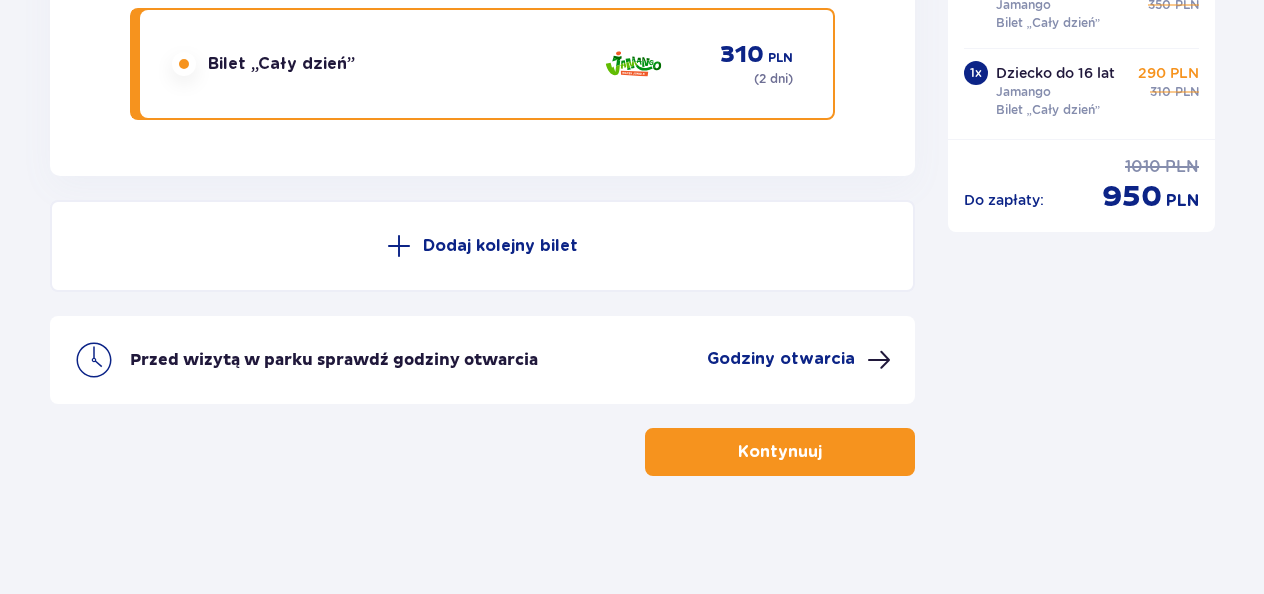 scroll, scrollTop: 5325, scrollLeft: 0, axis: vertical 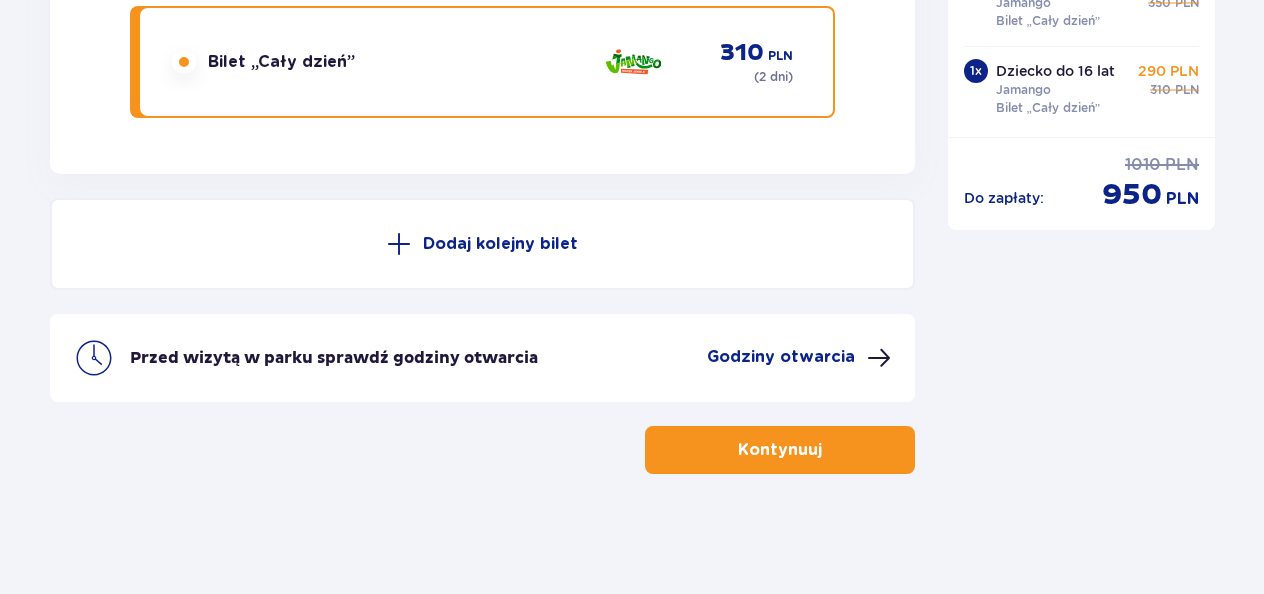 drag, startPoint x: 719, startPoint y: 432, endPoint x: 110, endPoint y: 586, distance: 628.16956 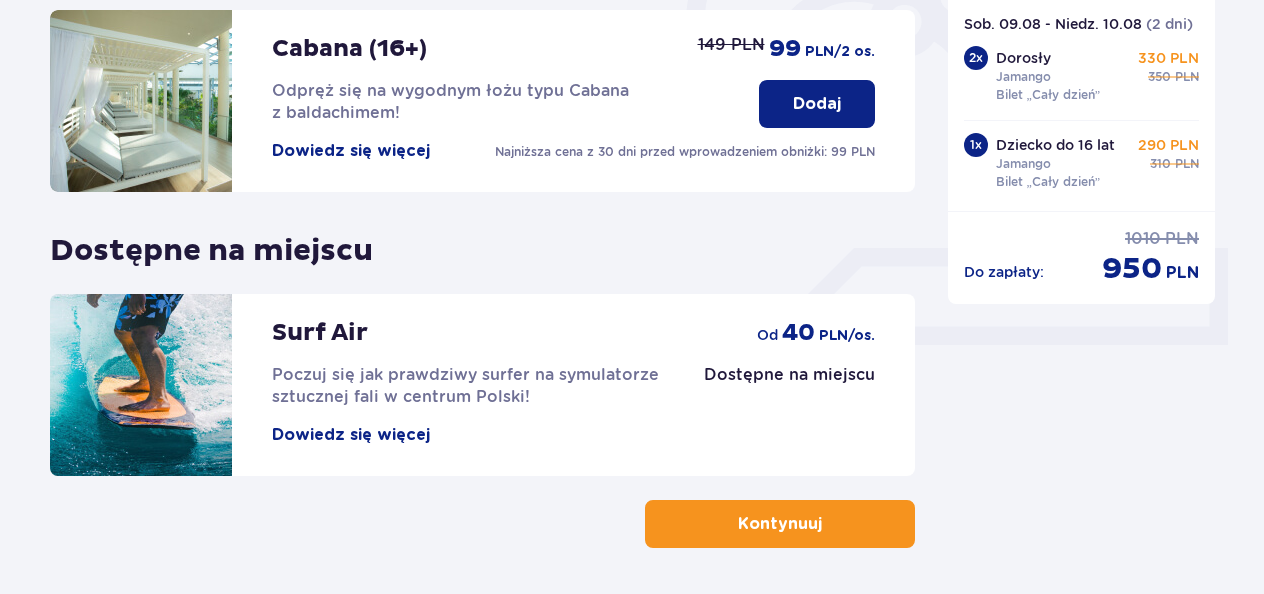 scroll, scrollTop: 762, scrollLeft: 0, axis: vertical 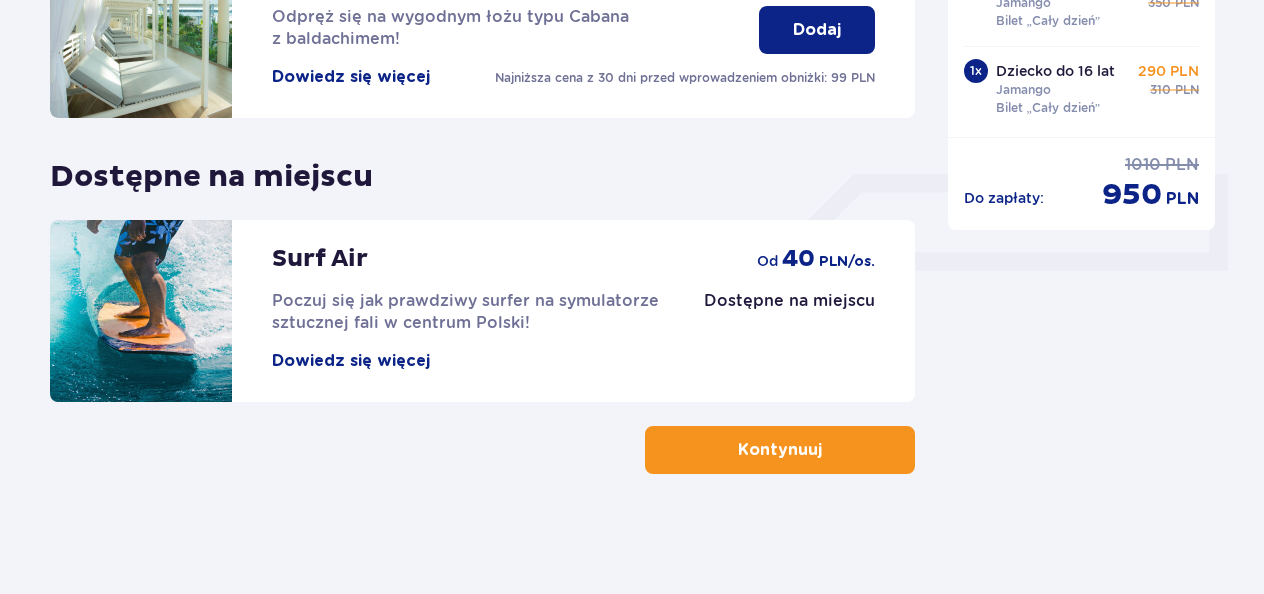 click on "Kontynuuj" at bounding box center [780, 450] 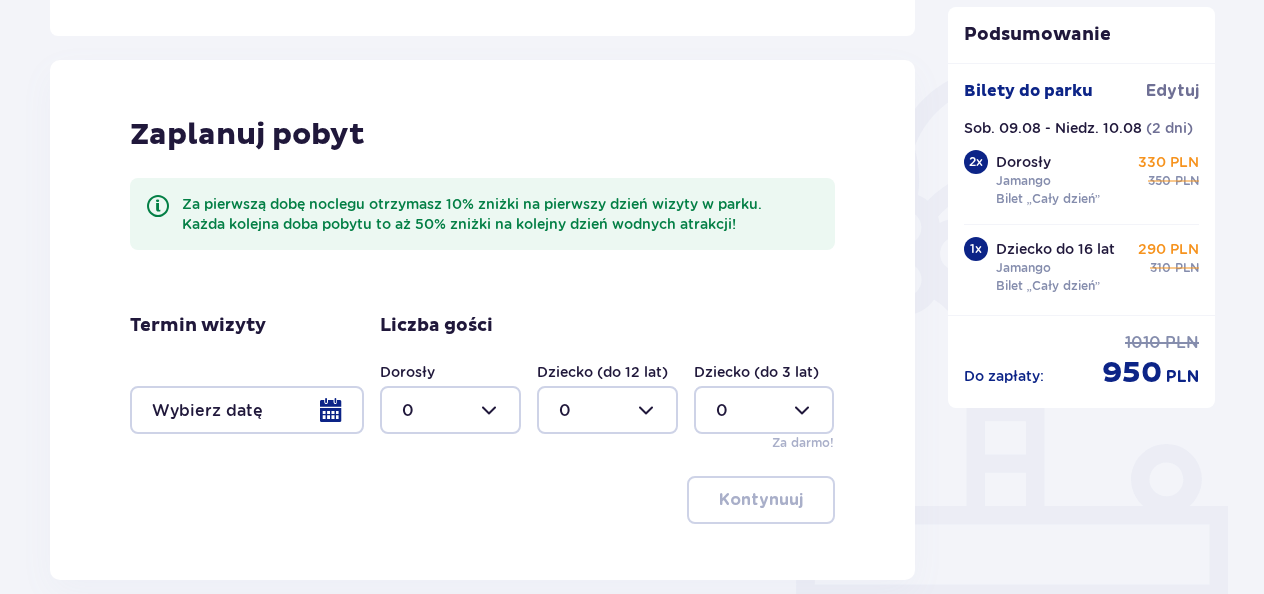 scroll, scrollTop: 500, scrollLeft: 0, axis: vertical 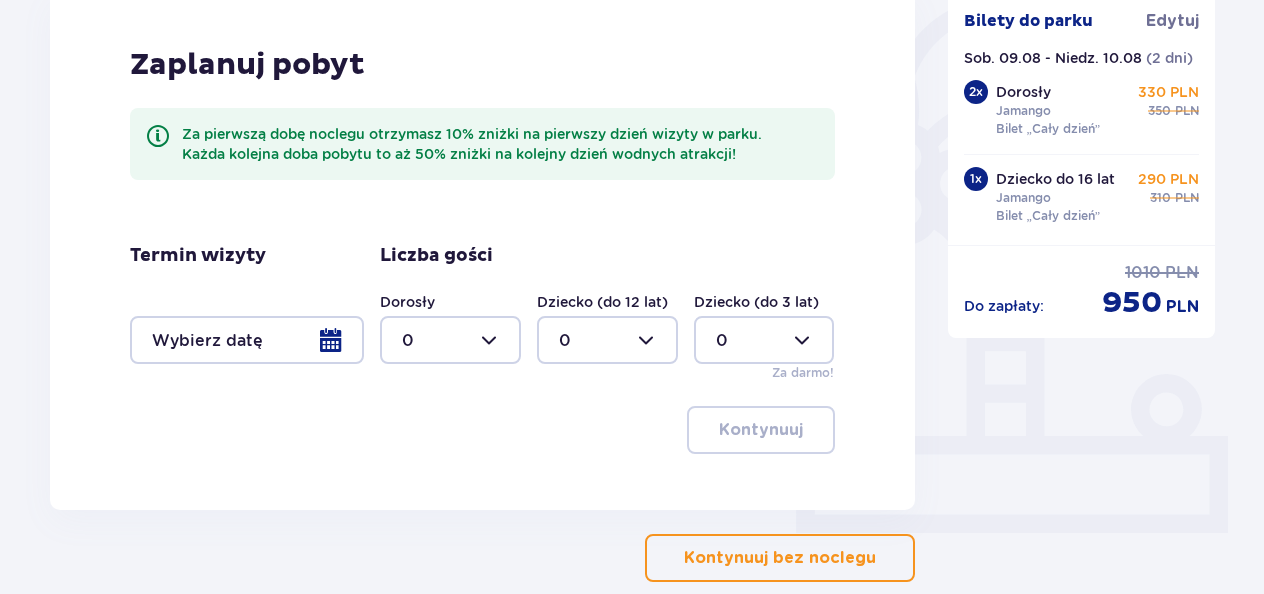 click at bounding box center (247, 340) 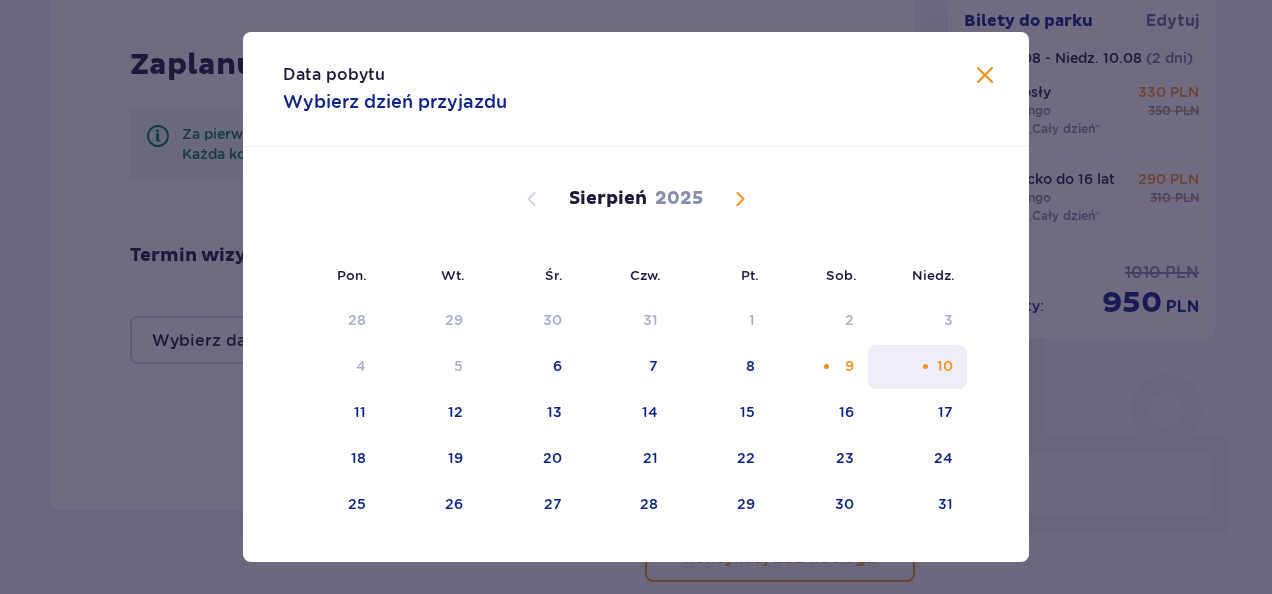 drag, startPoint x: 854, startPoint y: 366, endPoint x: 913, endPoint y: 363, distance: 59.07622 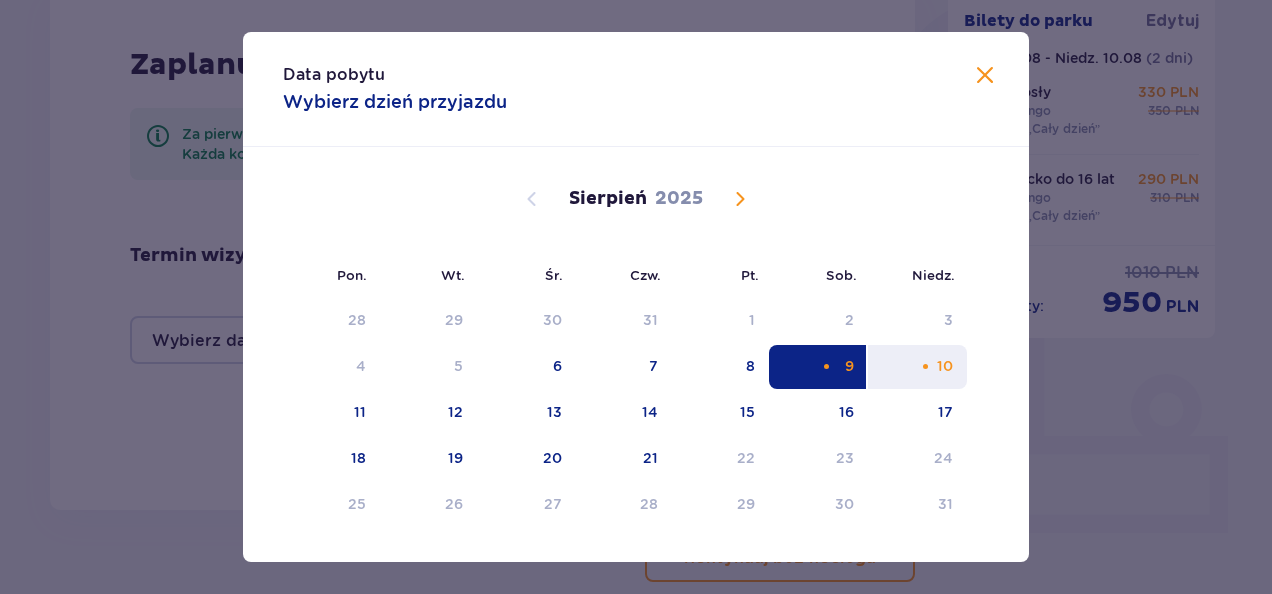 click at bounding box center (925, 366) 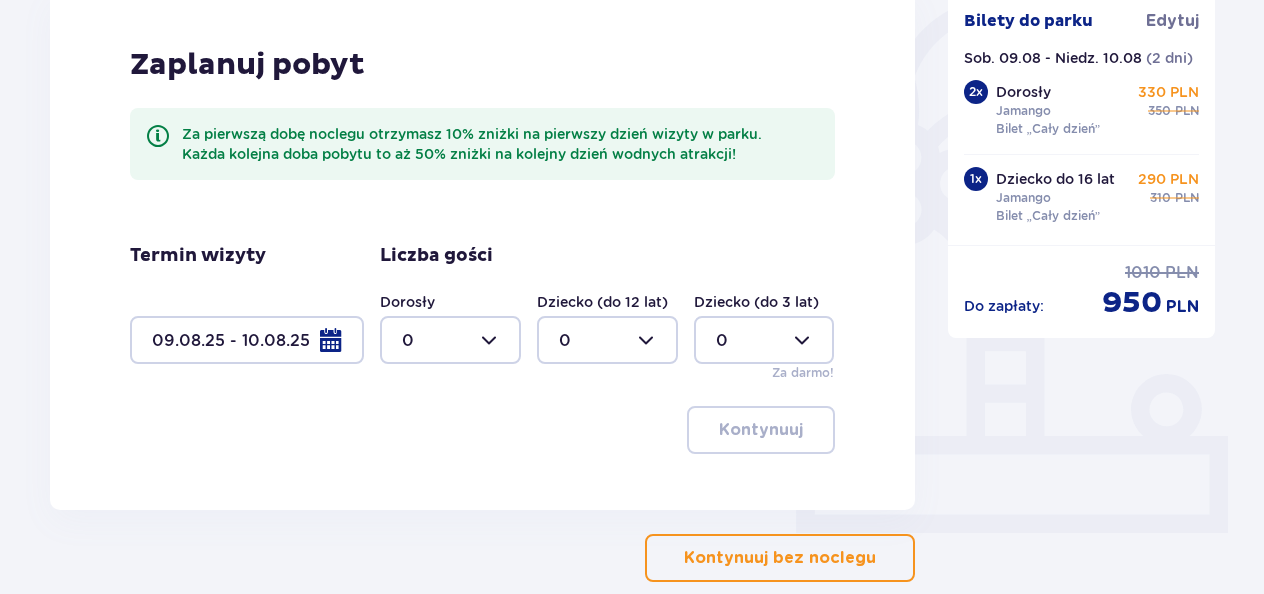 click at bounding box center [450, 340] 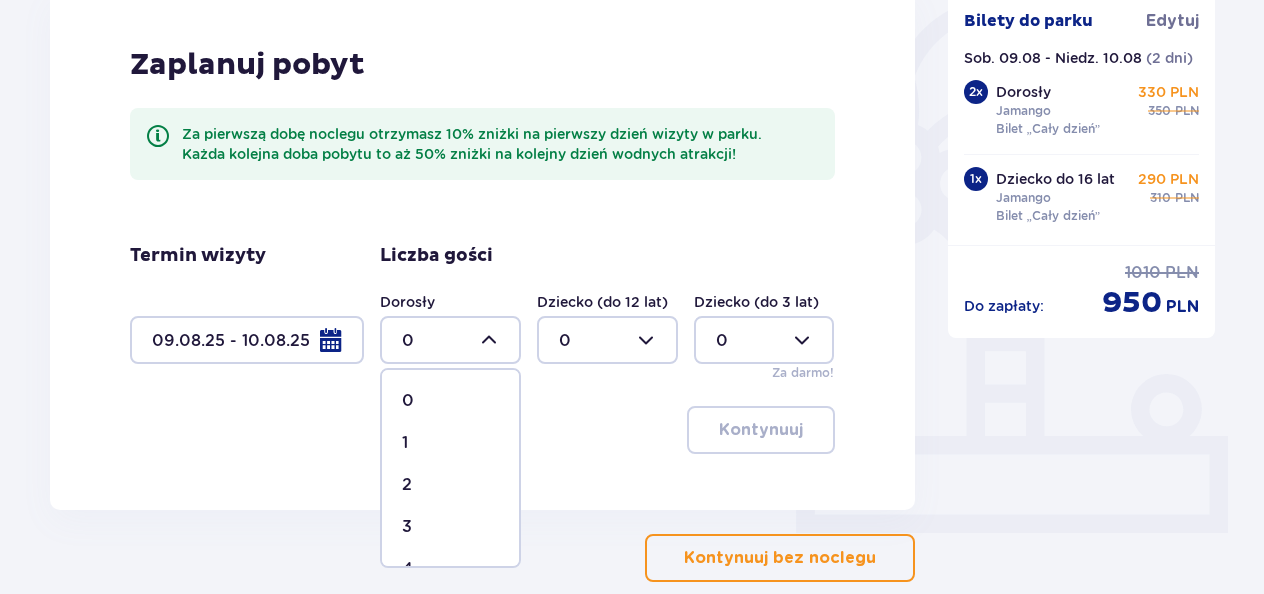 click on "2" at bounding box center (450, 485) 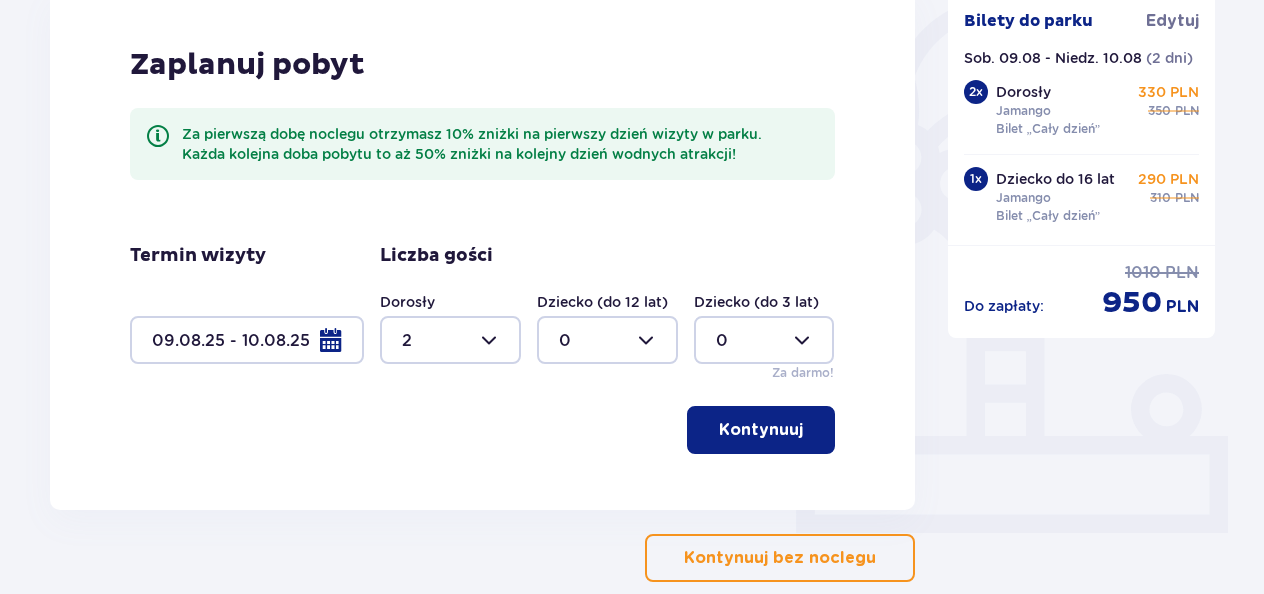 click at bounding box center [607, 340] 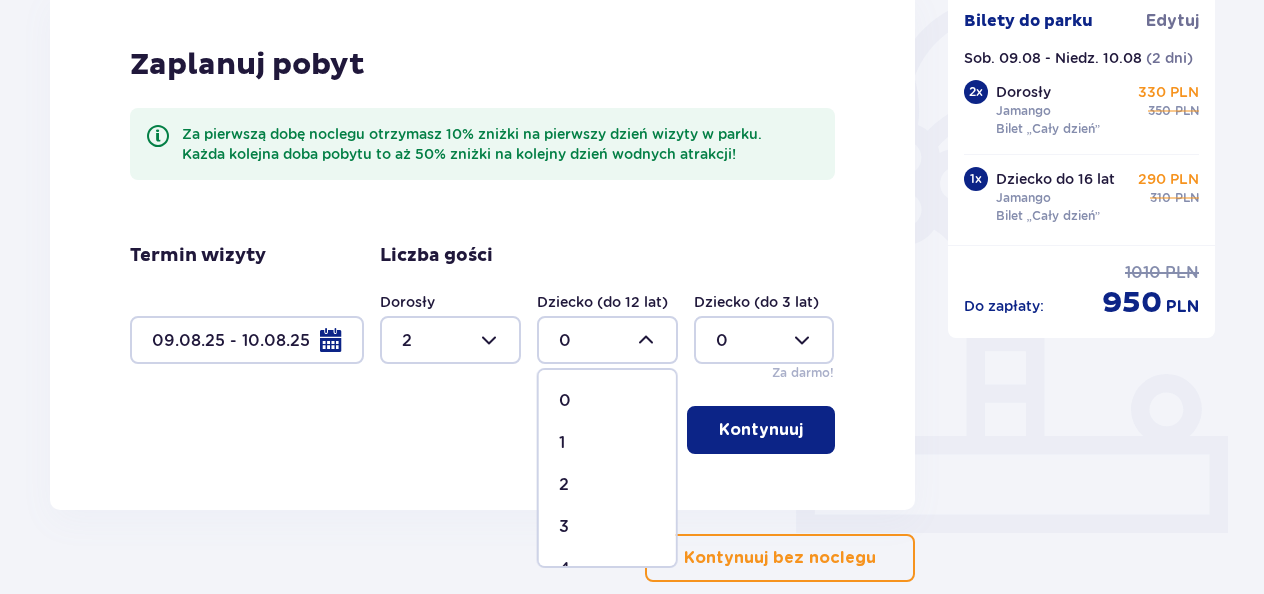 click on "1" at bounding box center (607, 443) 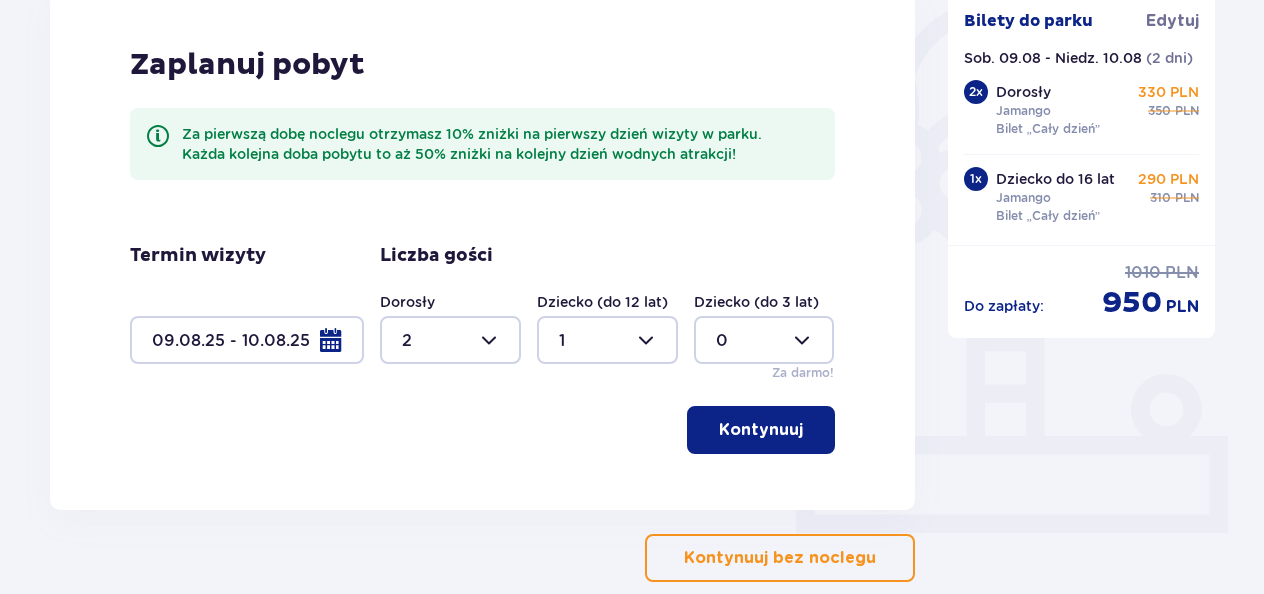 click on "Kontynuuj" at bounding box center [761, 430] 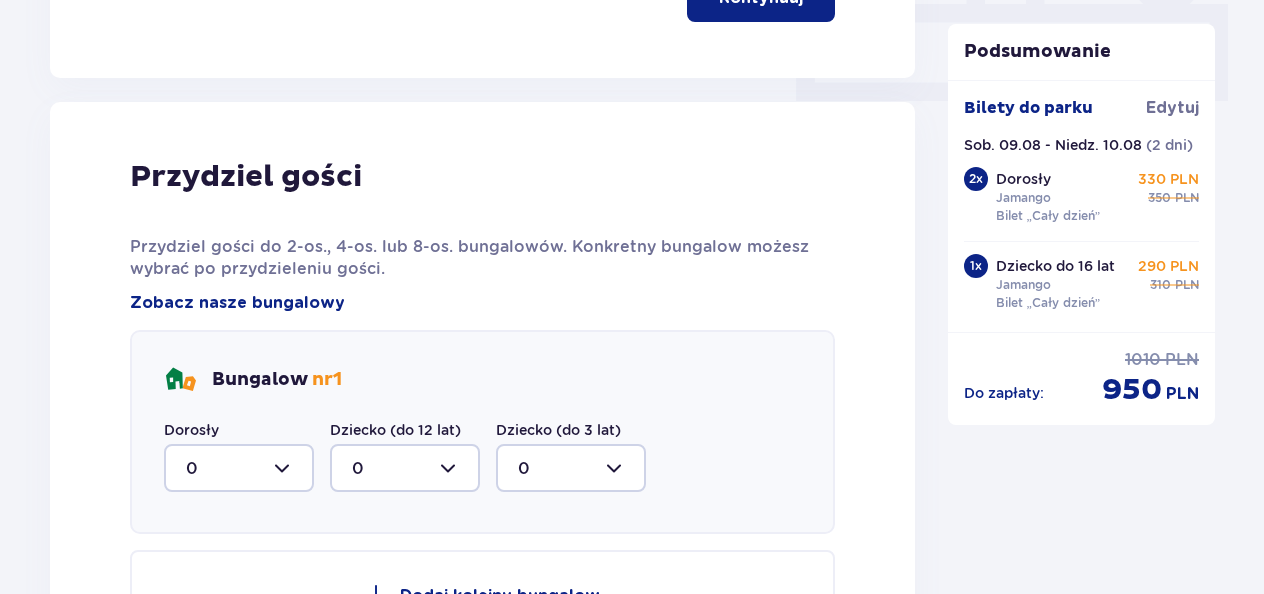 scroll, scrollTop: 1010, scrollLeft: 0, axis: vertical 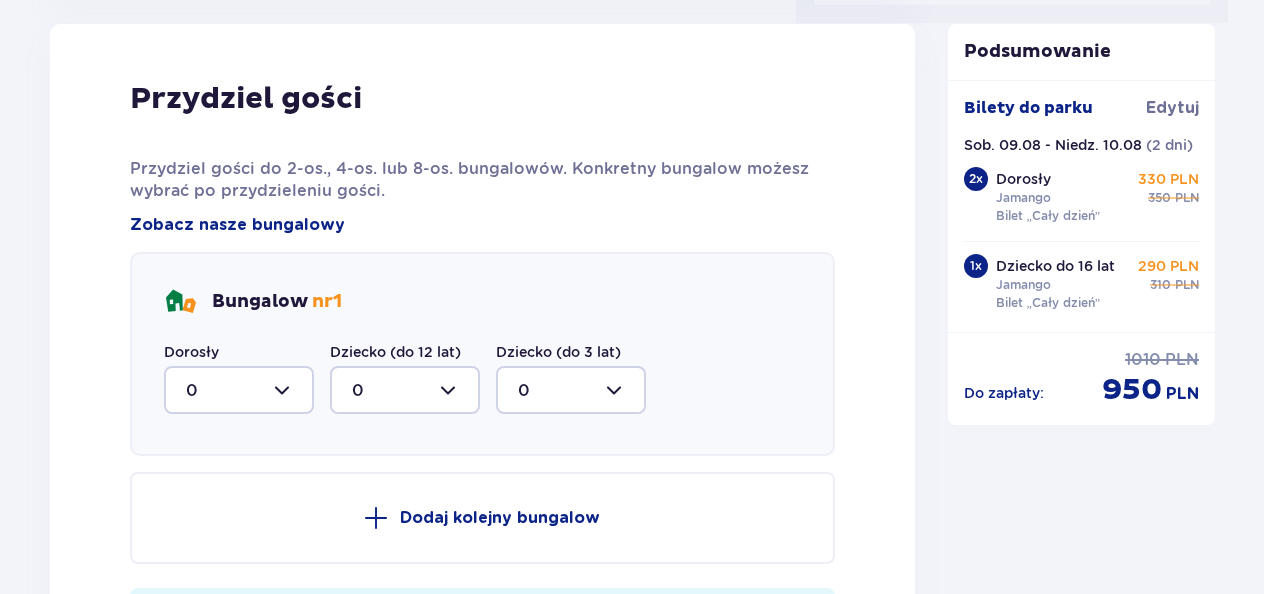 click at bounding box center [239, 390] 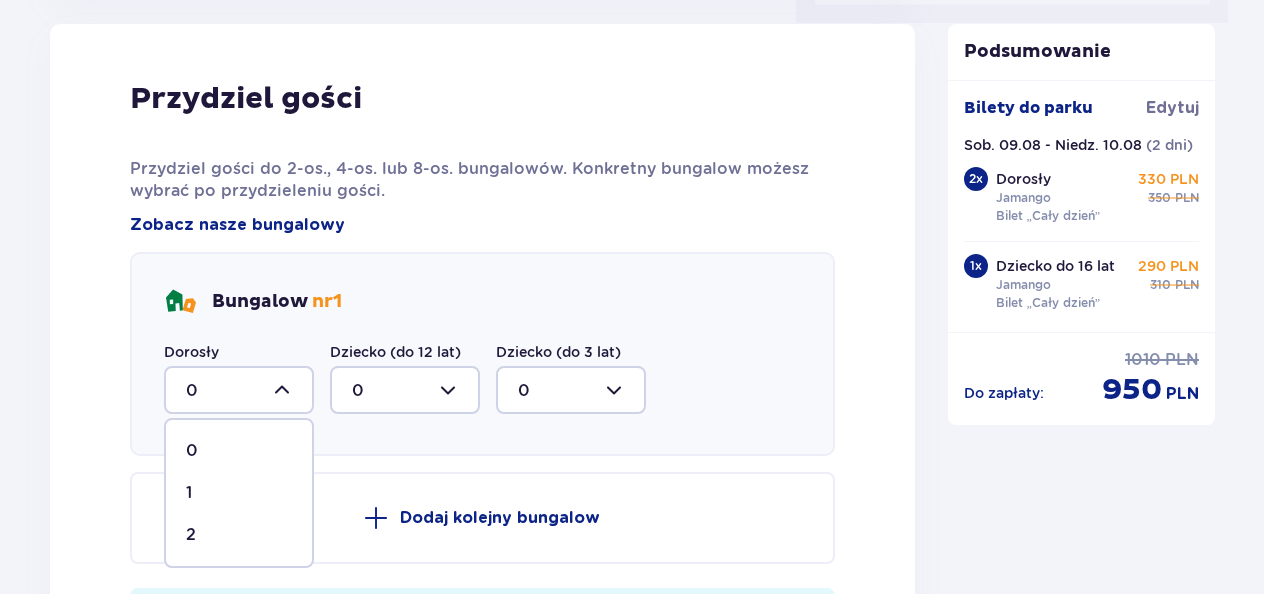 click on "2" at bounding box center [239, 535] 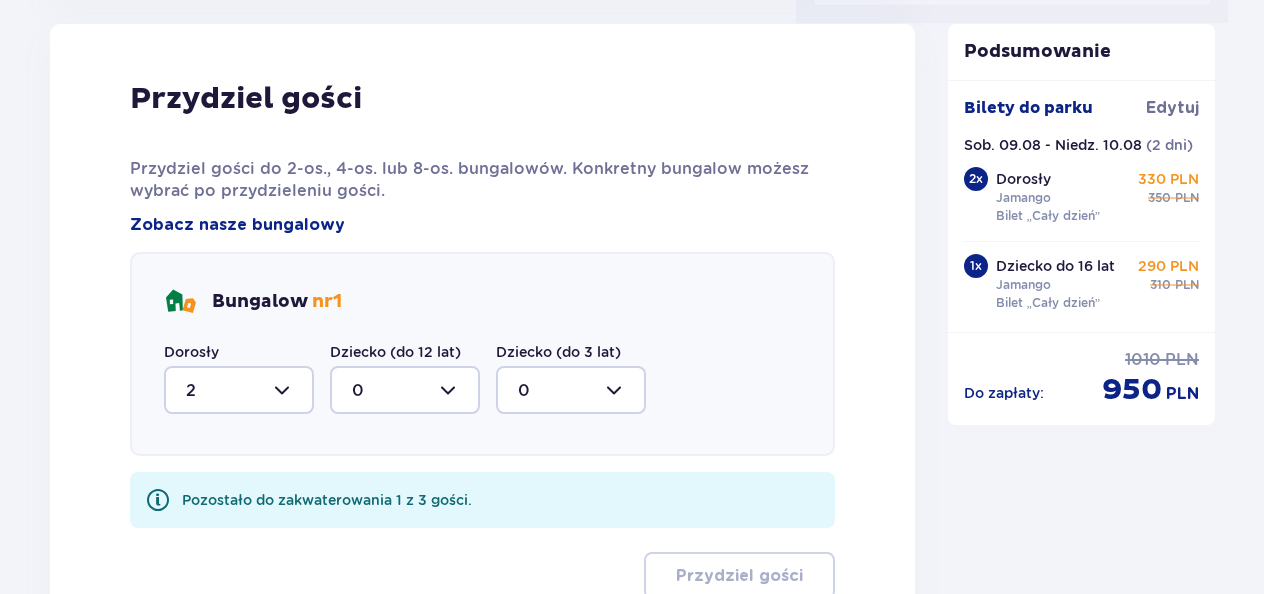 click at bounding box center (405, 390) 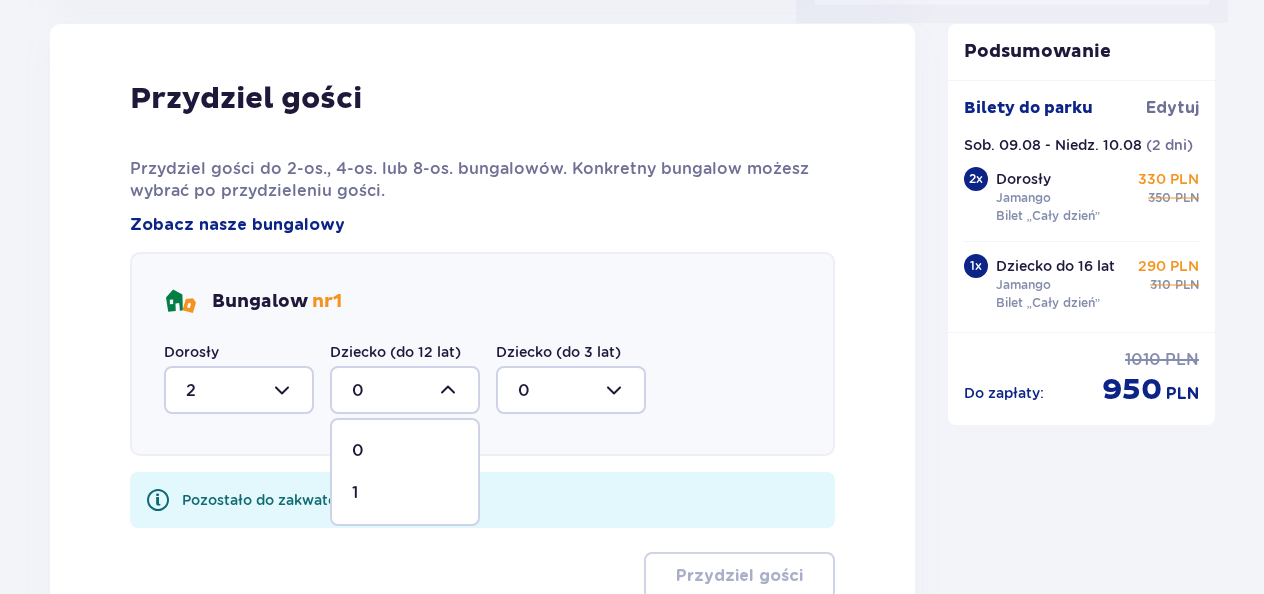 click on "1" at bounding box center (405, 493) 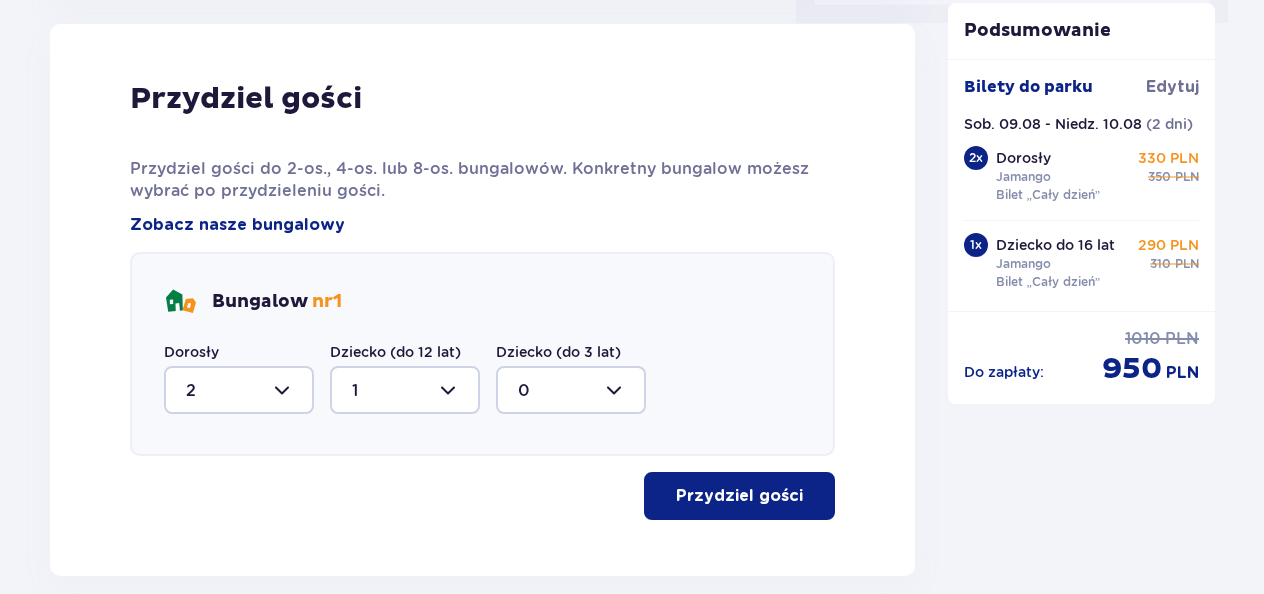 click on "Przydziel gości" at bounding box center (739, 496) 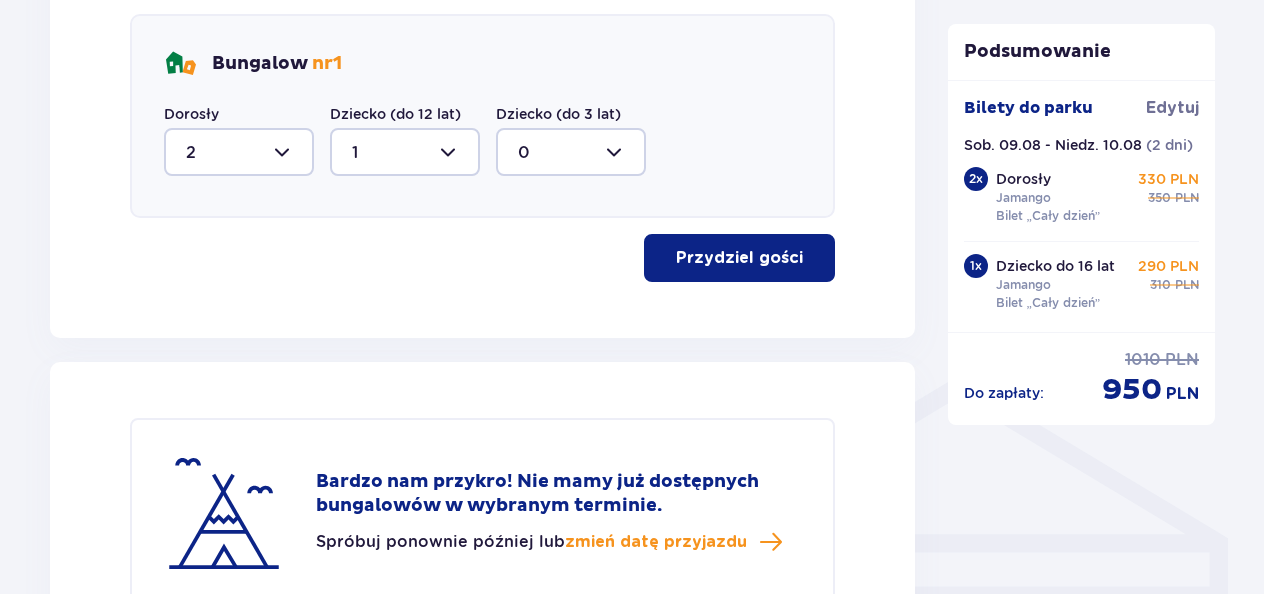 scroll, scrollTop: 1308, scrollLeft: 0, axis: vertical 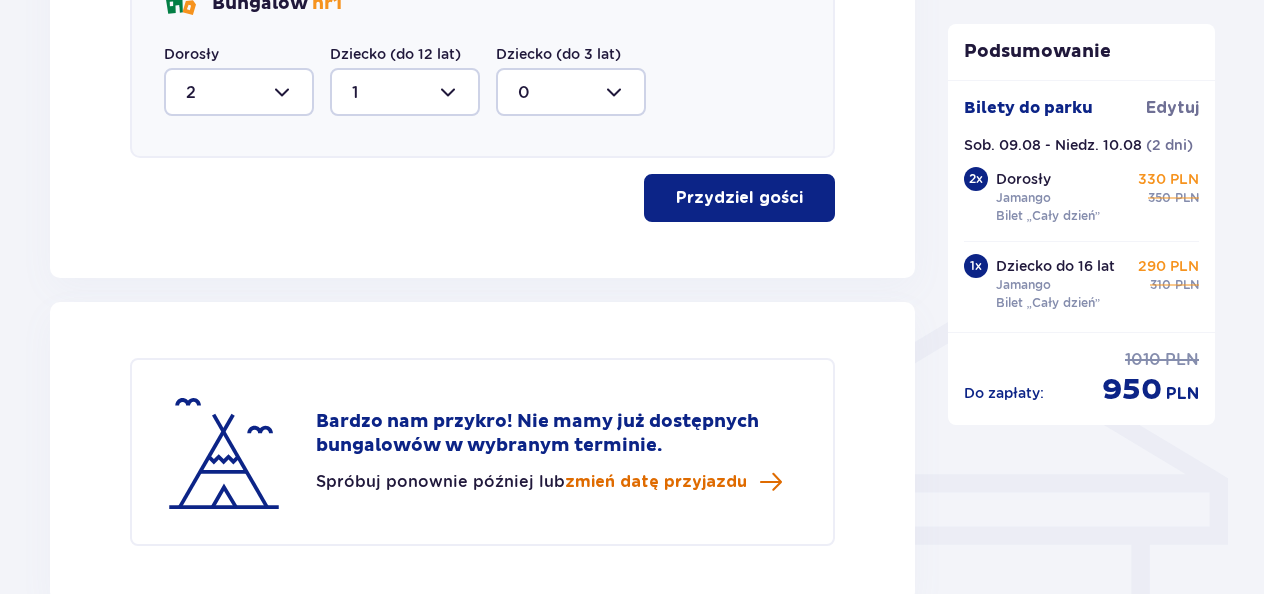 click on "zmień datę przyjazdu" at bounding box center (656, 482) 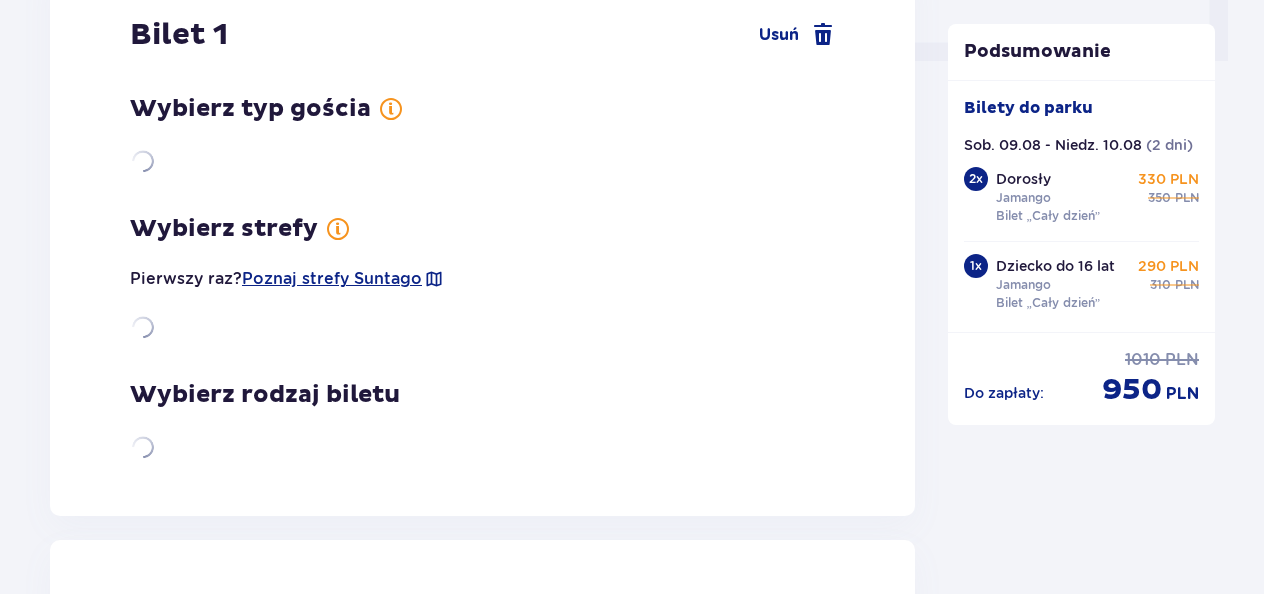 scroll, scrollTop: 0, scrollLeft: 0, axis: both 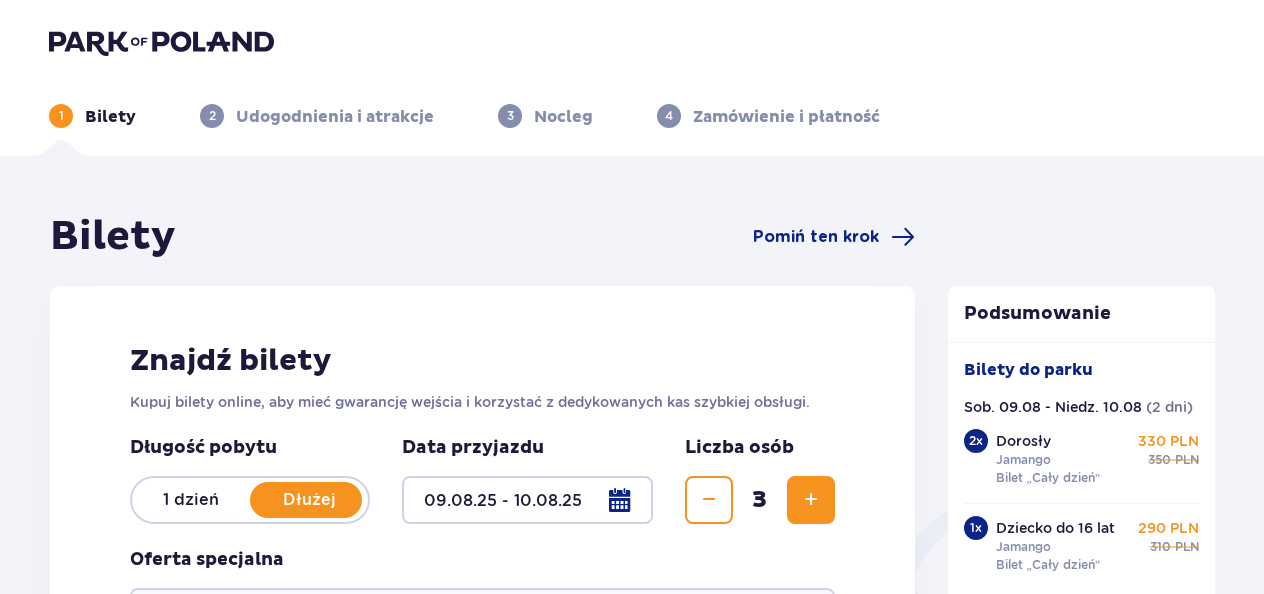 click at bounding box center (527, 500) 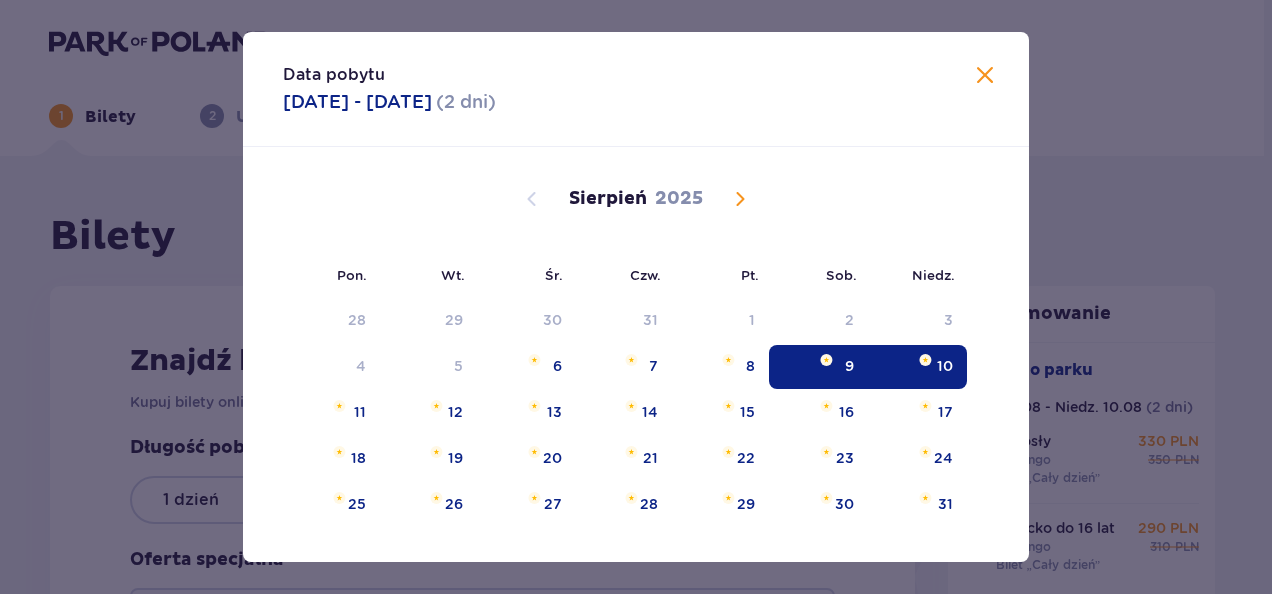 click on "Data pobytu 09.08.2025 - 10.08.2025 ( 2   dni ) Pon. Wt. Śr. Czw. Pt. Sob. Niedz. Lipiec 2025 30 1 2 3 4 5 6 7 8 9 10 11 12 13 14 15 16 17 18 19 20 21 22 23 24 25 26 27 28 29 30 31 1 2 3 Sierpień 2025 28 29 30 31 1 2 3 4 5 6 7 8 9 10 11 12 13 14 15 16 17 18 19 20 21 22 23 24 25 26 27 28 29 30 31 Wrzesień 2025 1 2 3 4 5 6 7 8 9 10 11 12 13 14 15 16 17 18 19 20 21 22 23 24 25 26 27 28 29 30 1 2 3 4 5 Dni, w których obowiązują ceny wakacyjne, weekendowe lub świąteczne. Dni świąteczne, w których godziny otwarcia mogą się różnić.   Sprawdź godziny otwarcia Oszczędź 20 zł na każdym bilecie kupując 14+ dni wcześniej lub 10 zł kupując 1-13 dni wcześniej!  Cennik" at bounding box center [636, 297] 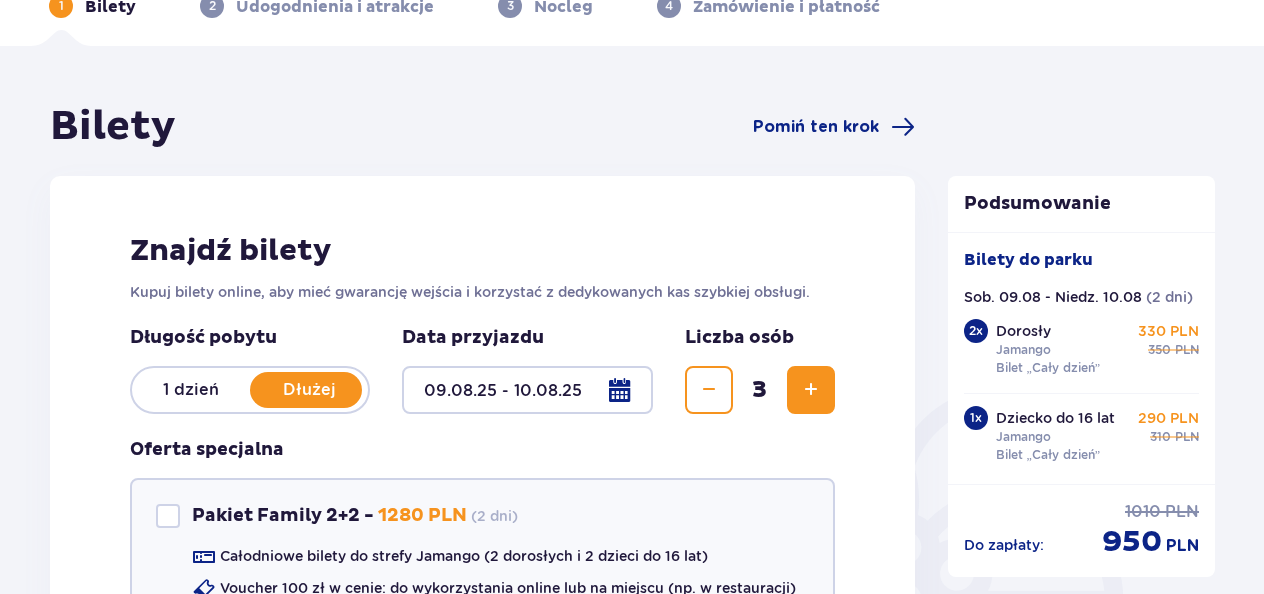 scroll, scrollTop: 0, scrollLeft: 0, axis: both 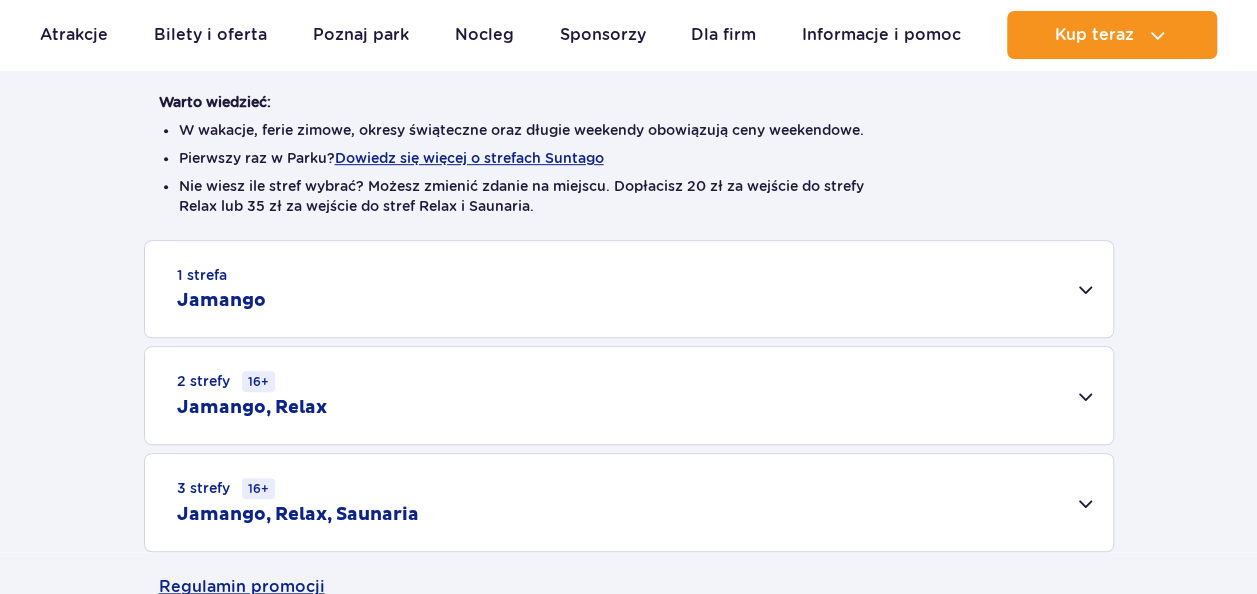 click on "1 strefa
Jamango" at bounding box center [629, 289] 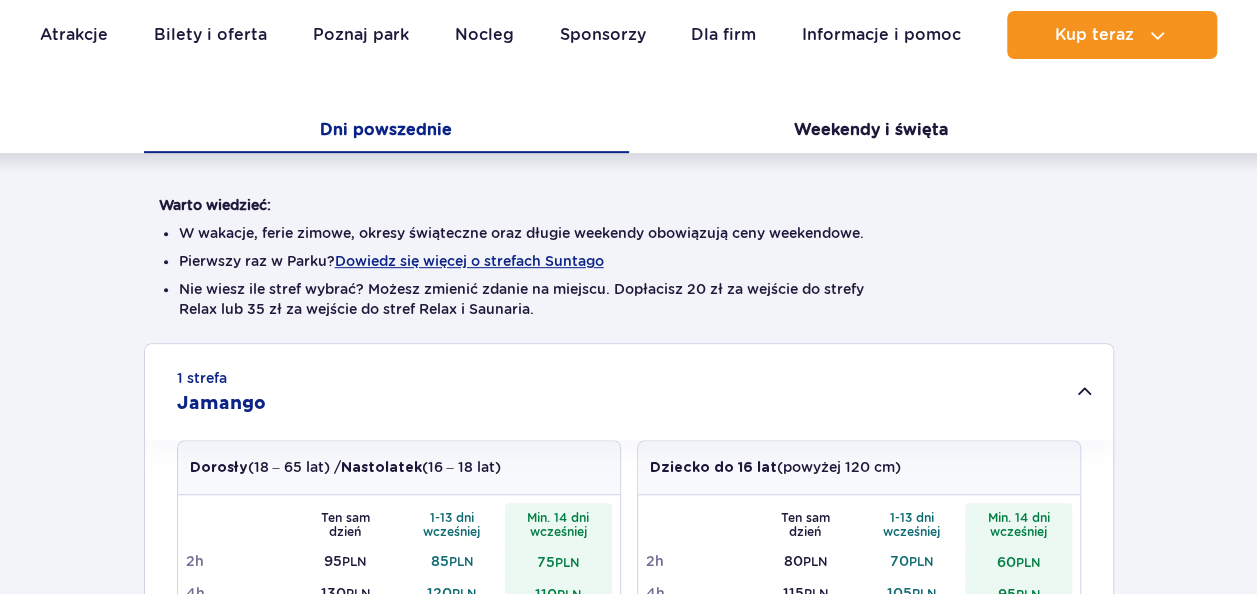 scroll, scrollTop: 300, scrollLeft: 0, axis: vertical 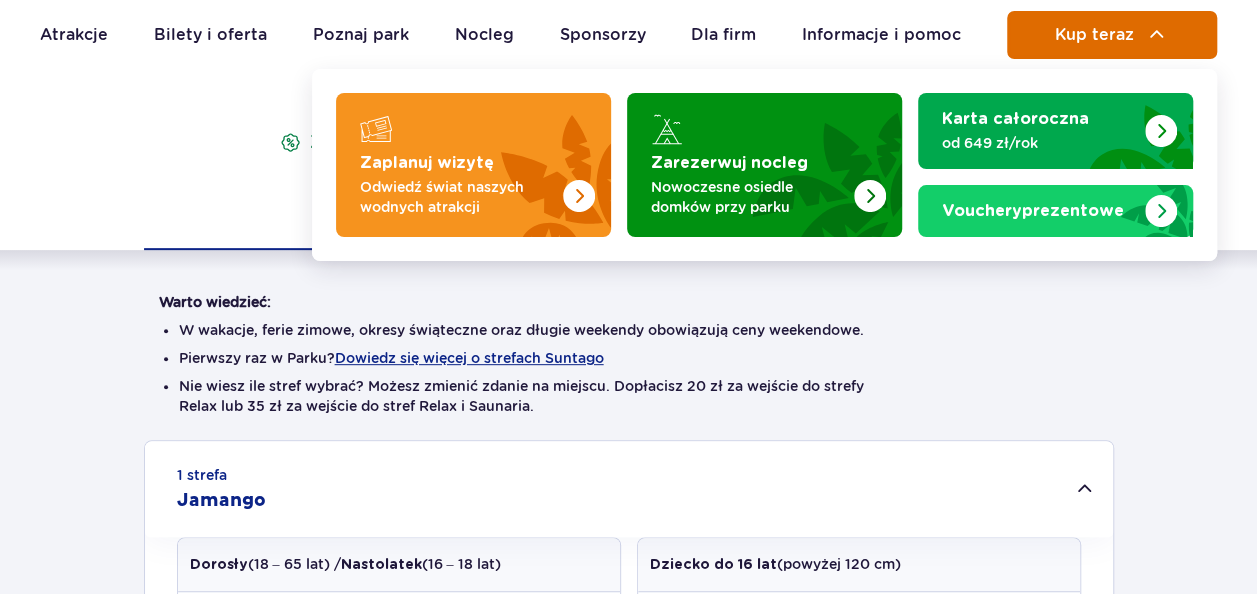 click on "Kup teraz" at bounding box center [1093, 35] 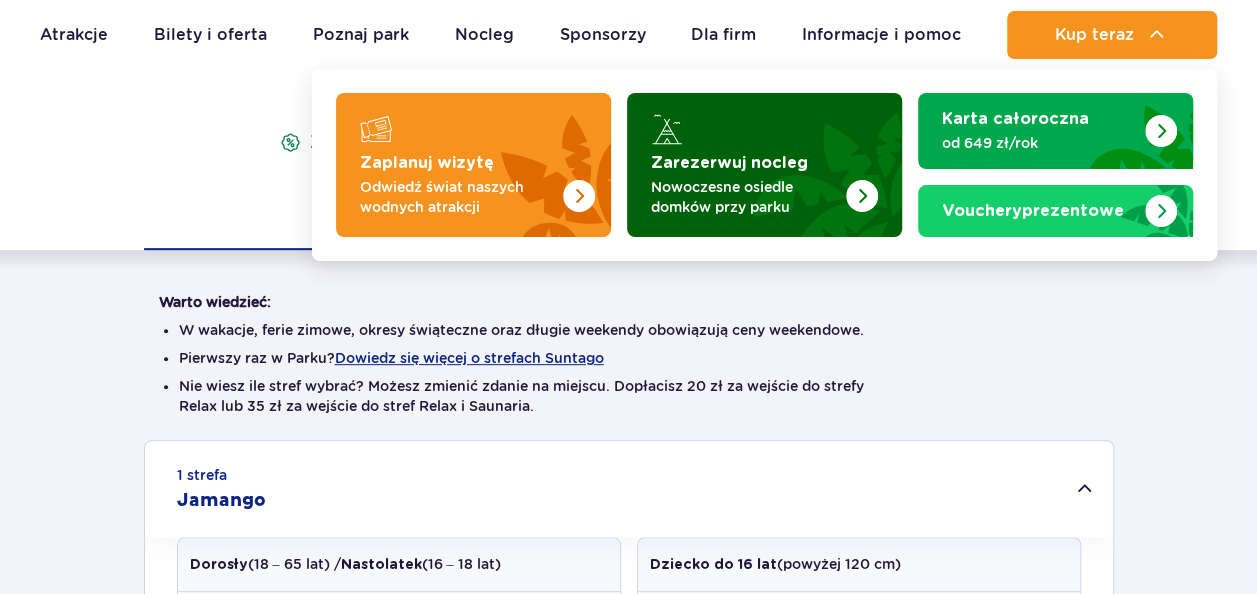 click at bounding box center [814, 159] 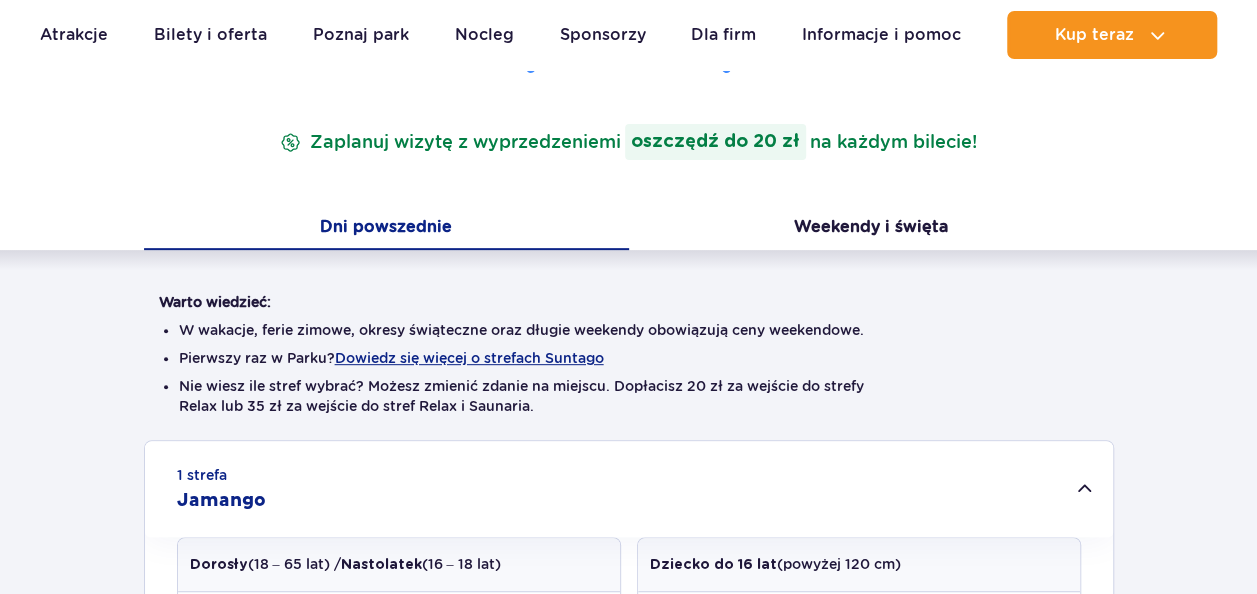 scroll, scrollTop: 500, scrollLeft: 0, axis: vertical 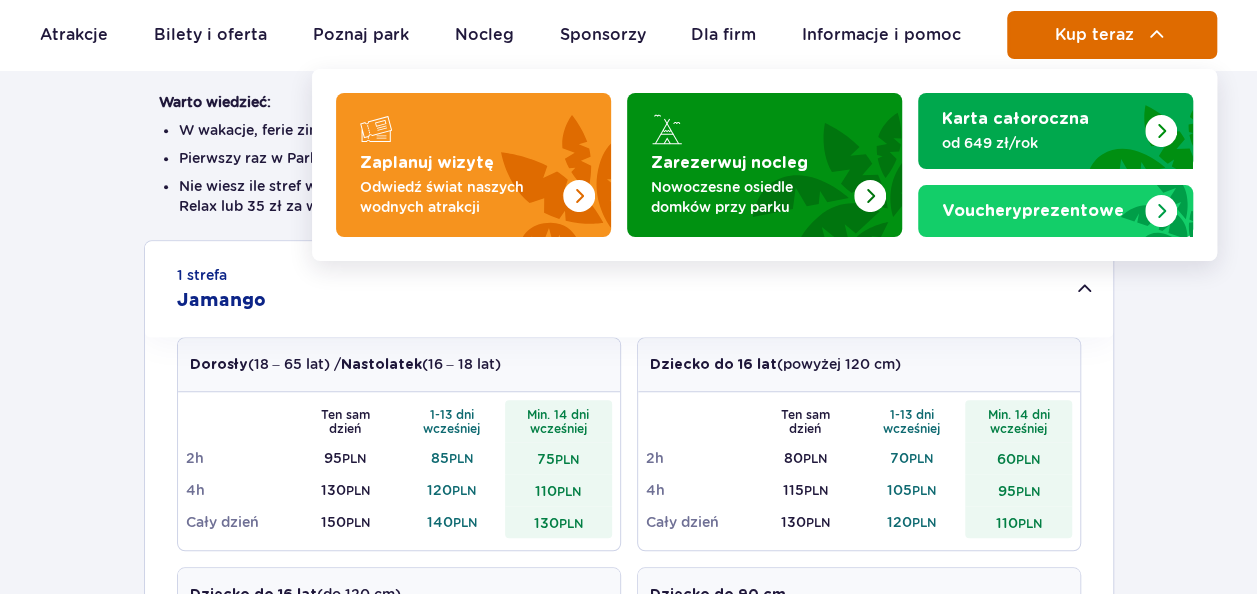click on "Kup teraz" at bounding box center (1112, 35) 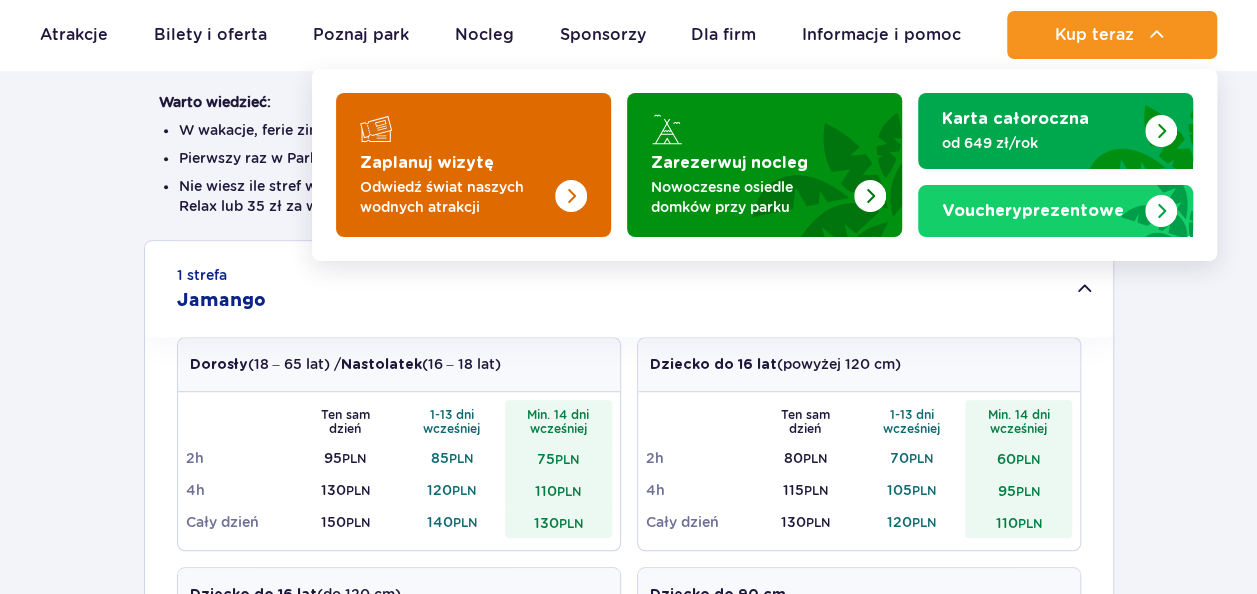 click on "Odwiedź świat naszych wodnych atrakcji" at bounding box center [457, 197] 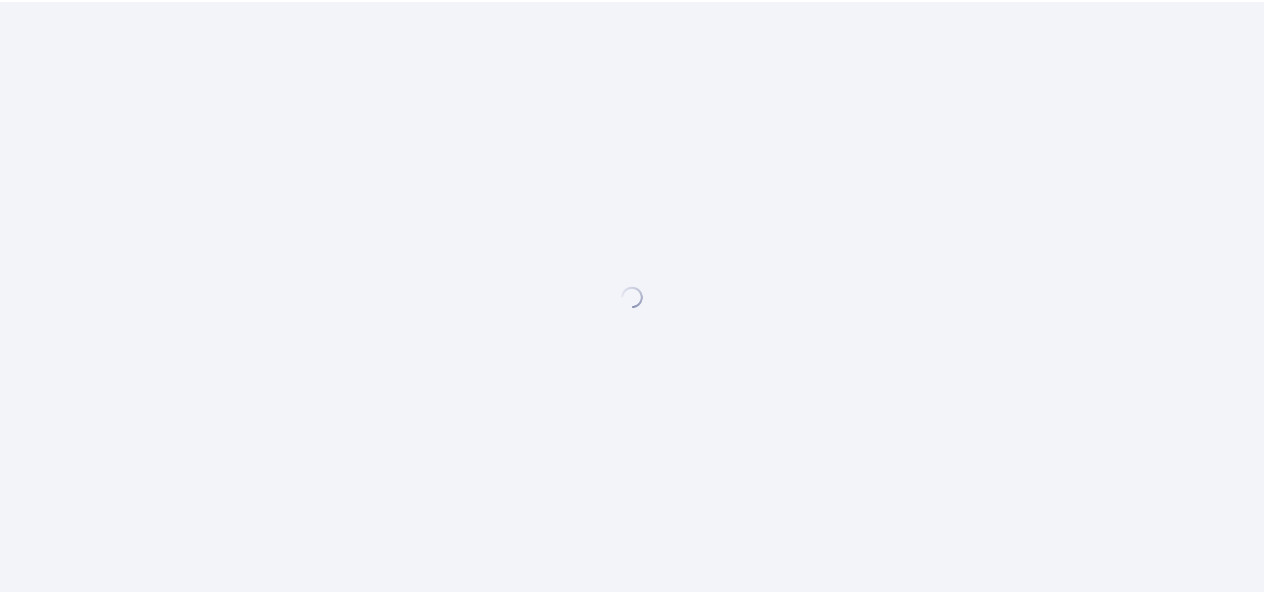 scroll, scrollTop: 0, scrollLeft: 0, axis: both 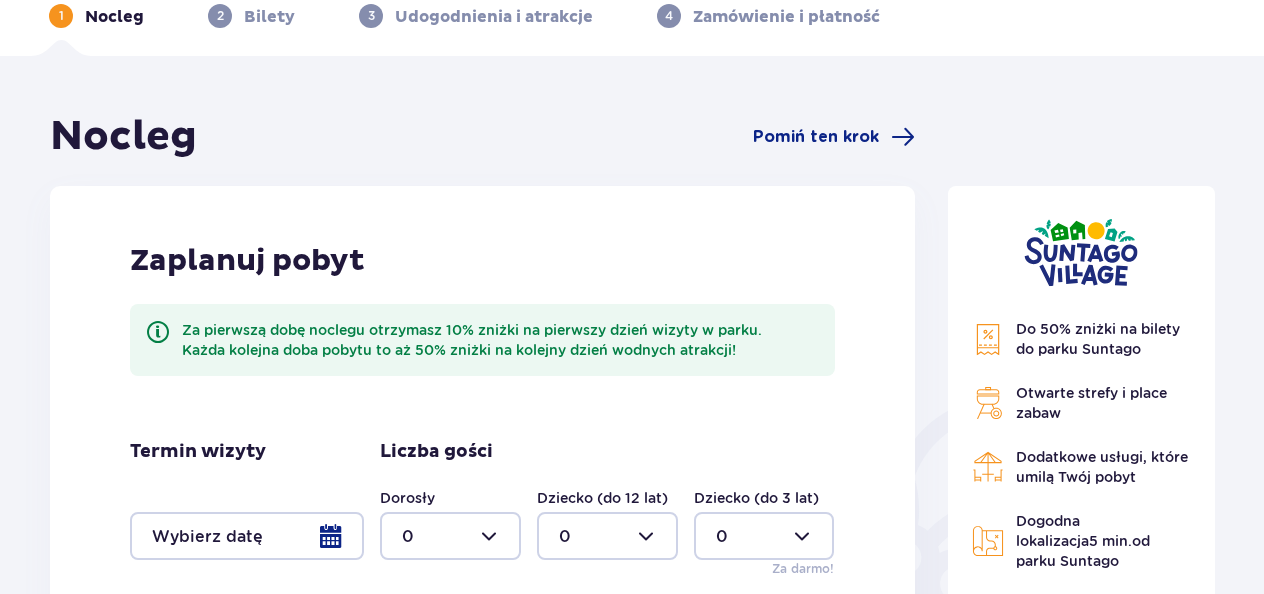 click at bounding box center [247, 536] 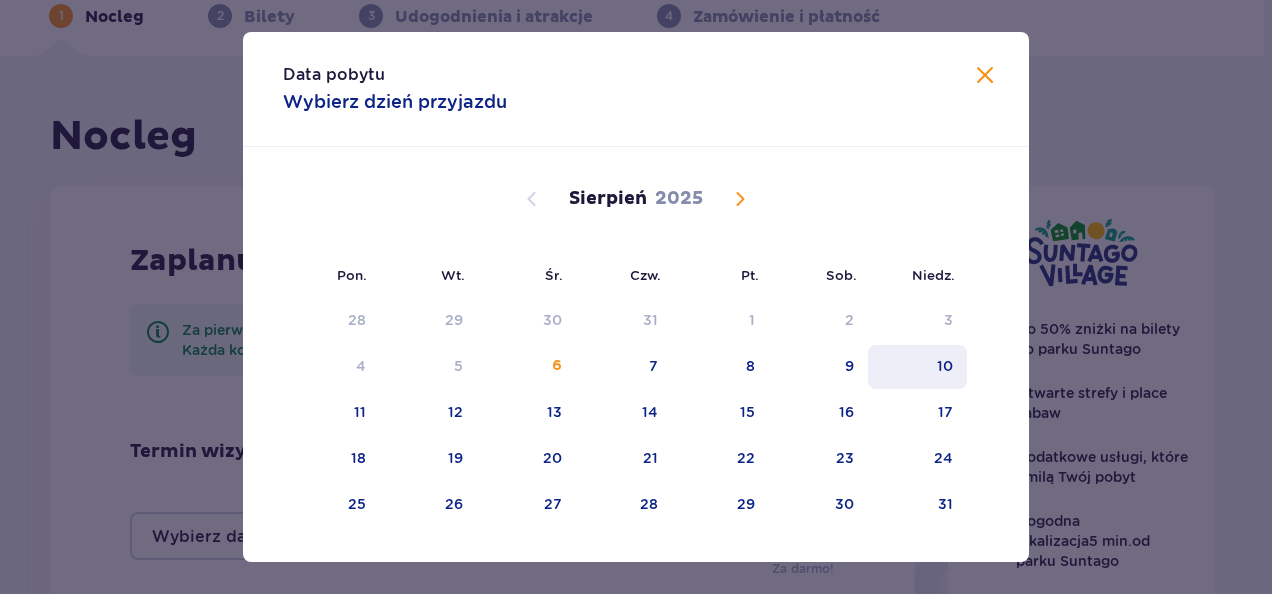 drag, startPoint x: 827, startPoint y: 382, endPoint x: 894, endPoint y: 386, distance: 67.11929 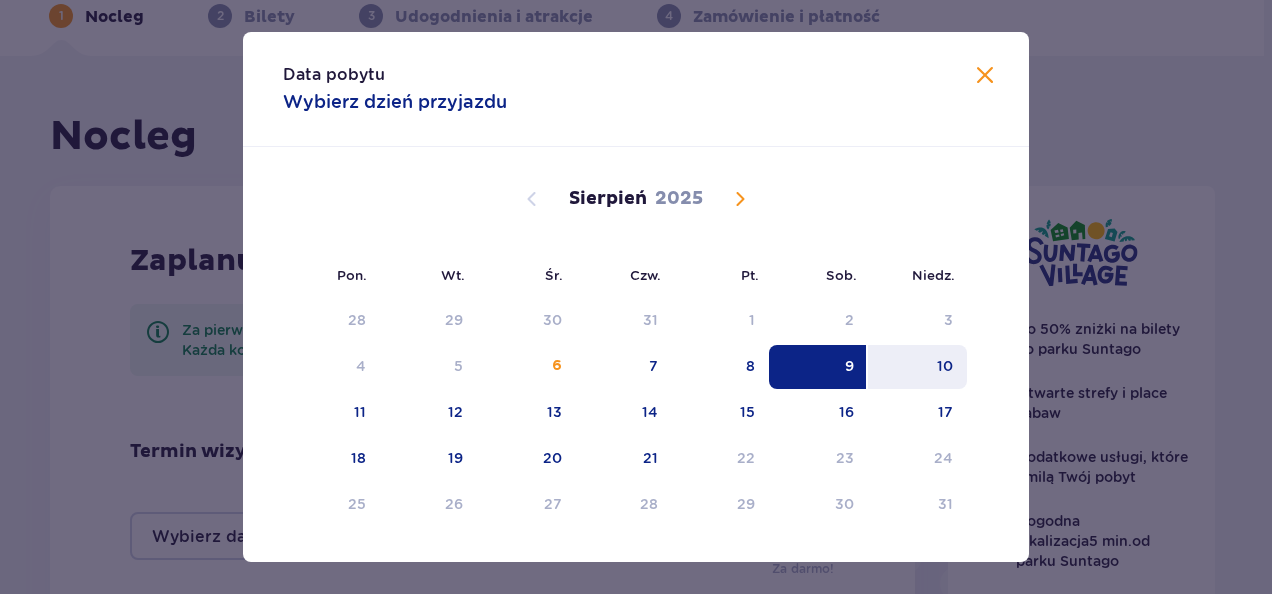 click on "10" at bounding box center (917, 367) 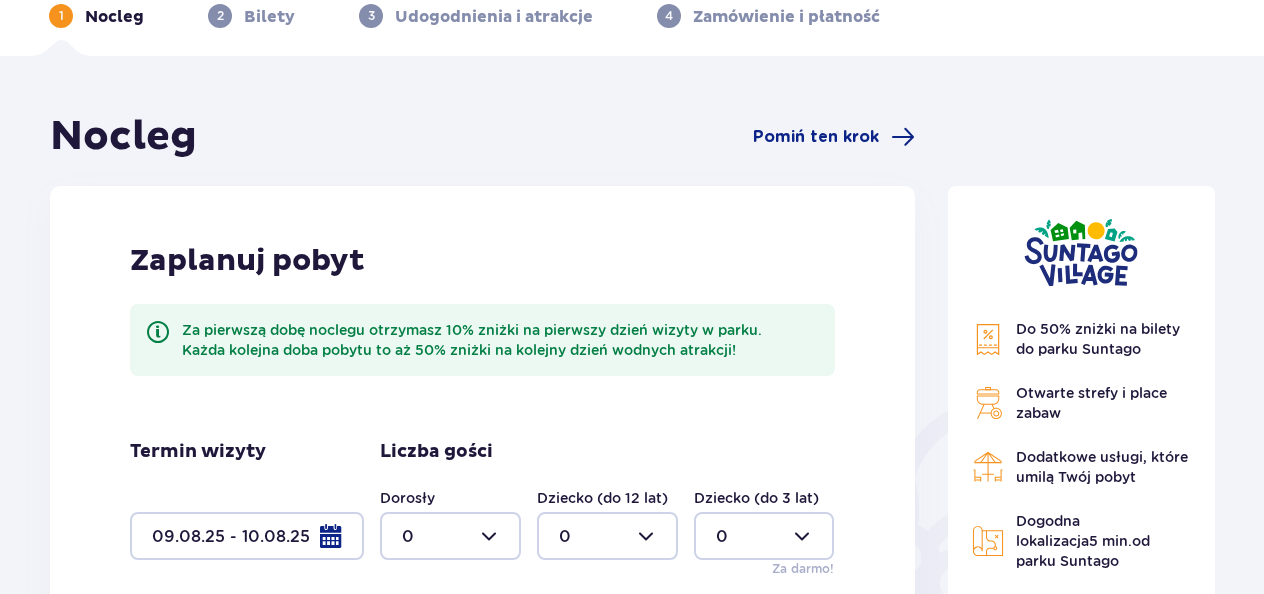 click at bounding box center [450, 536] 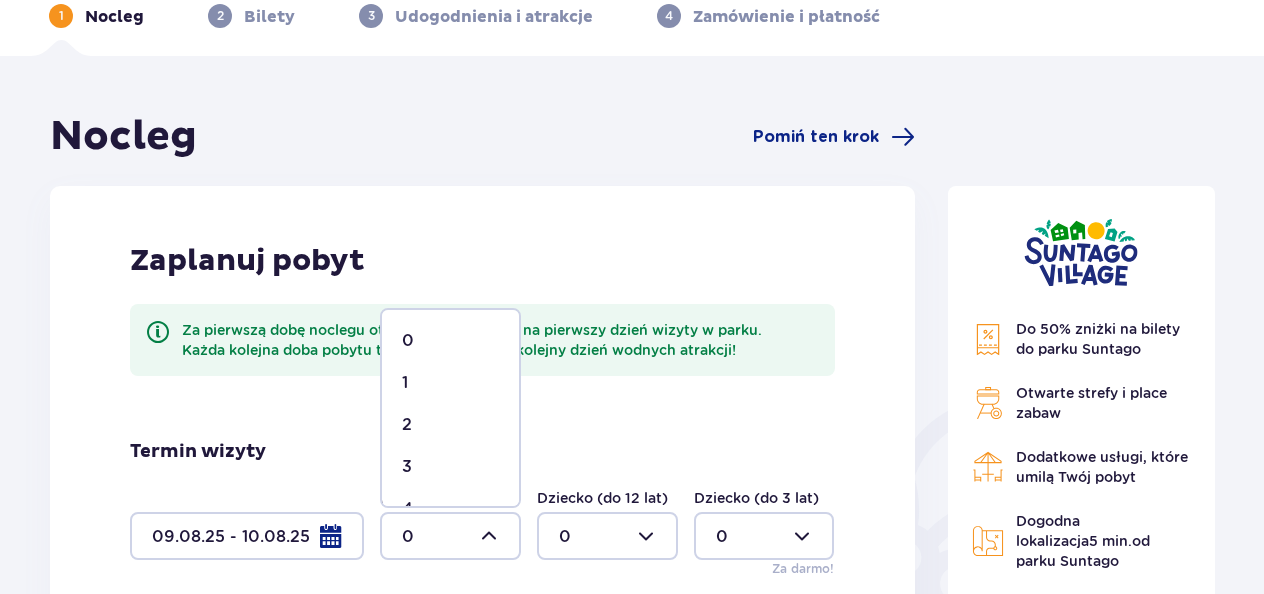 click on "2" at bounding box center (407, 425) 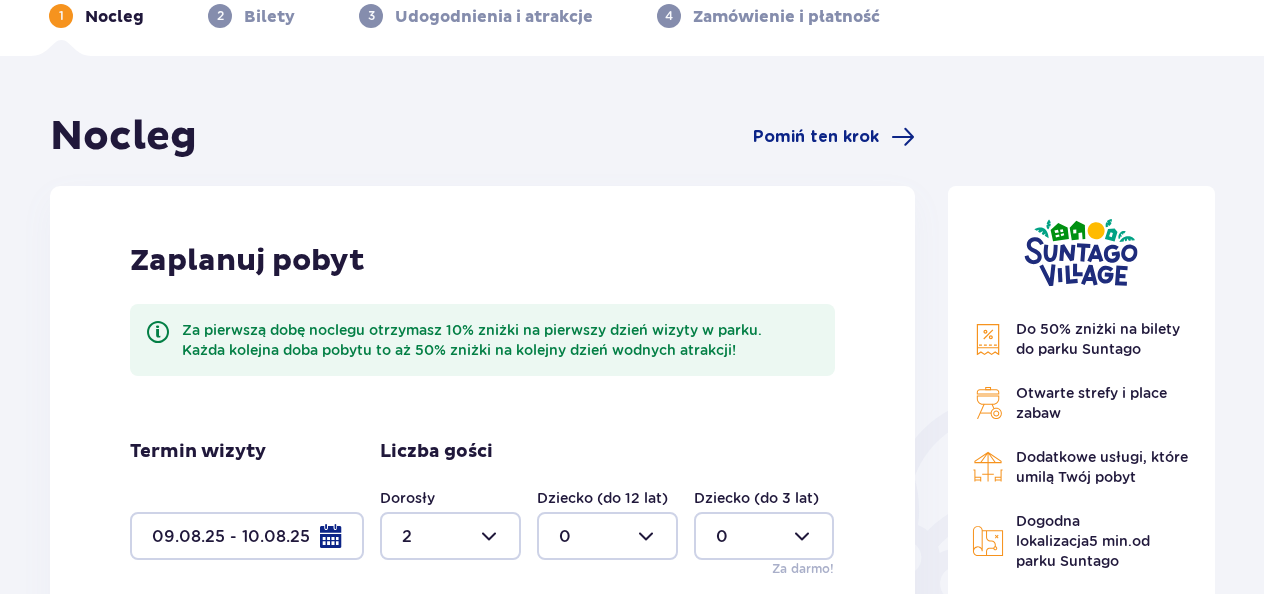 click at bounding box center (607, 536) 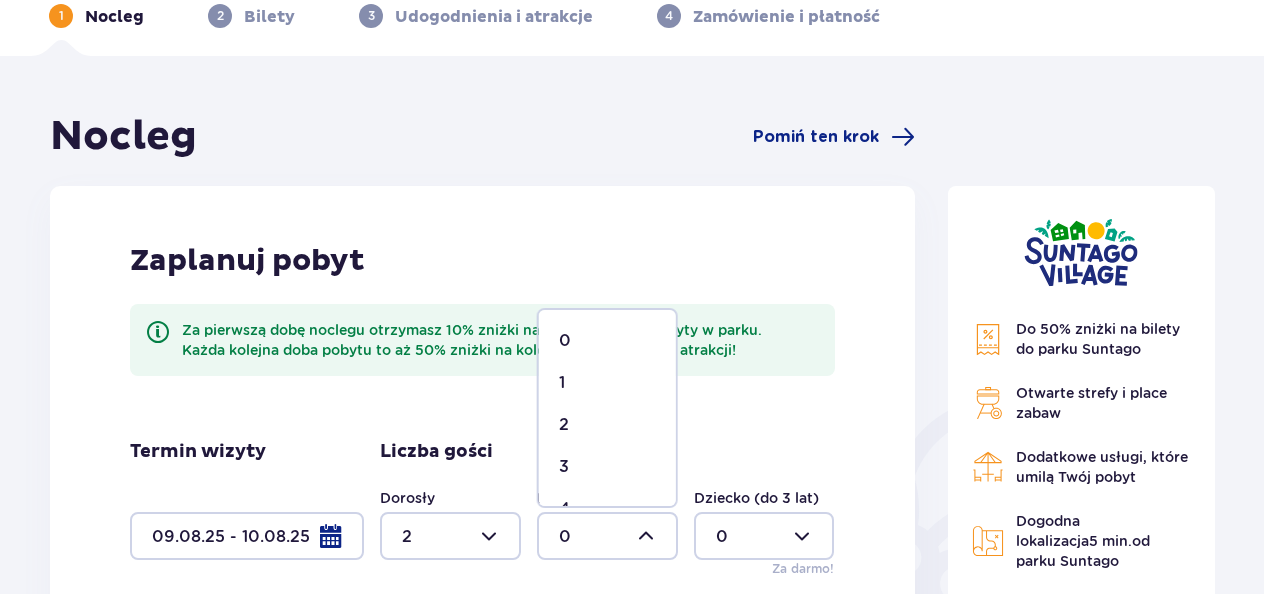 click on "1" at bounding box center [607, 383] 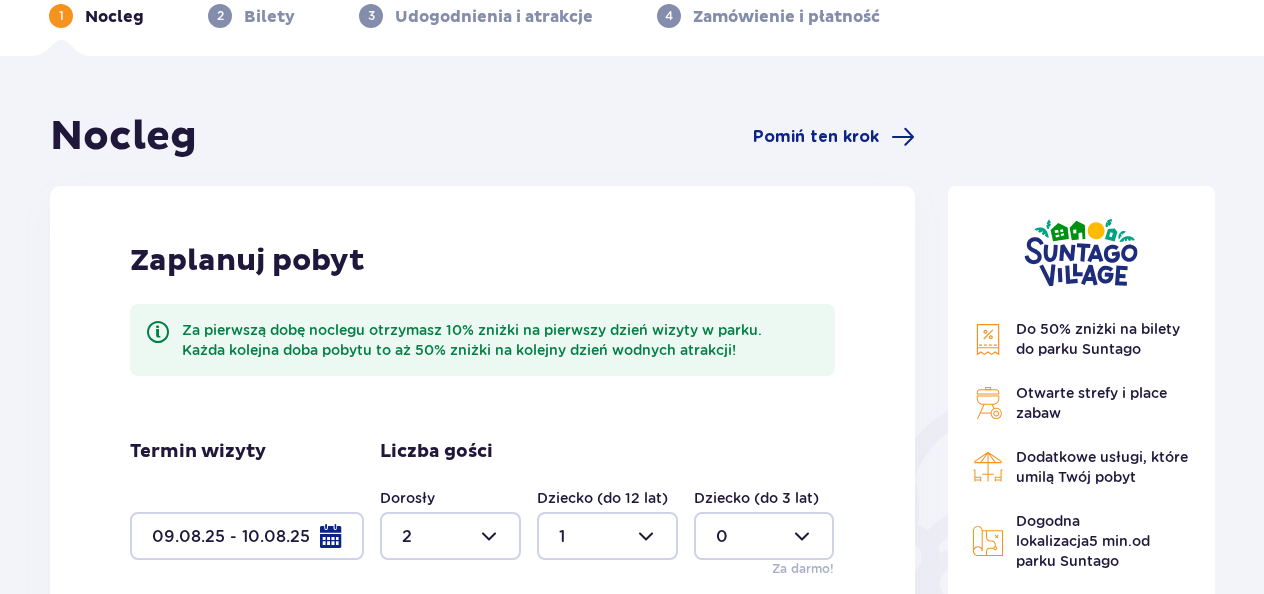 type on "1" 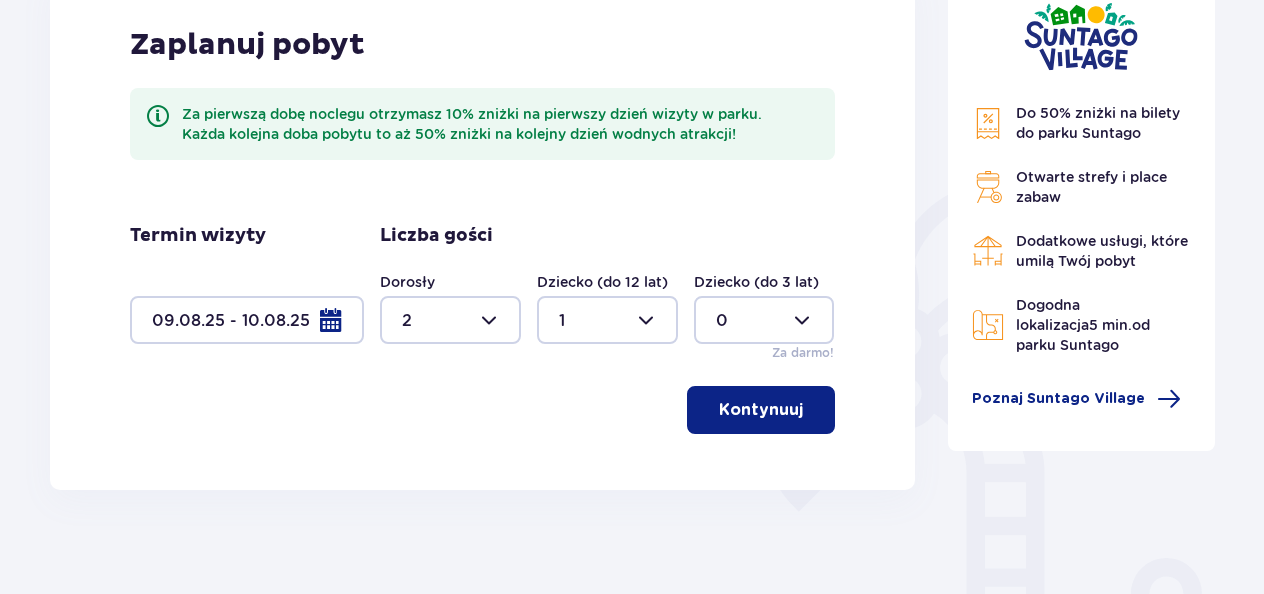 scroll, scrollTop: 400, scrollLeft: 0, axis: vertical 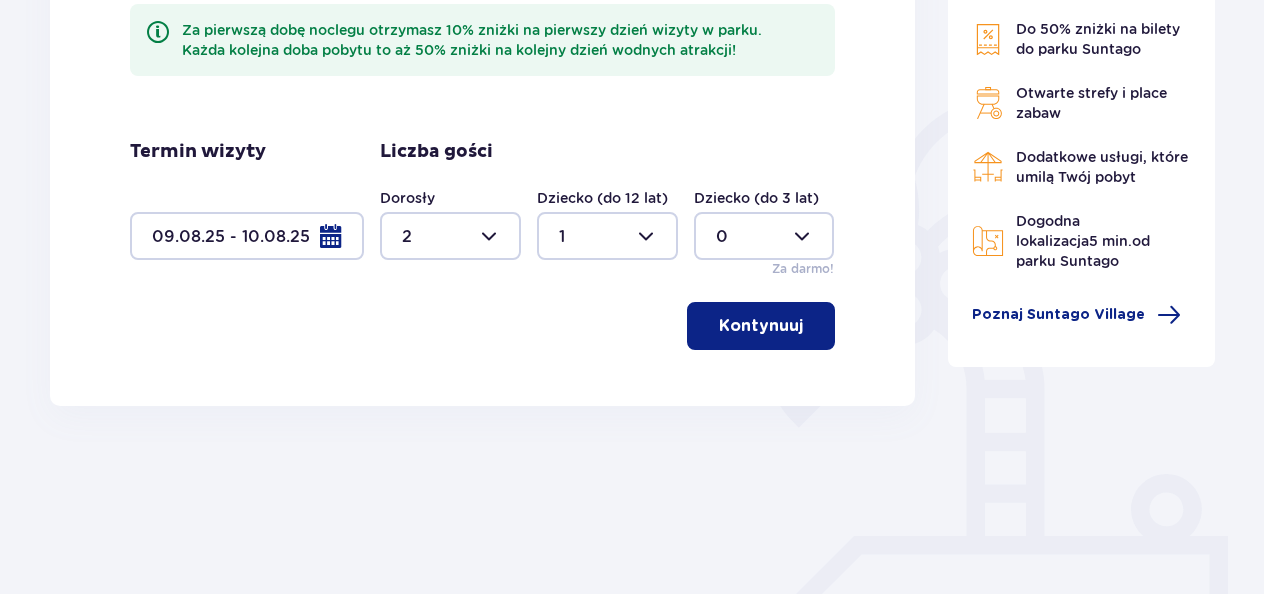 click on "Kontynuuj" at bounding box center [761, 326] 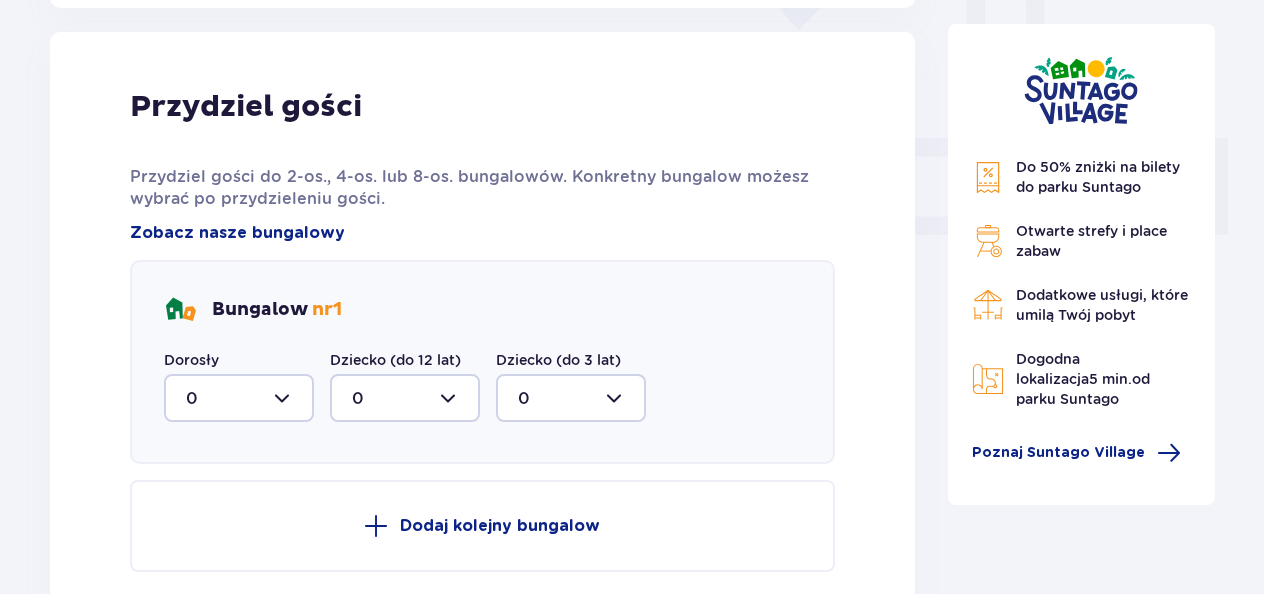 scroll, scrollTop: 806, scrollLeft: 0, axis: vertical 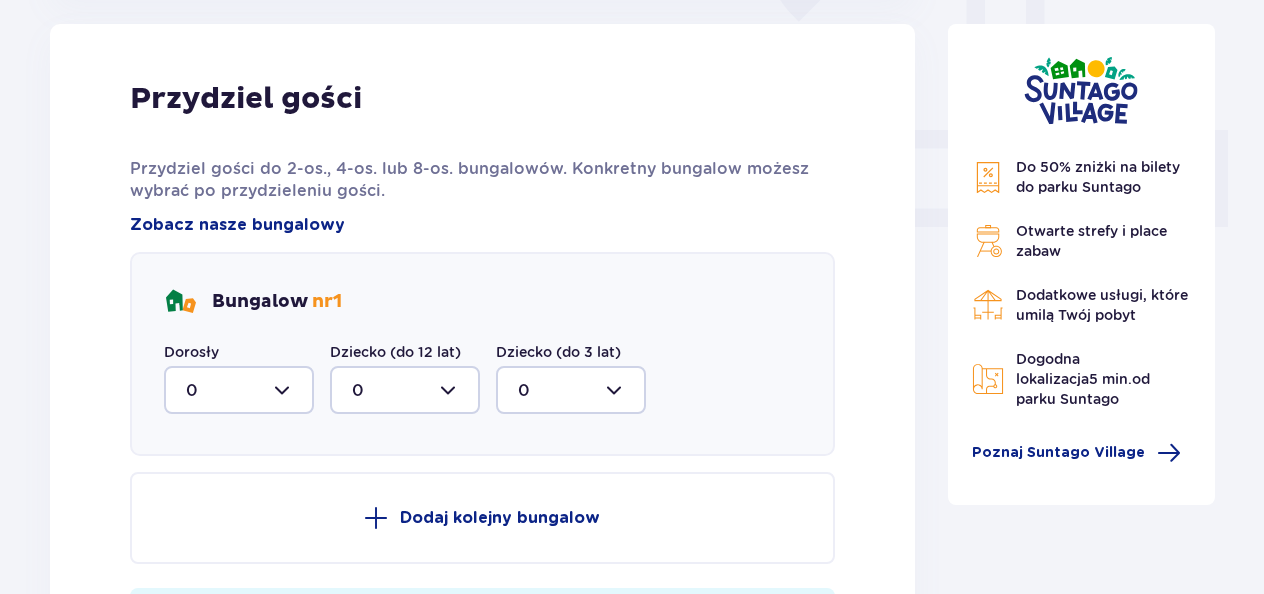 click at bounding box center (239, 390) 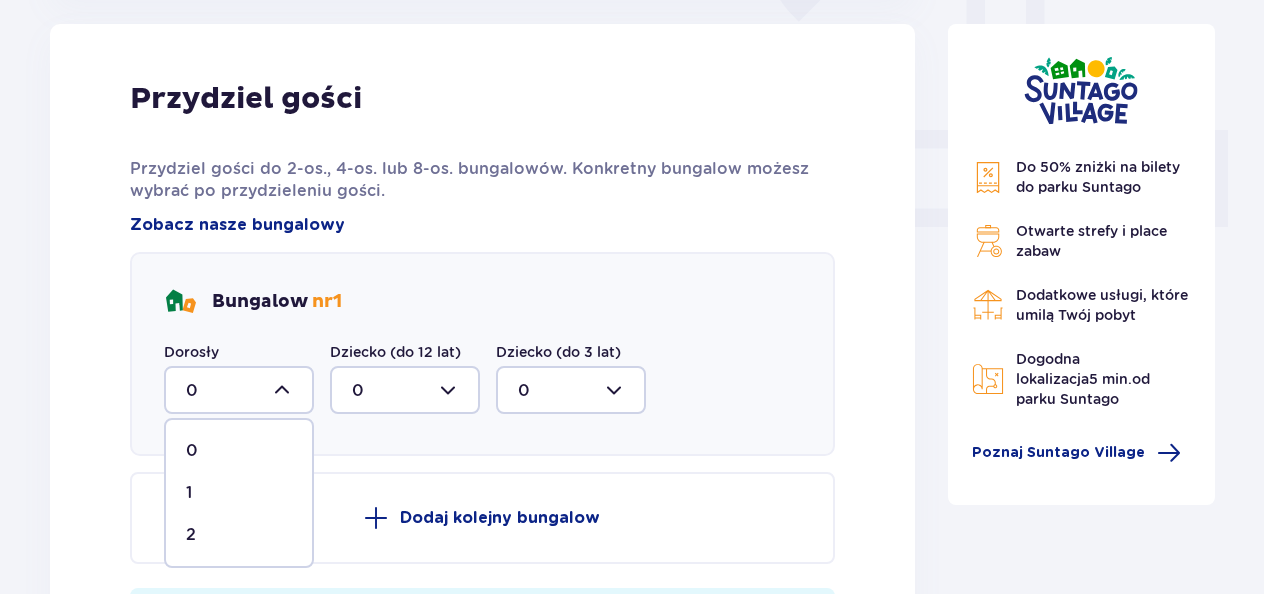 click on "2" at bounding box center [239, 535] 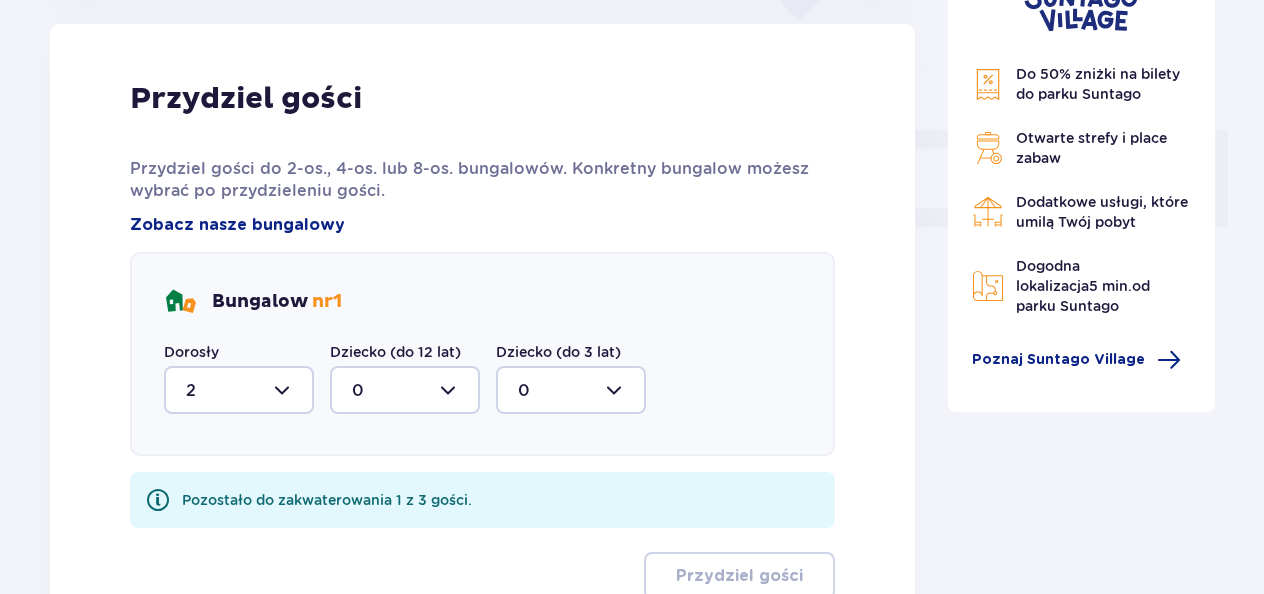 click at bounding box center (405, 390) 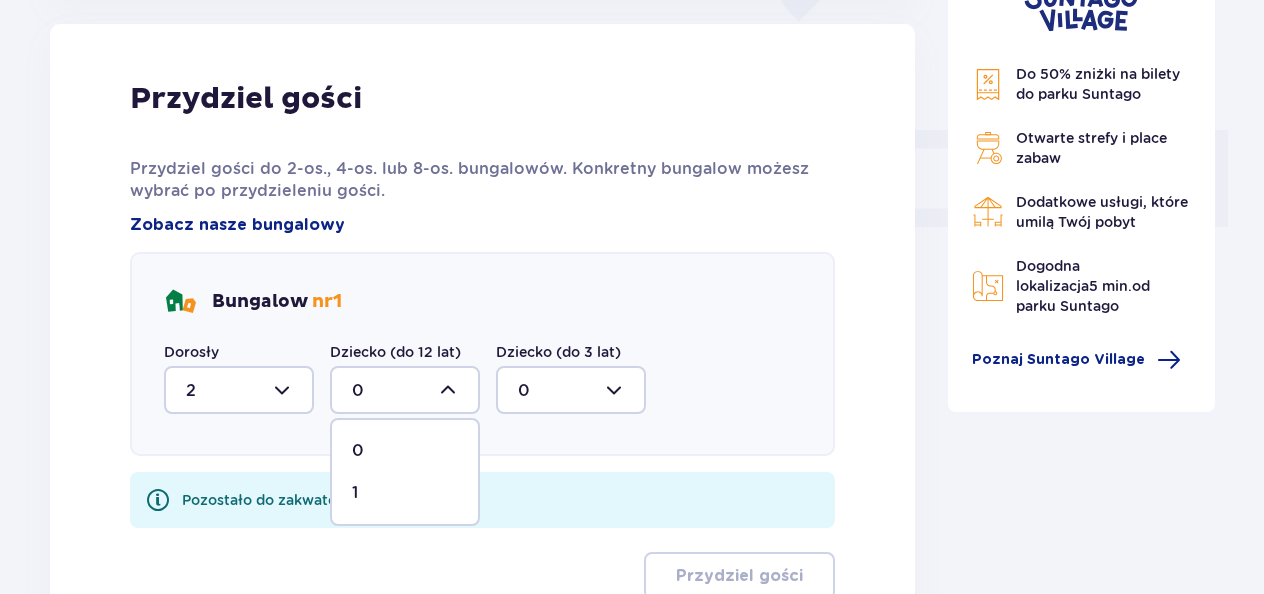 click on "1" at bounding box center [405, 493] 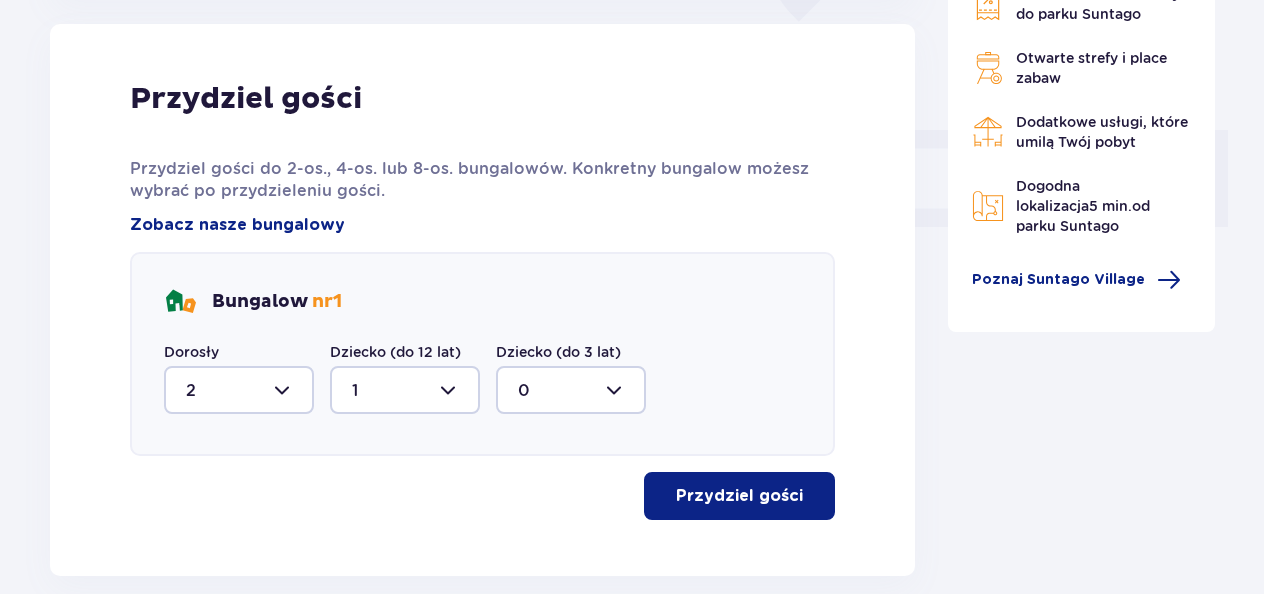 click at bounding box center [807, 496] 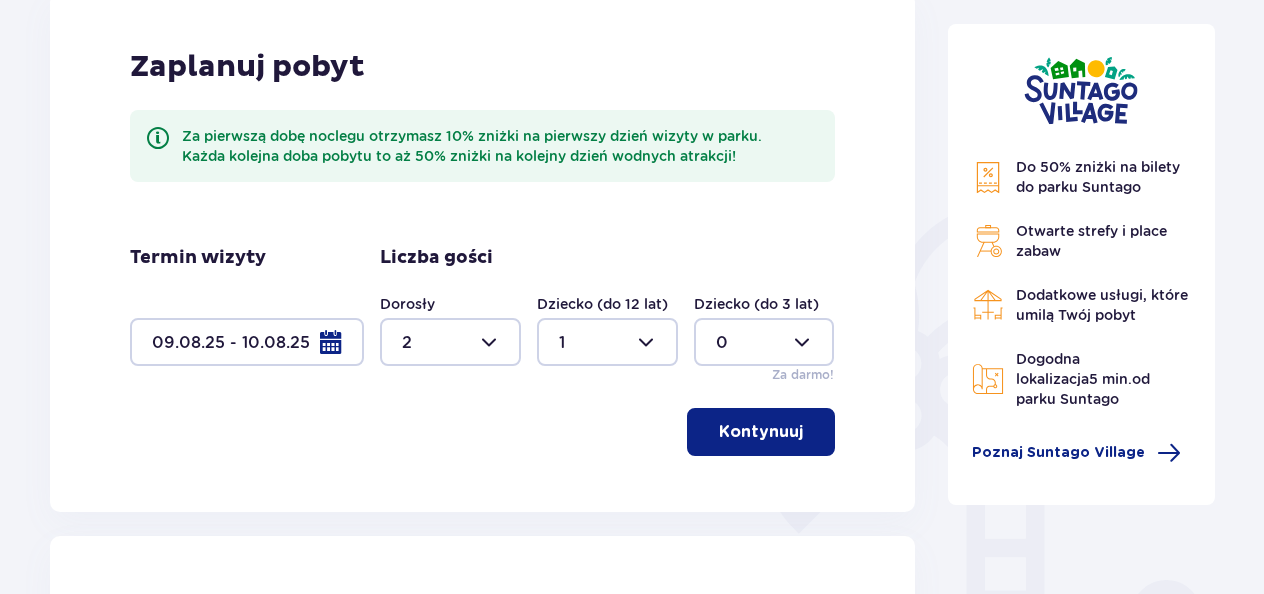 scroll, scrollTop: 232, scrollLeft: 0, axis: vertical 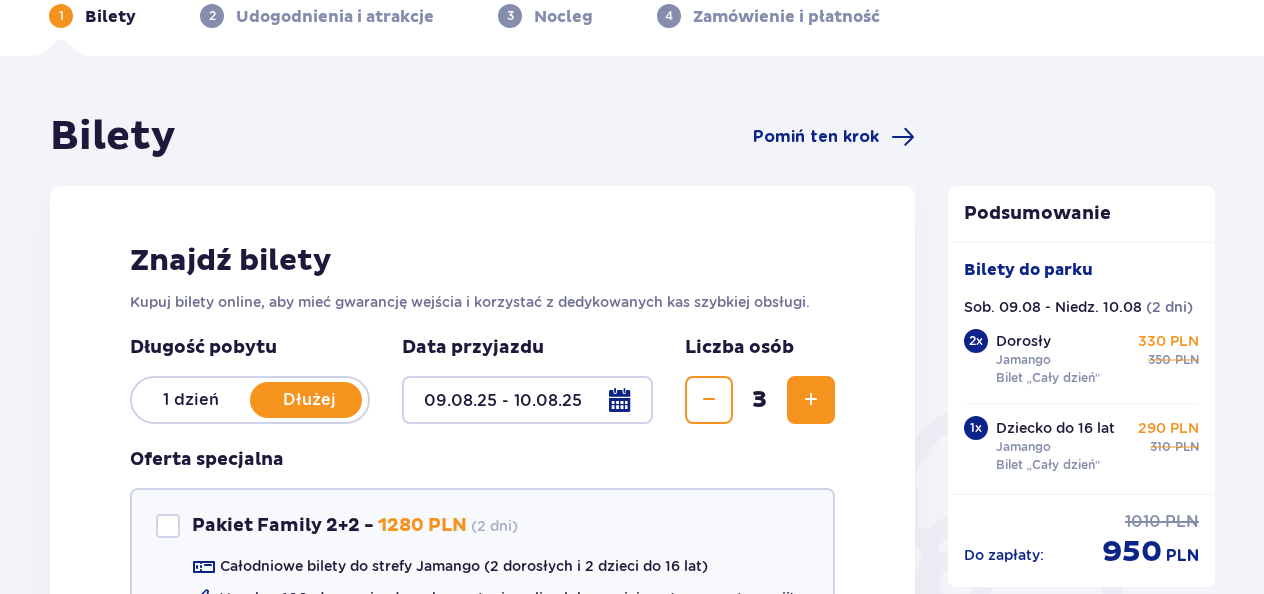 click on "1 dzień" at bounding box center [191, 400] 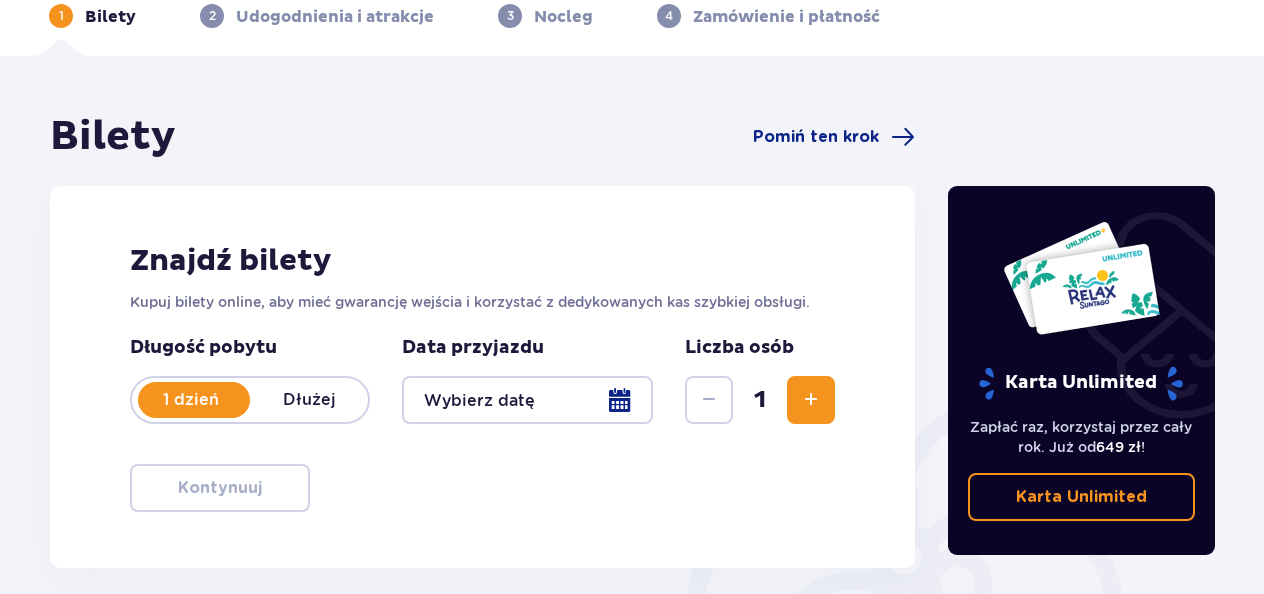 click at bounding box center (527, 400) 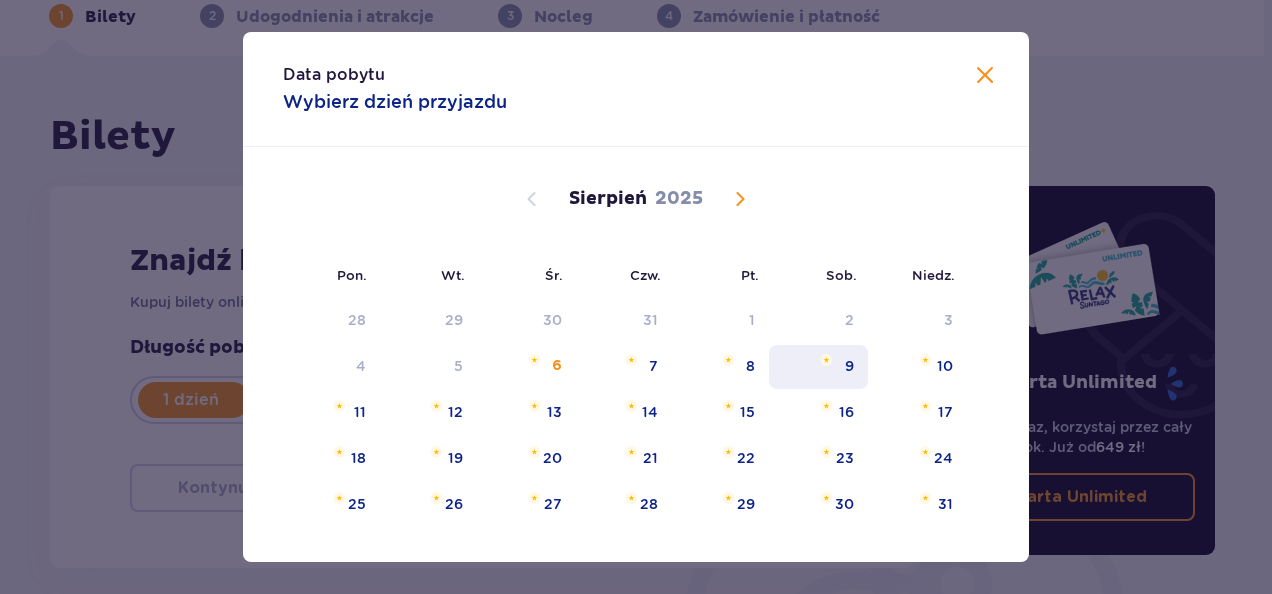 click on "9" at bounding box center [818, 367] 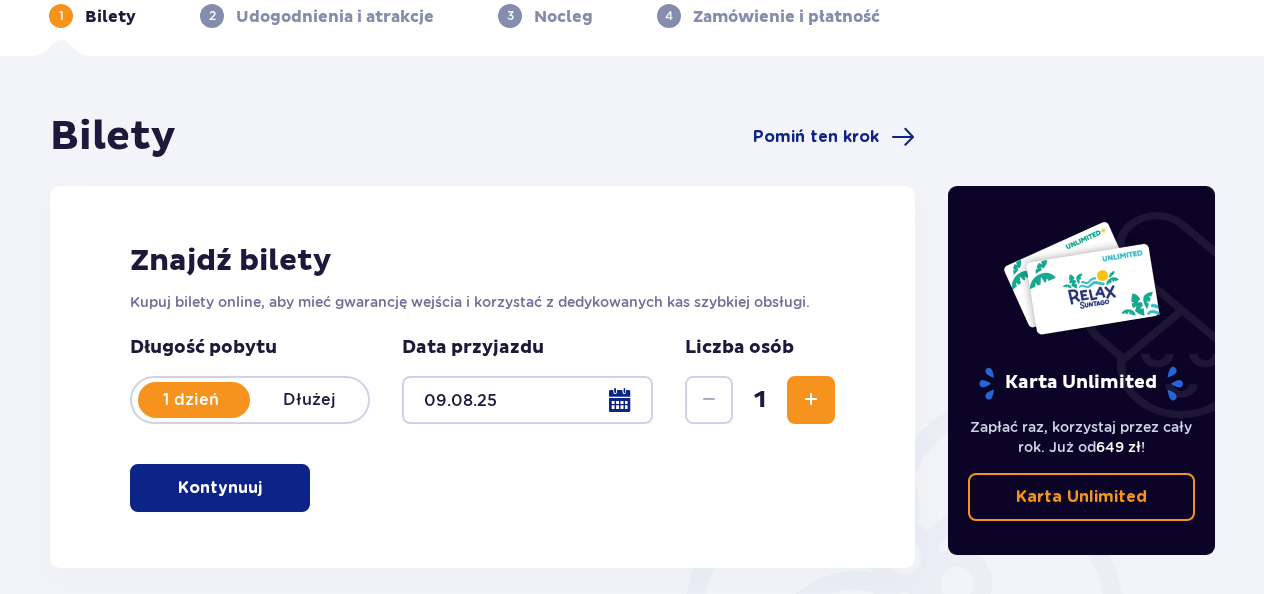 click on "1" at bounding box center (760, 400) 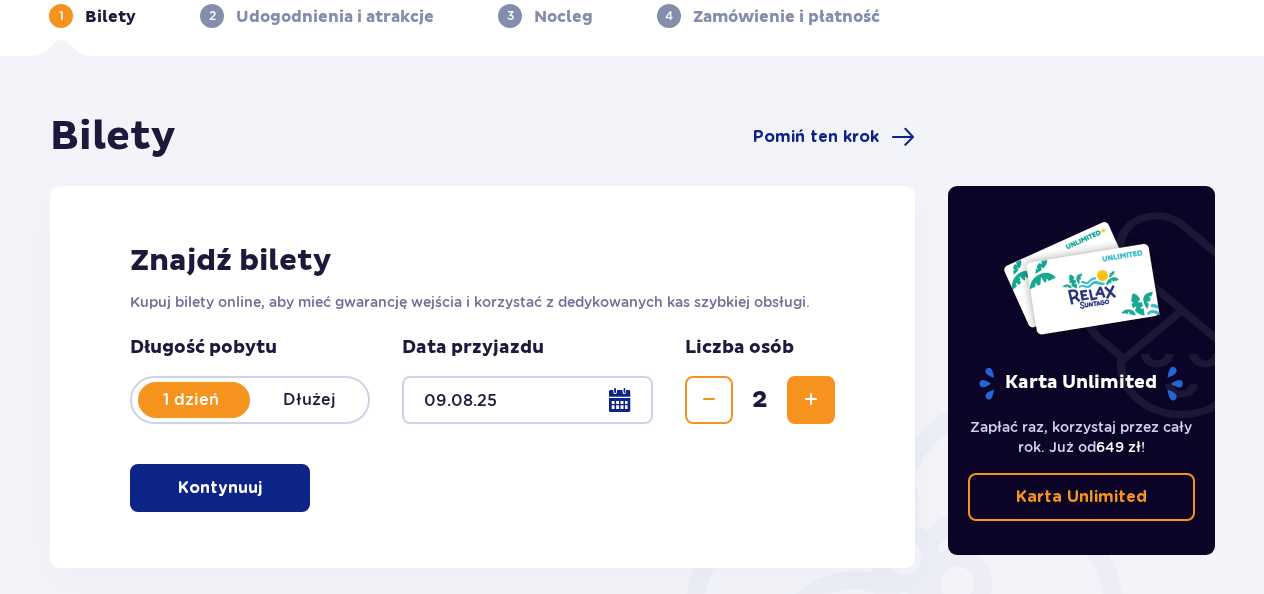 click at bounding box center (811, 400) 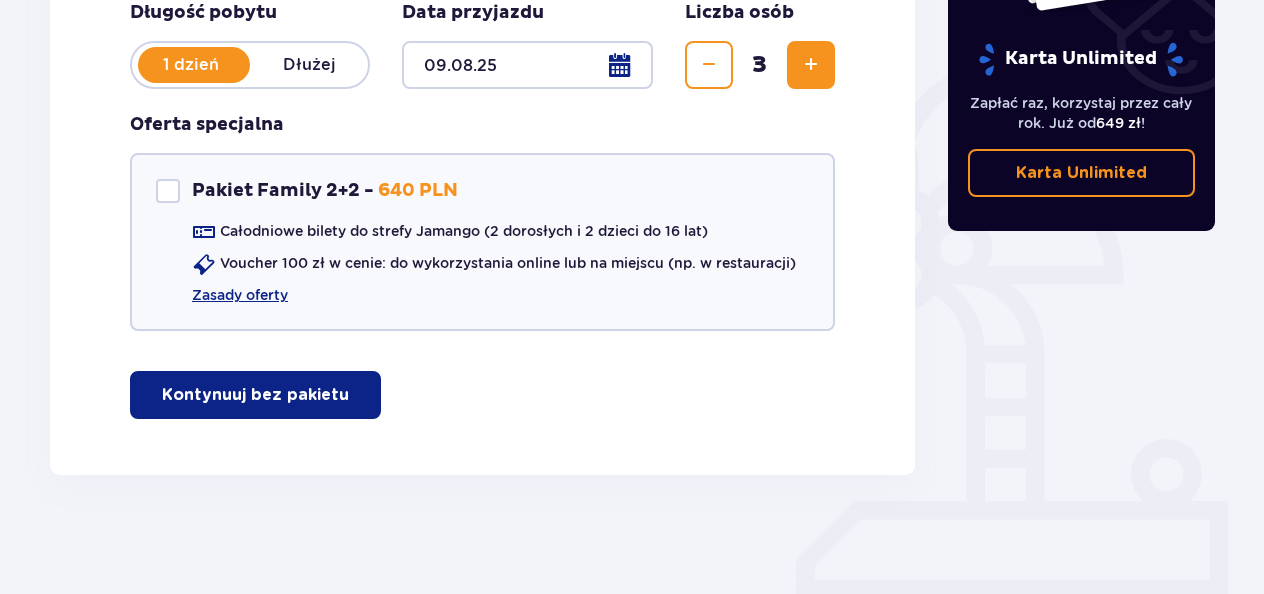 scroll, scrollTop: 436, scrollLeft: 0, axis: vertical 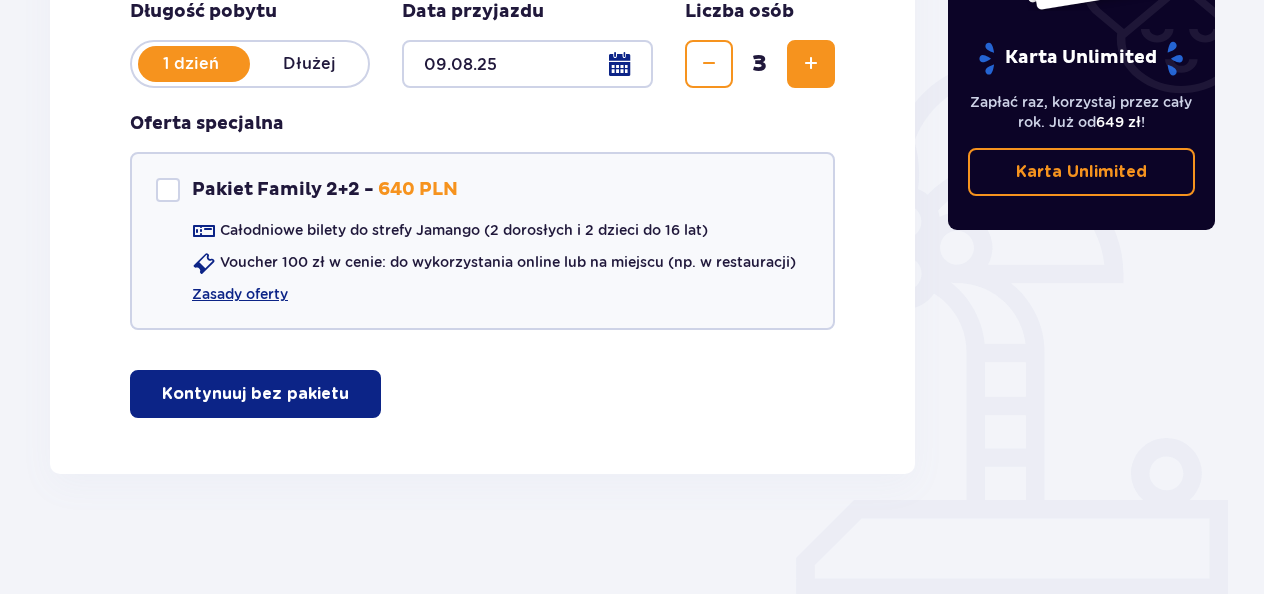click on "Kontynuuj bez pakietu" at bounding box center [255, 394] 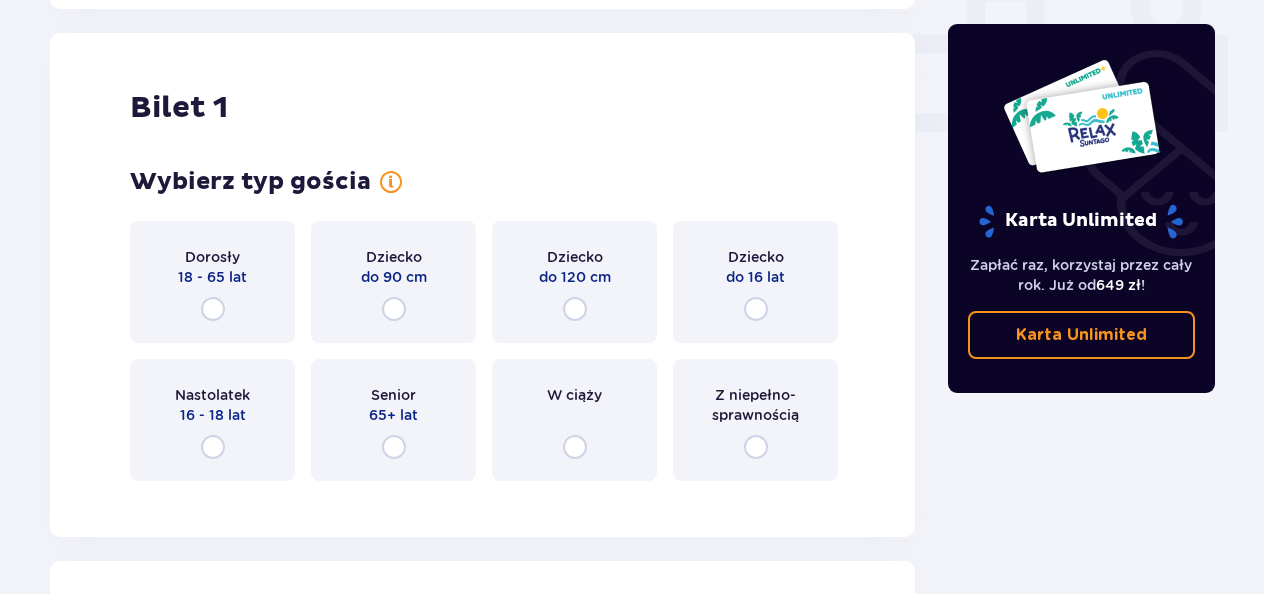 scroll, scrollTop: 910, scrollLeft: 0, axis: vertical 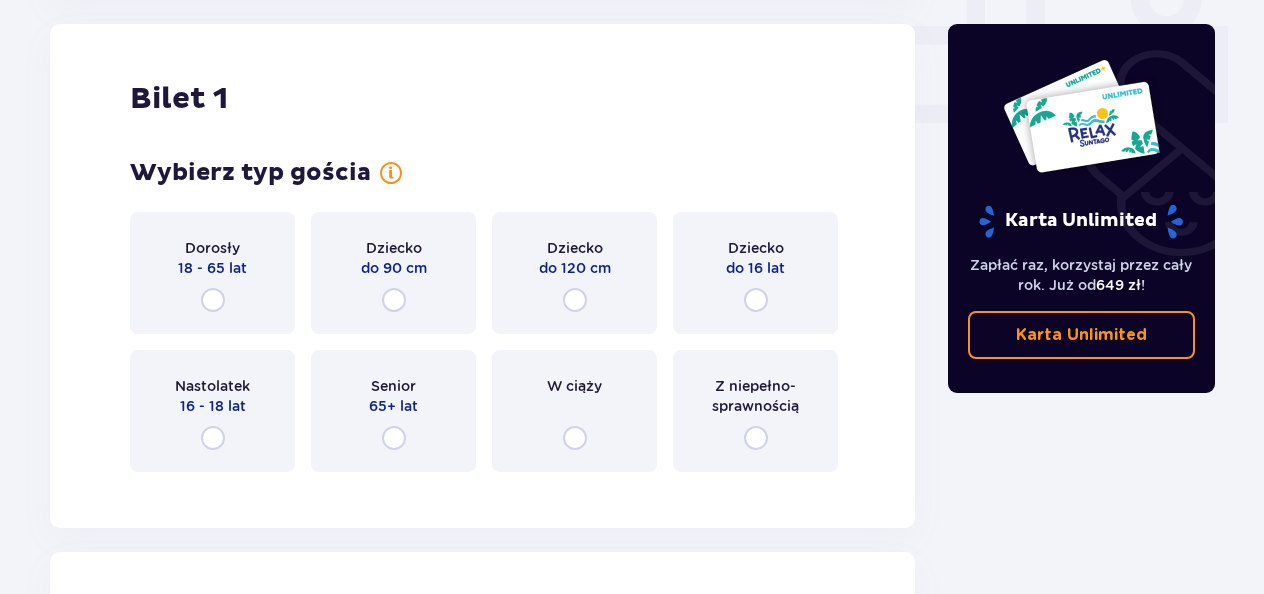 click on "Dorosły 18 - 65 lat" at bounding box center [212, 273] 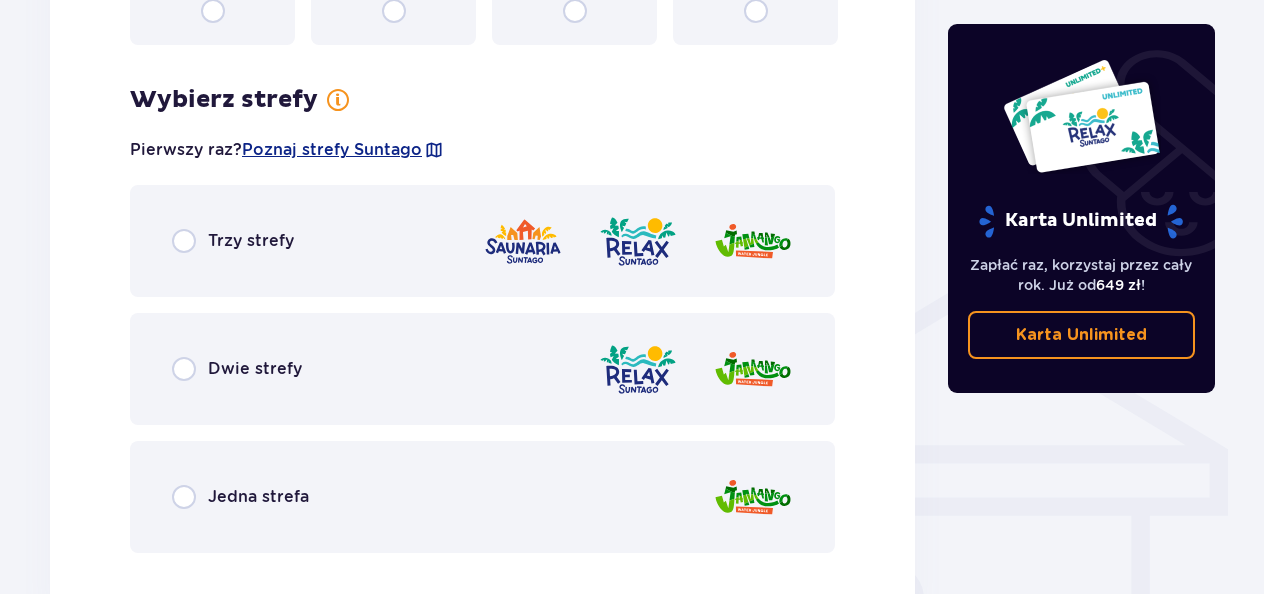 scroll, scrollTop: 1398, scrollLeft: 0, axis: vertical 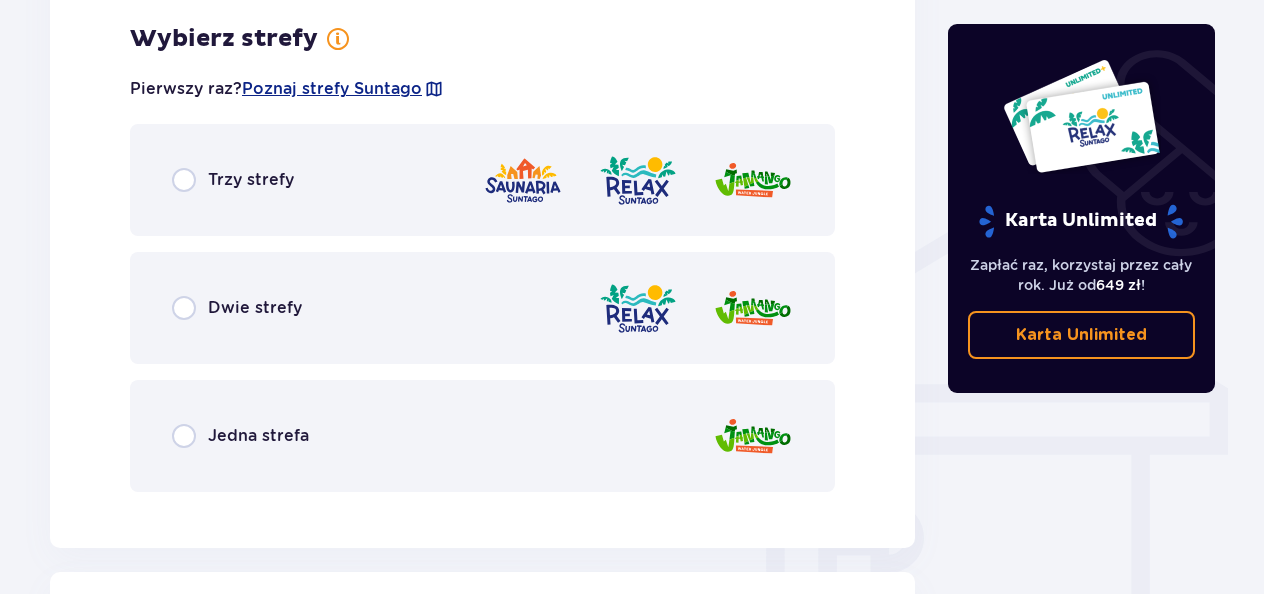 click on "Trzy strefy" at bounding box center [482, 180] 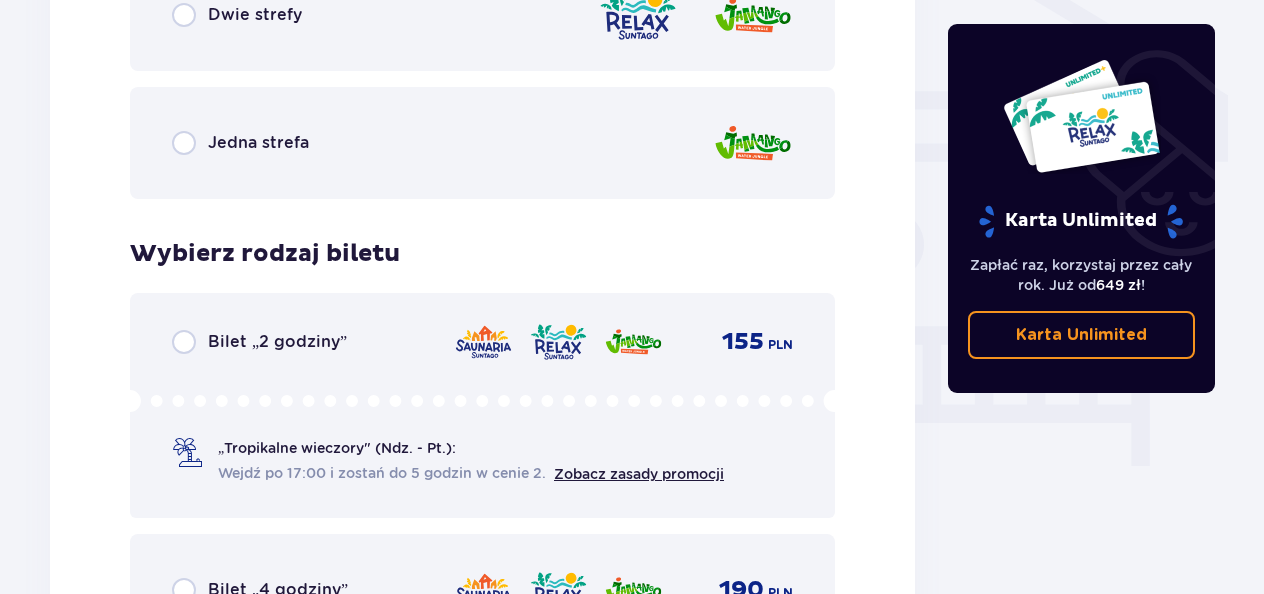 scroll, scrollTop: 1506, scrollLeft: 0, axis: vertical 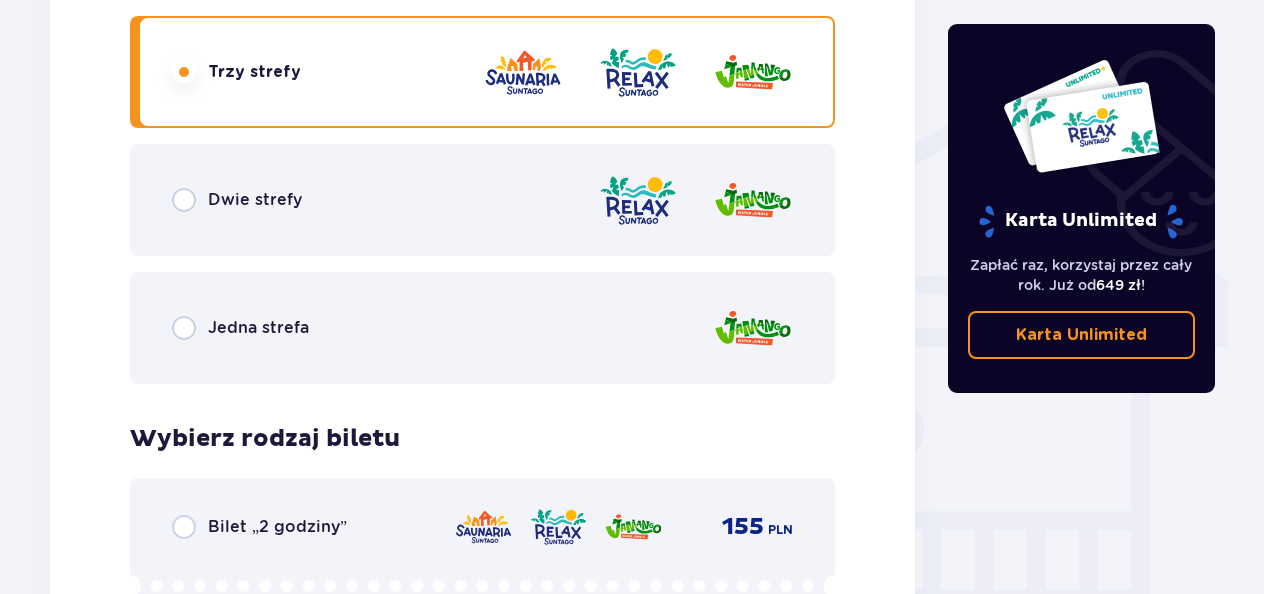 click on "Jedna strefa" at bounding box center [258, 328] 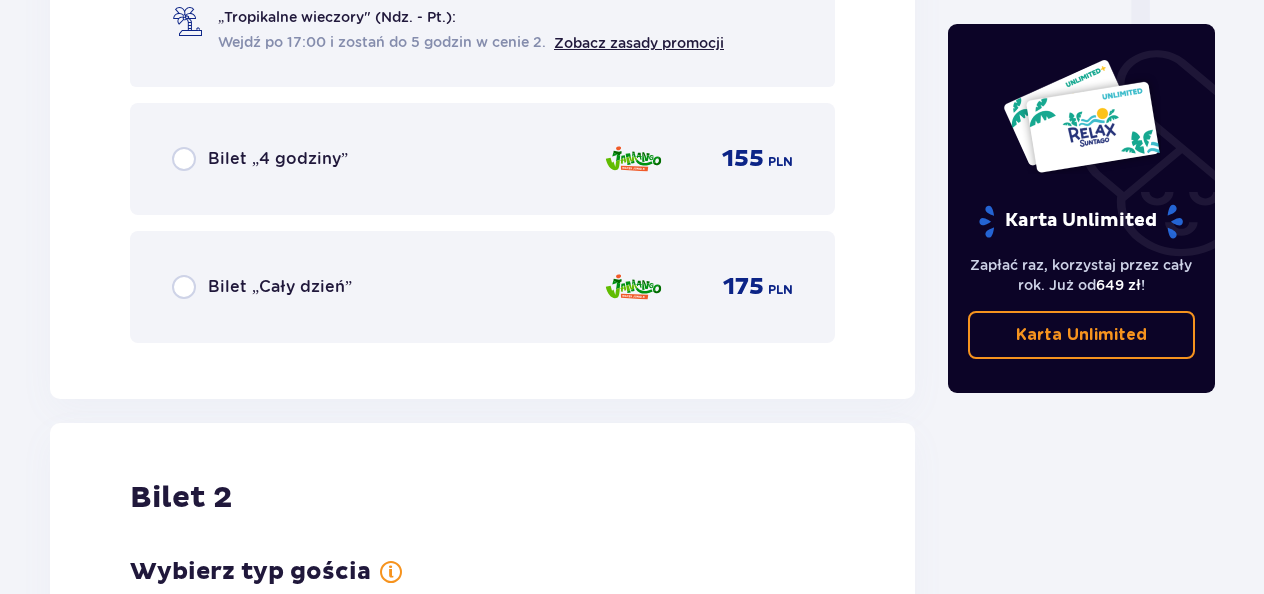 scroll, scrollTop: 2006, scrollLeft: 0, axis: vertical 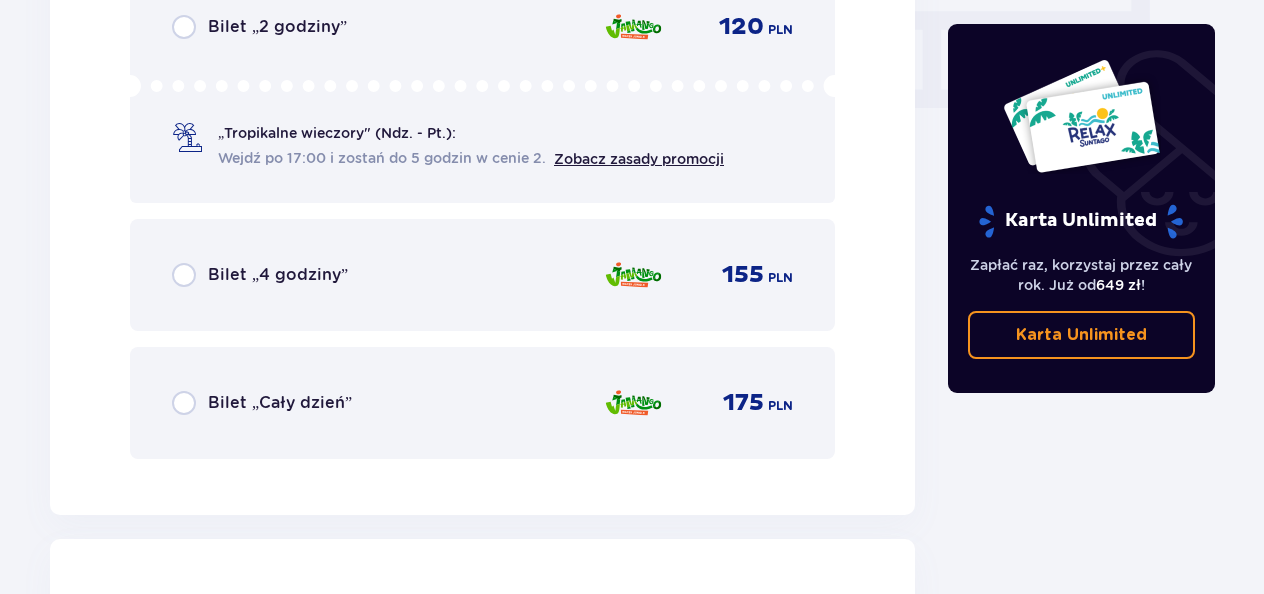 click on "Bilet „4 godziny”" at bounding box center [278, 275] 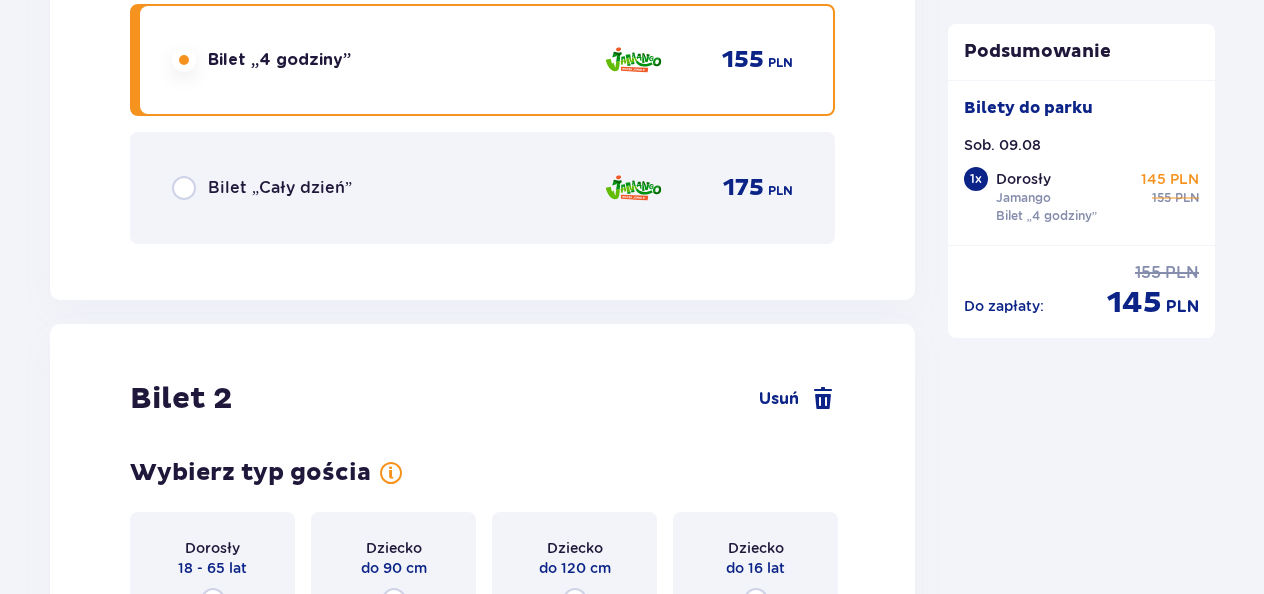 scroll, scrollTop: 2521, scrollLeft: 0, axis: vertical 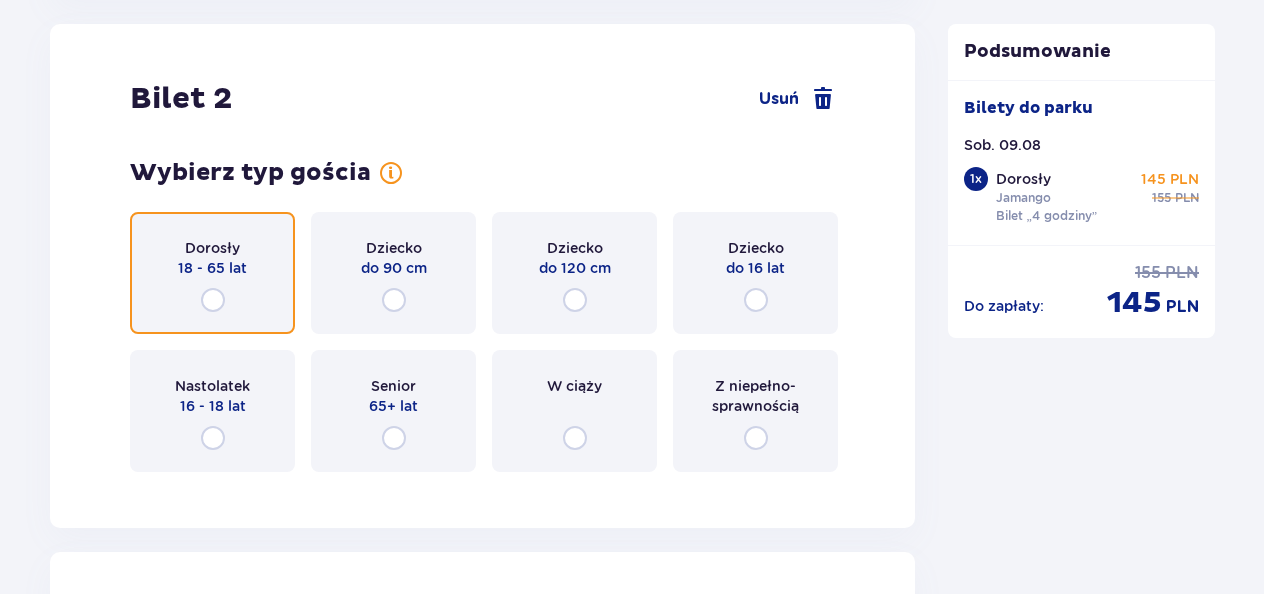 click at bounding box center [213, 300] 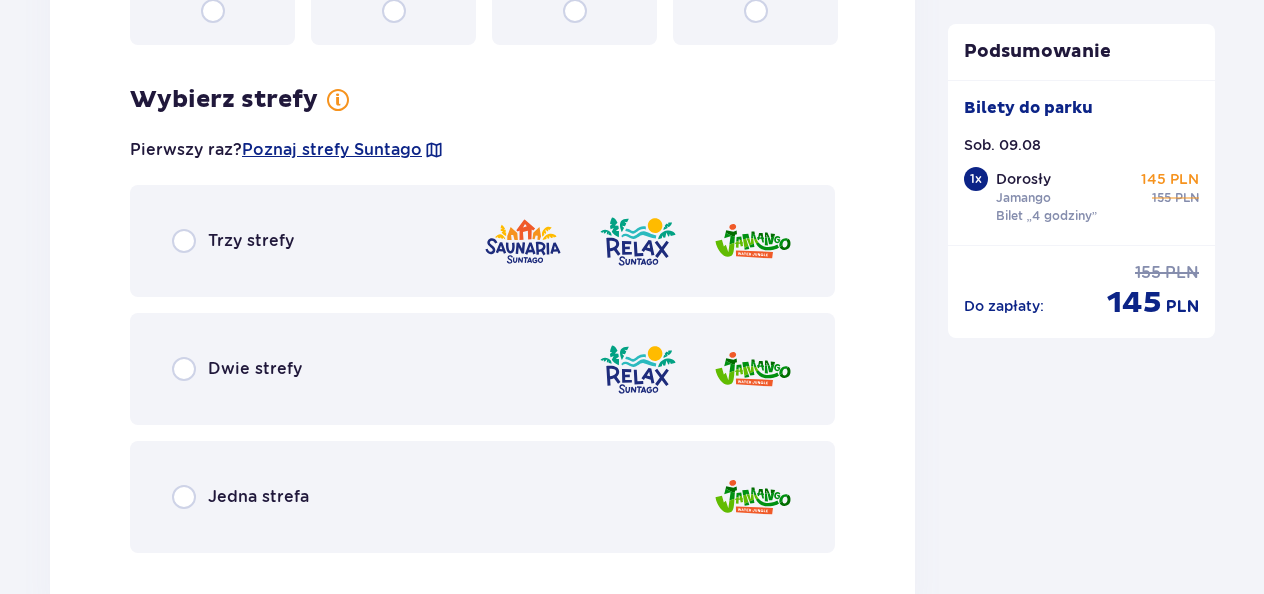 scroll, scrollTop: 3009, scrollLeft: 0, axis: vertical 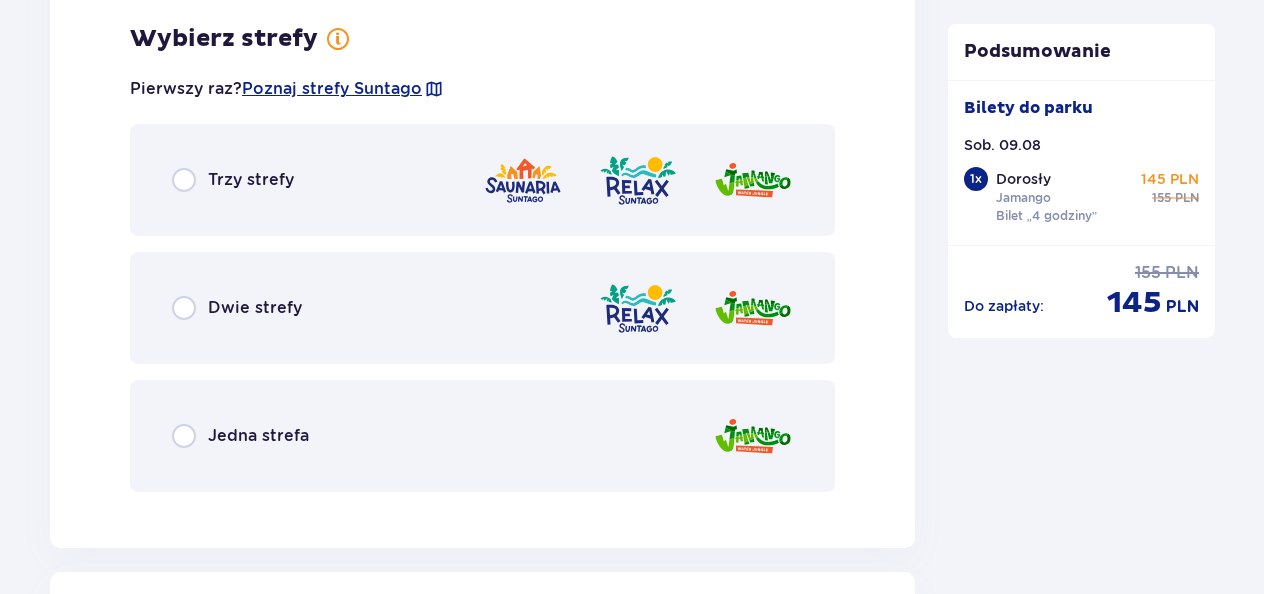 click on "Jedna strefa" at bounding box center (482, 436) 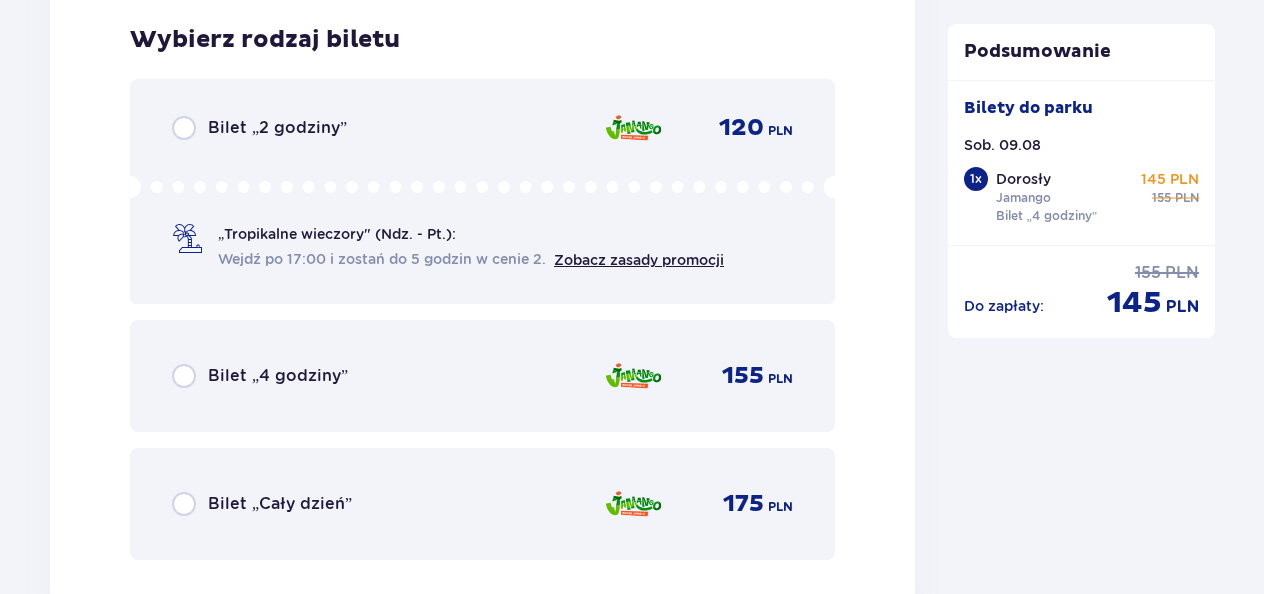 scroll, scrollTop: 3517, scrollLeft: 0, axis: vertical 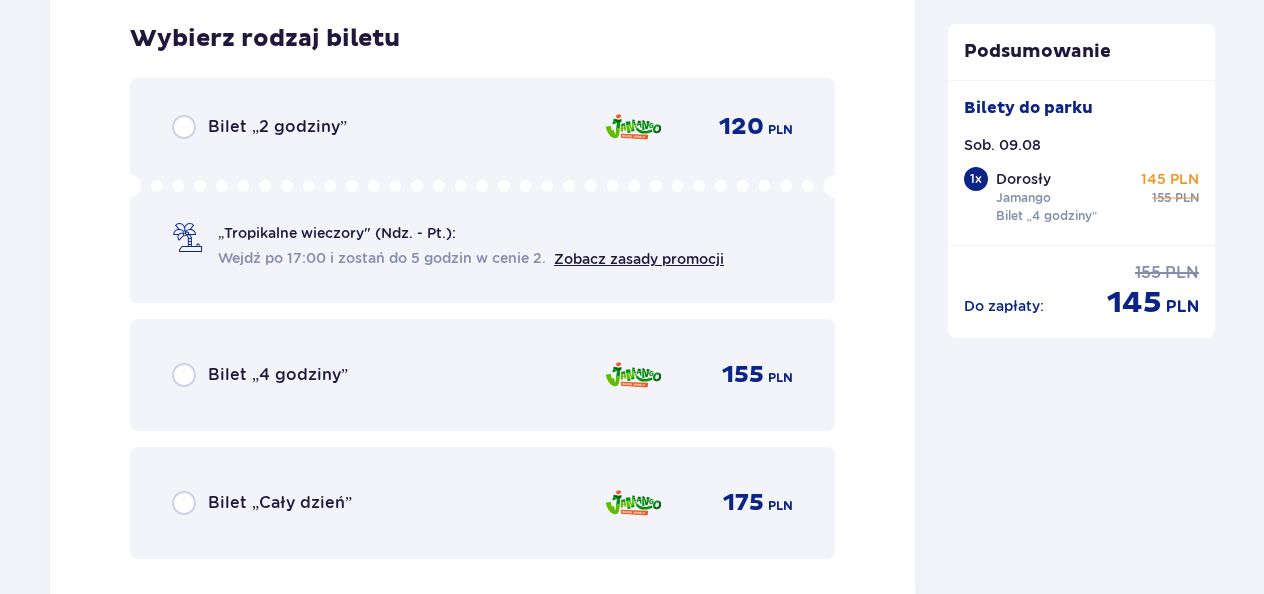 click on "Bilet „4 godziny”   155 PLN" at bounding box center (482, 375) 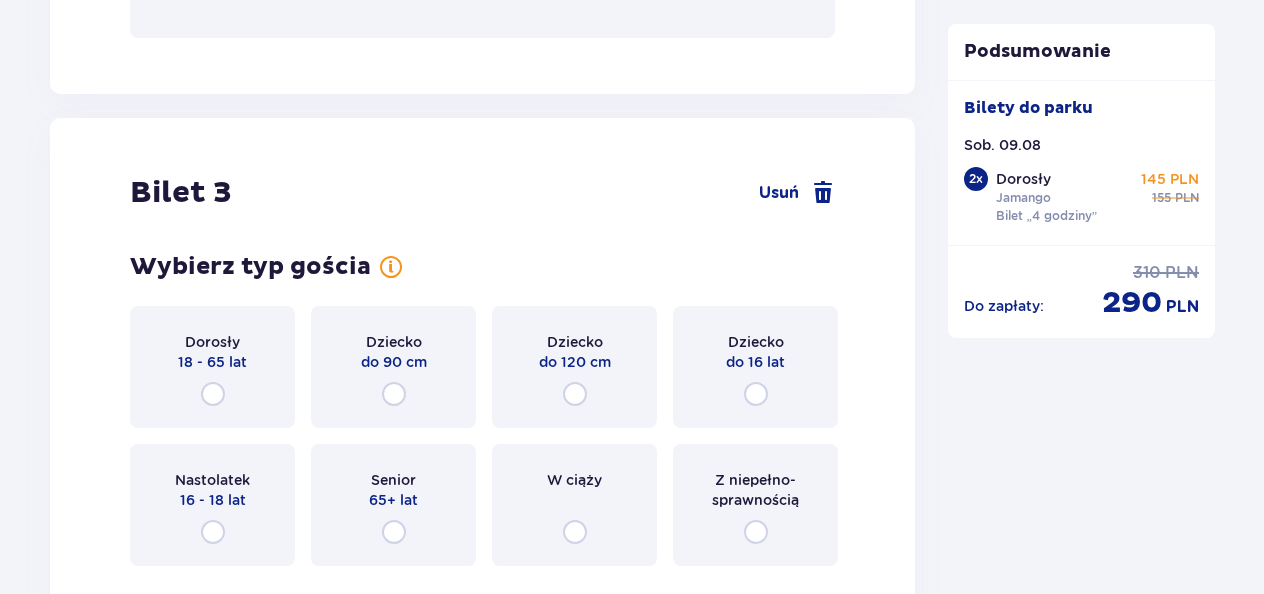scroll, scrollTop: 4132, scrollLeft: 0, axis: vertical 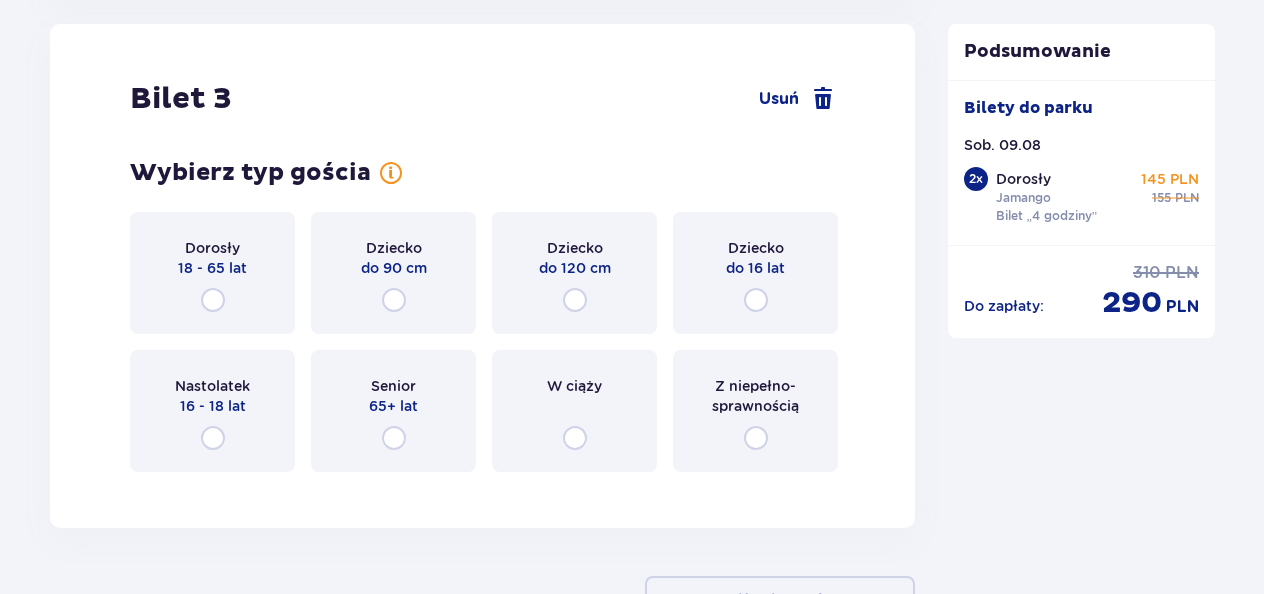 click on "Dorosły 18 - 65 lat Dziecko do 90 cm Dziecko do 120 cm Dziecko do 16 lat Nastolatek 16 - 18 lat Senior 65+ lat W ciąży Z niepełno­sprawnością" at bounding box center (482, 342) 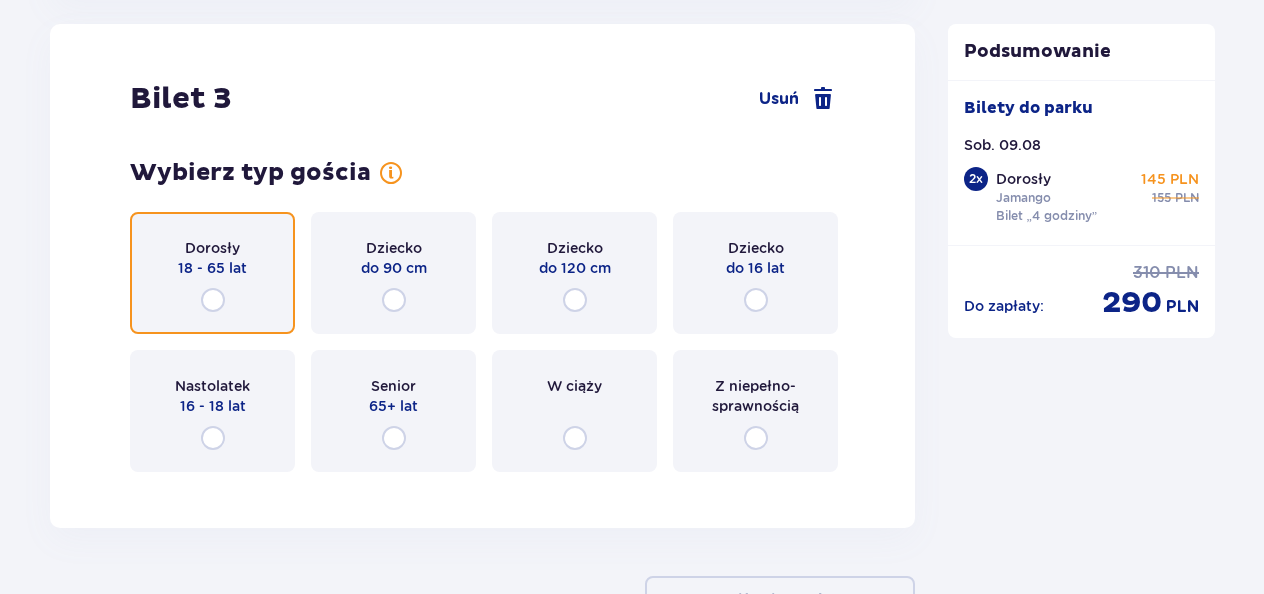 click at bounding box center [213, 300] 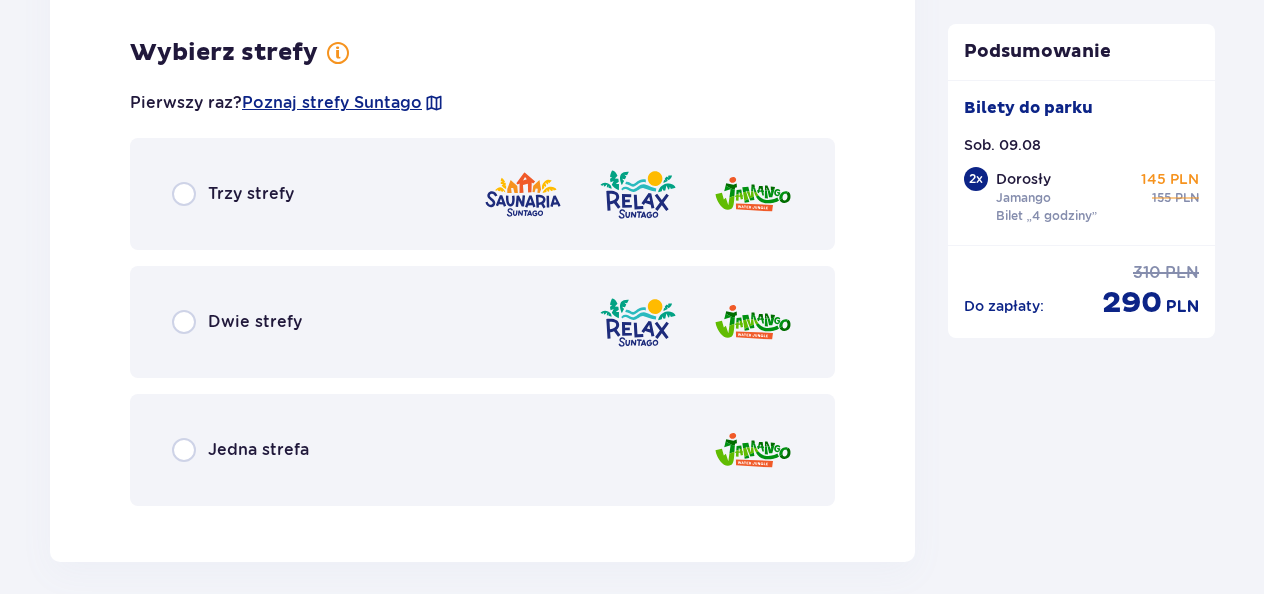 scroll, scrollTop: 4620, scrollLeft: 0, axis: vertical 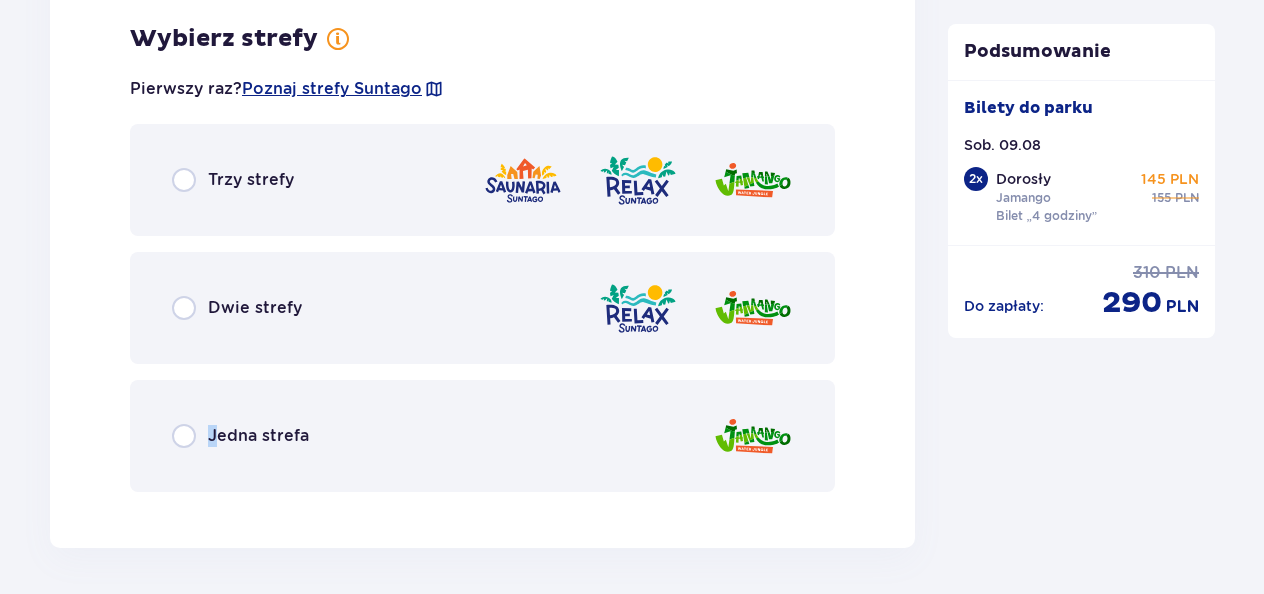 click on "Jedna strefa" at bounding box center (240, 436) 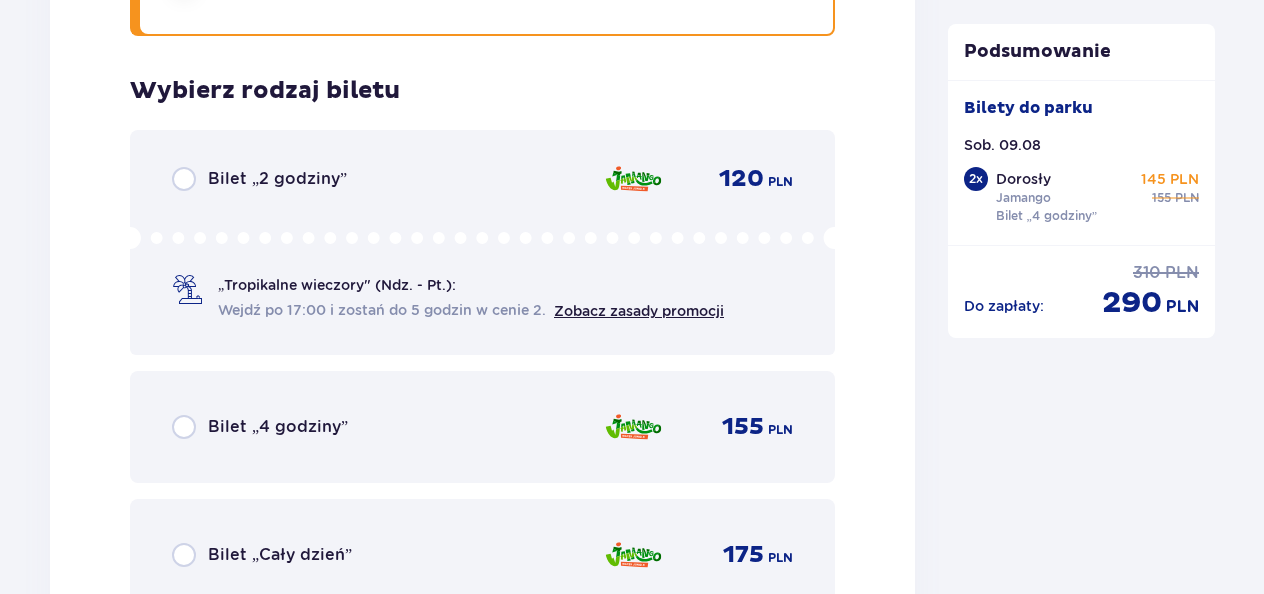 click on "Bilet „4 godziny”   155 PLN" at bounding box center [482, 427] 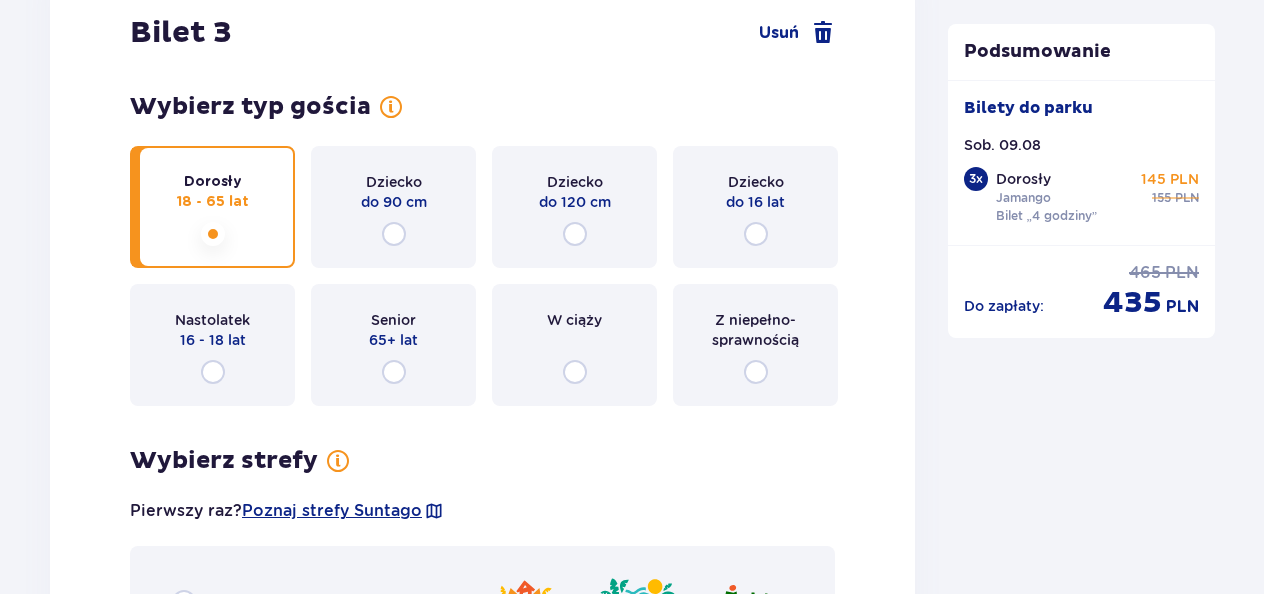 scroll, scrollTop: 4269, scrollLeft: 0, axis: vertical 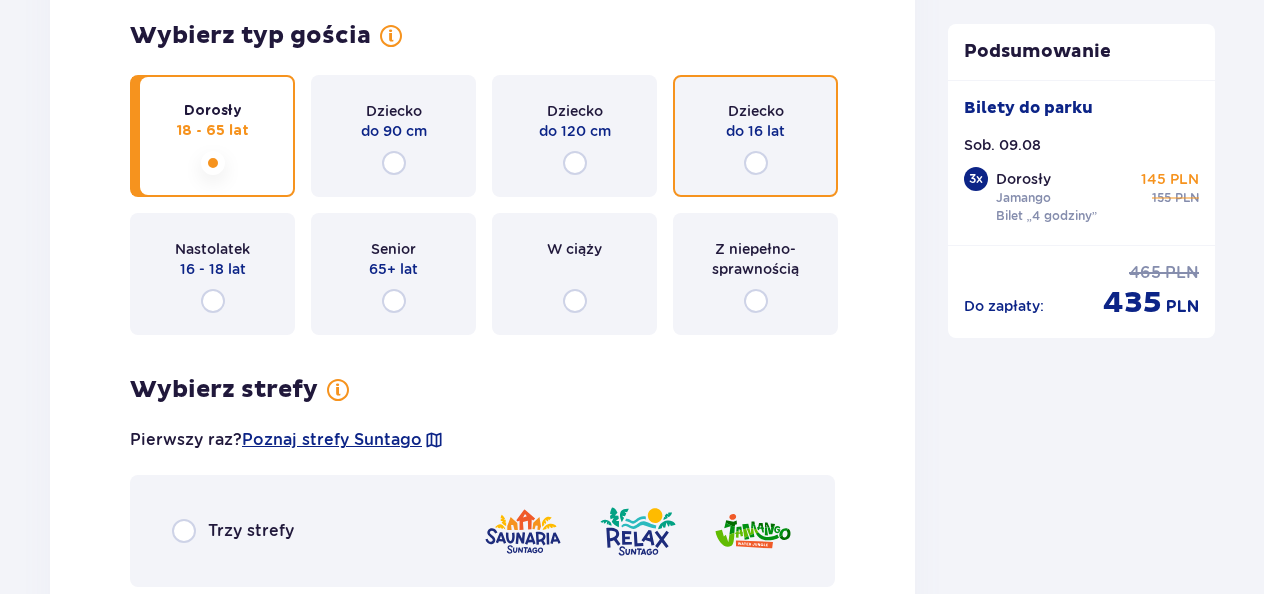 click at bounding box center [756, 163] 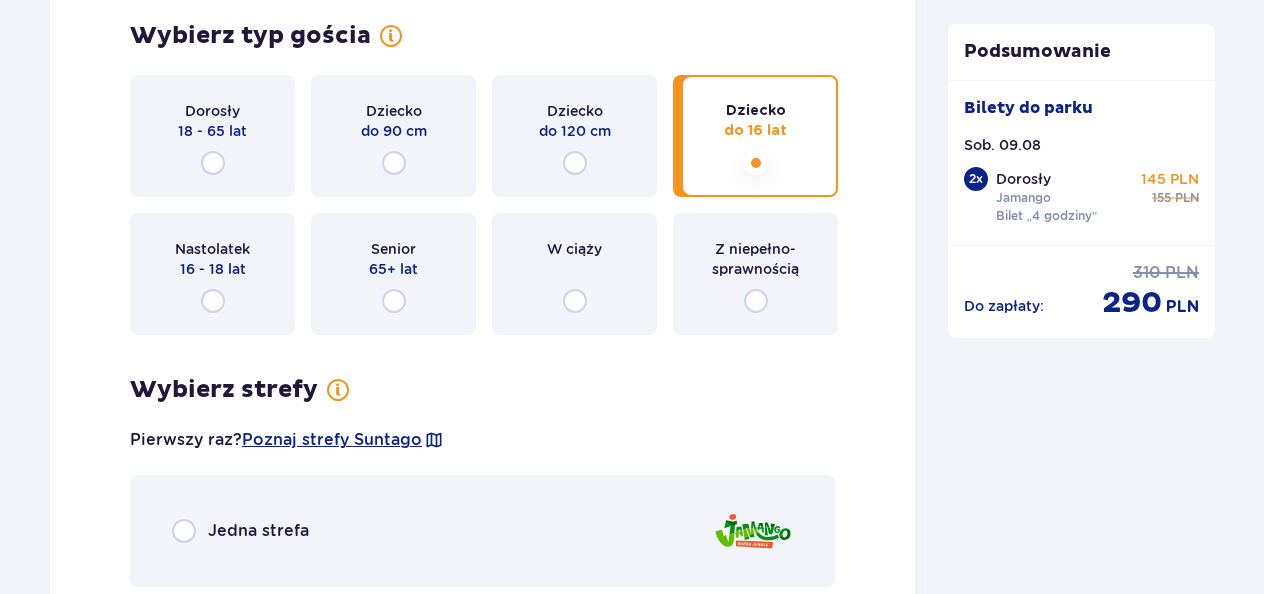 scroll, scrollTop: 4534, scrollLeft: 0, axis: vertical 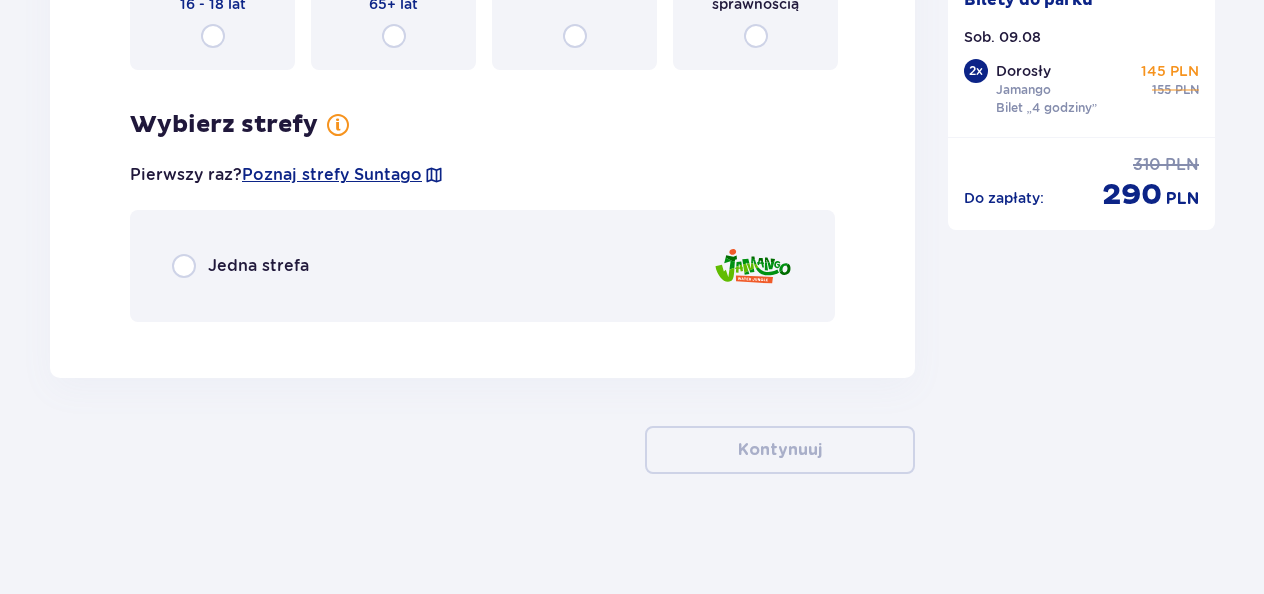 click on "Jedna strefa" at bounding box center (482, 266) 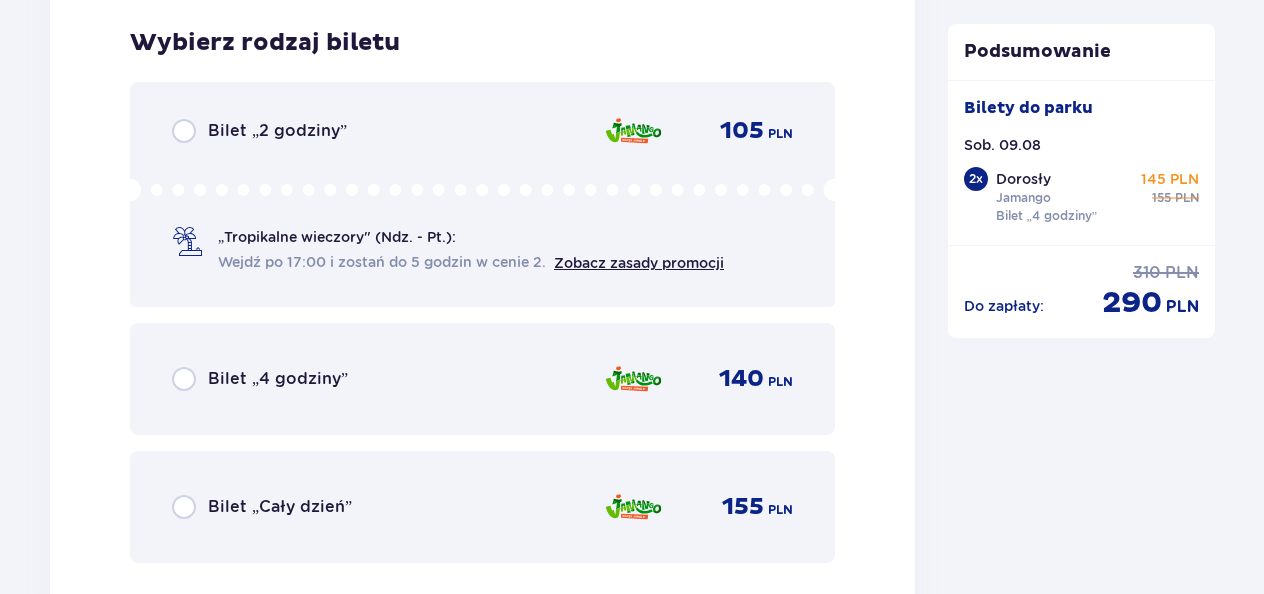 scroll, scrollTop: 4872, scrollLeft: 0, axis: vertical 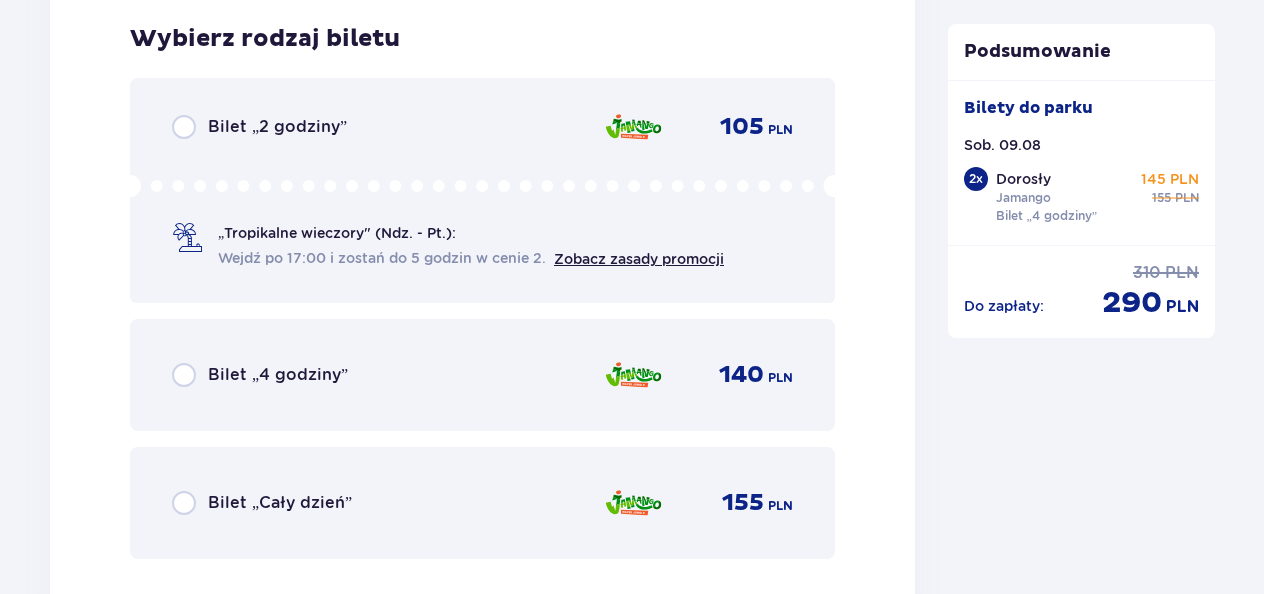 click on "Bilet „4 godziny”" at bounding box center (278, 375) 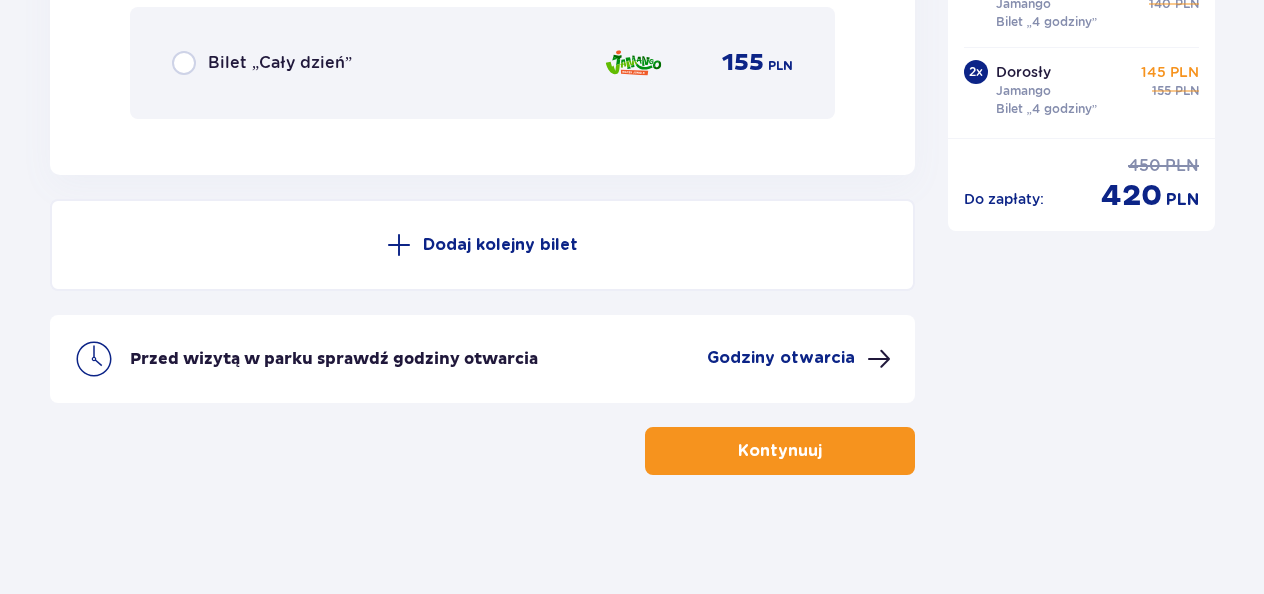 scroll, scrollTop: 5313, scrollLeft: 0, axis: vertical 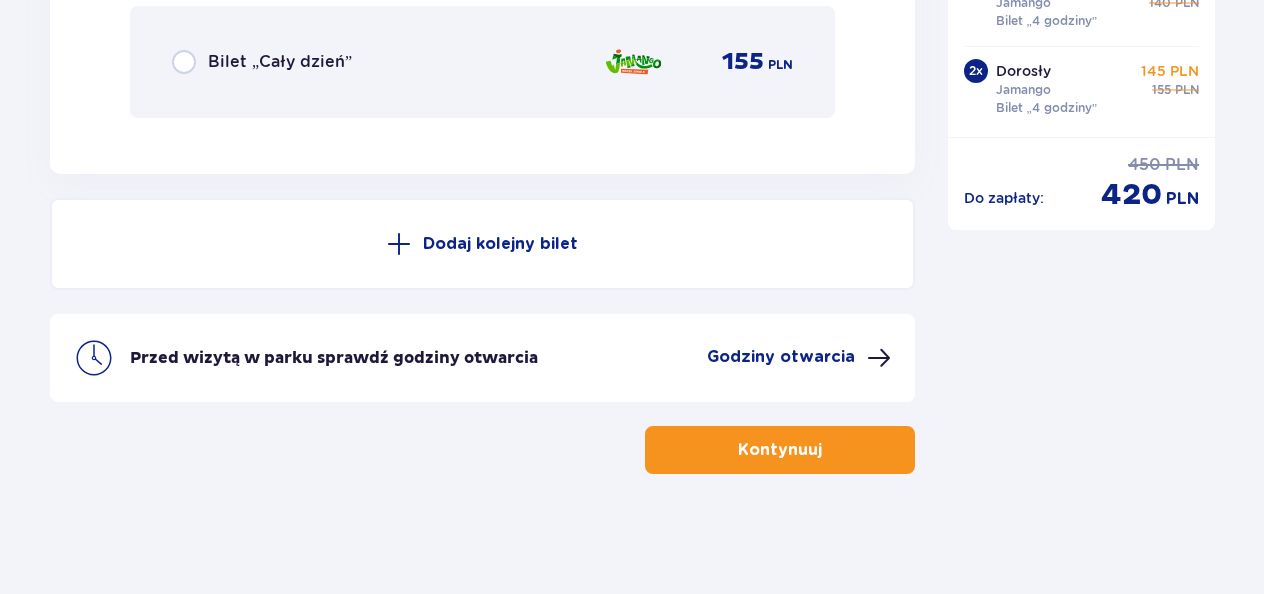 click on "Dodaj kolejny bilet" at bounding box center (500, 244) 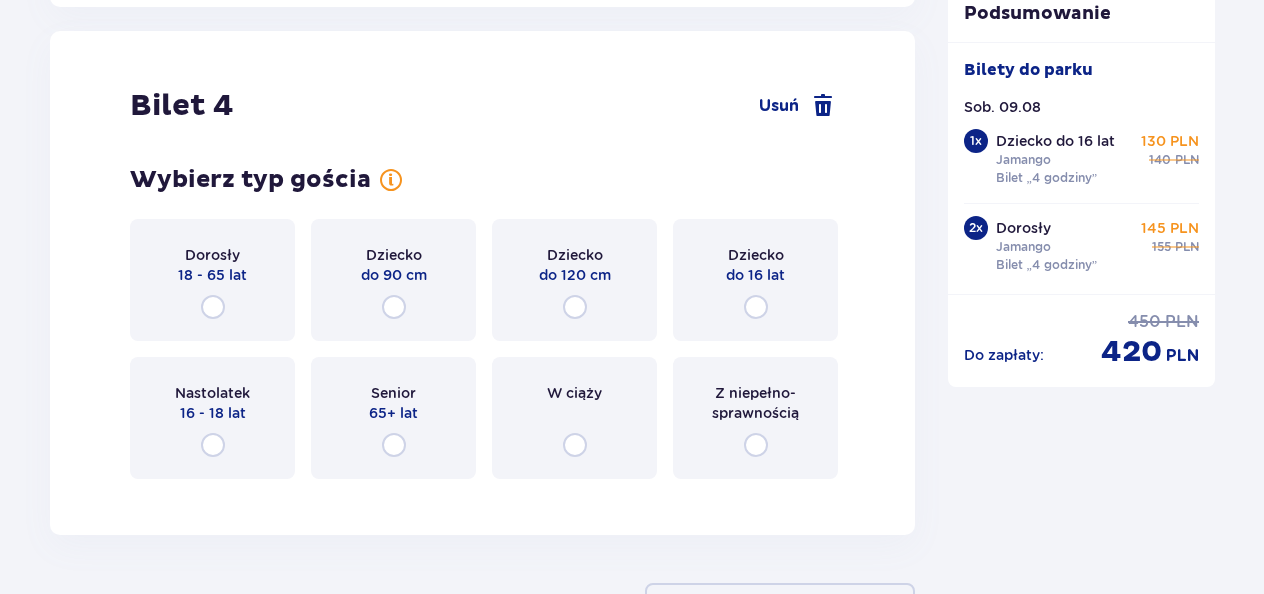 scroll, scrollTop: 5487, scrollLeft: 0, axis: vertical 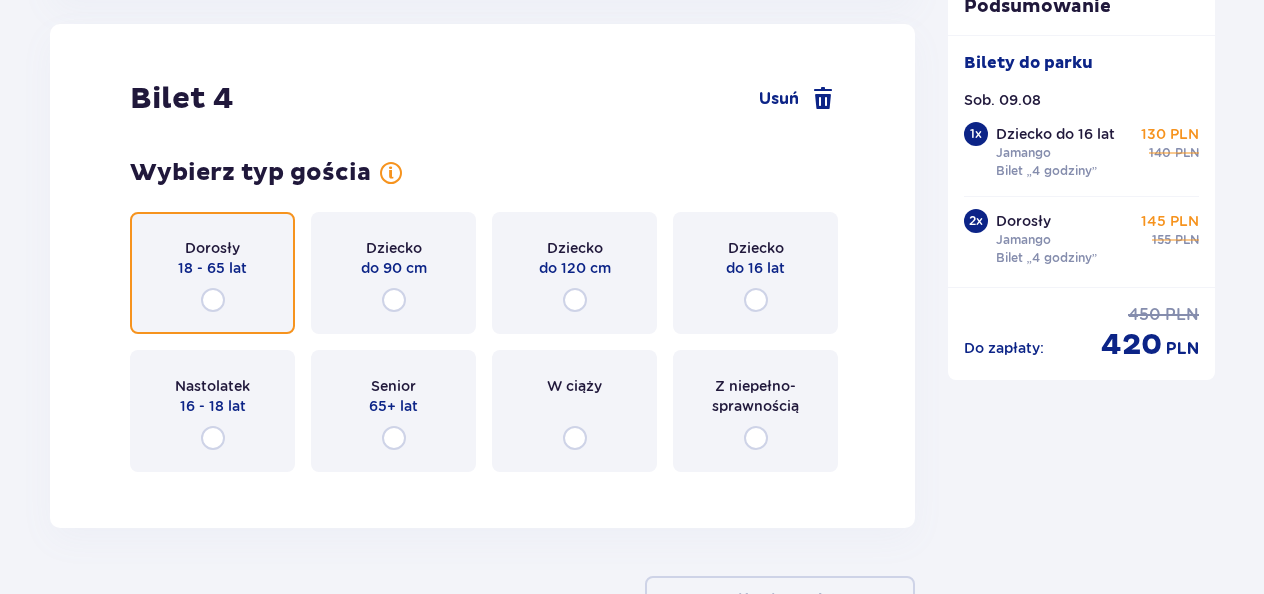 click at bounding box center [213, 300] 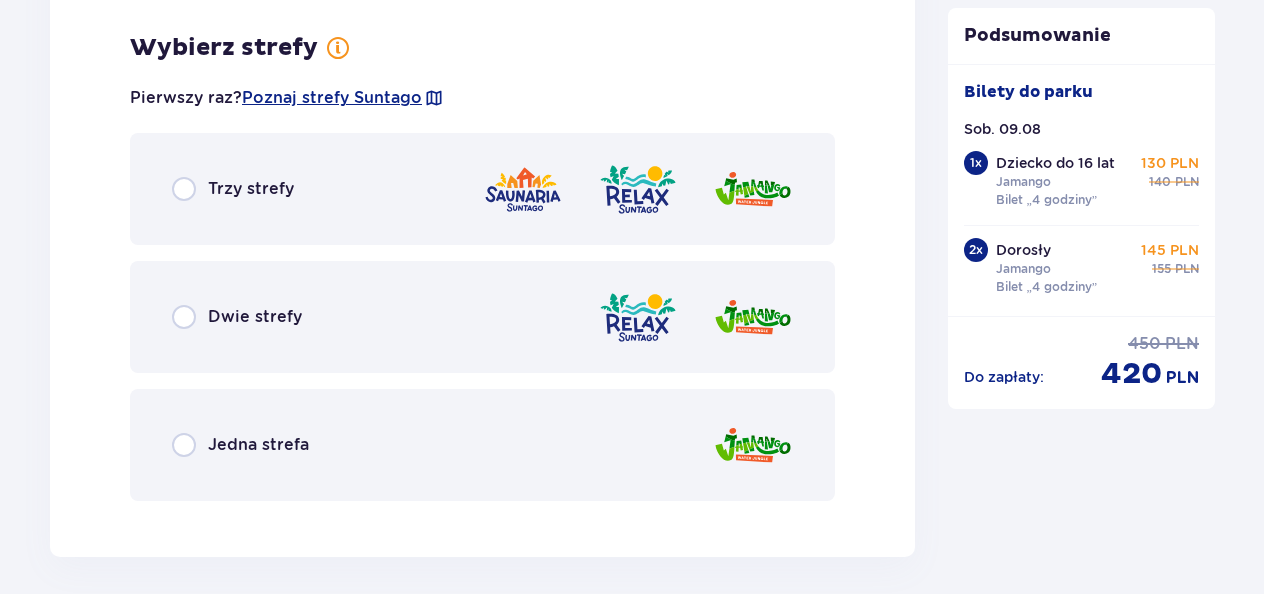 scroll, scrollTop: 5975, scrollLeft: 0, axis: vertical 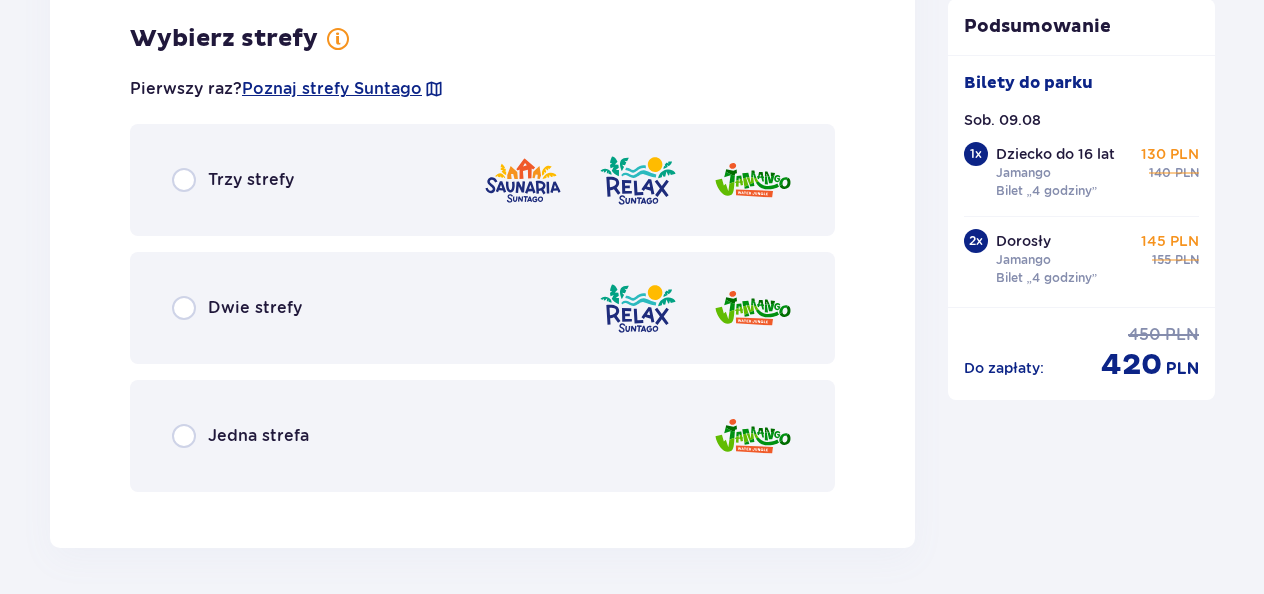 click on "Jedna strefa" at bounding box center (258, 436) 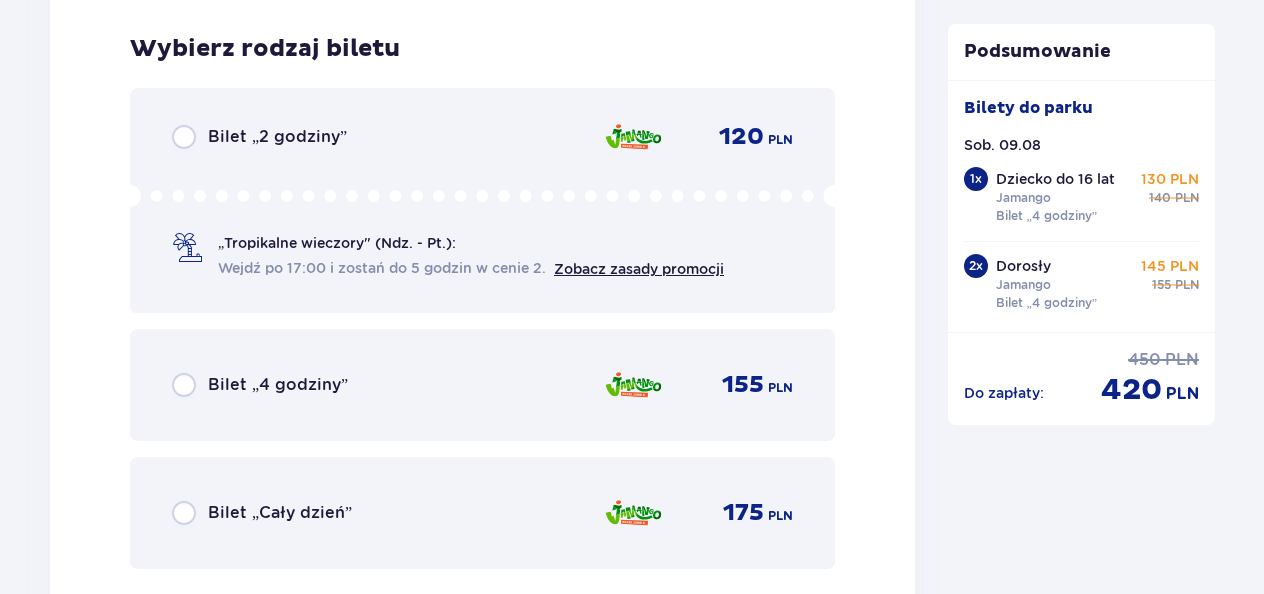 scroll, scrollTop: 6483, scrollLeft: 0, axis: vertical 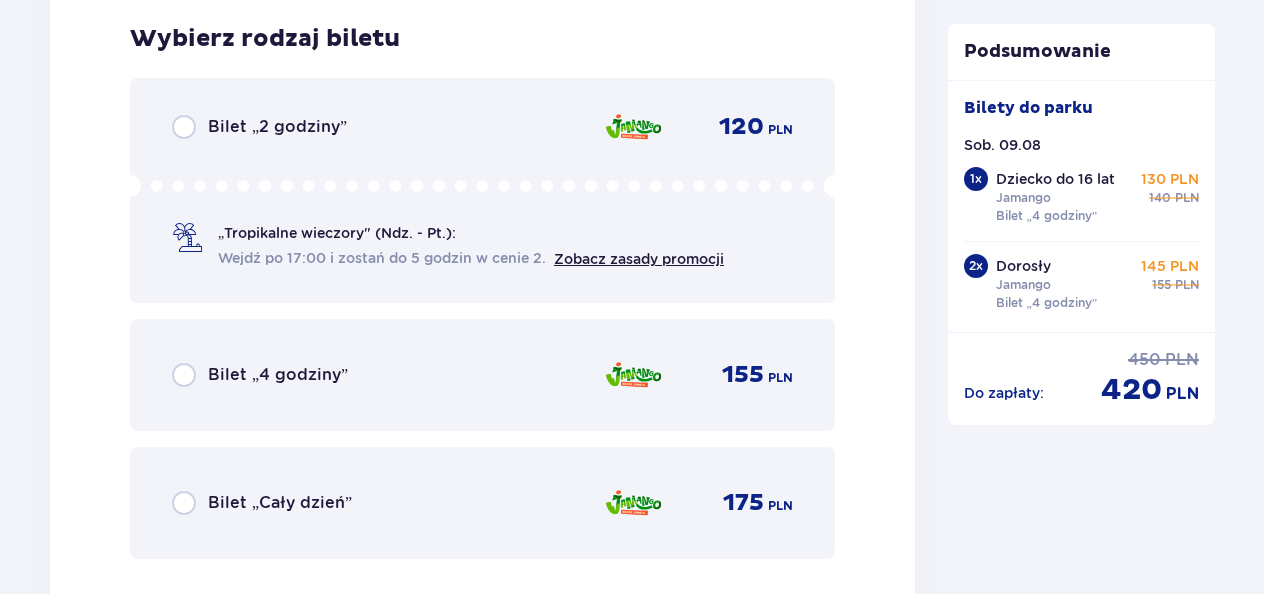 click on "Bilet „Cały dzień”" at bounding box center [280, 503] 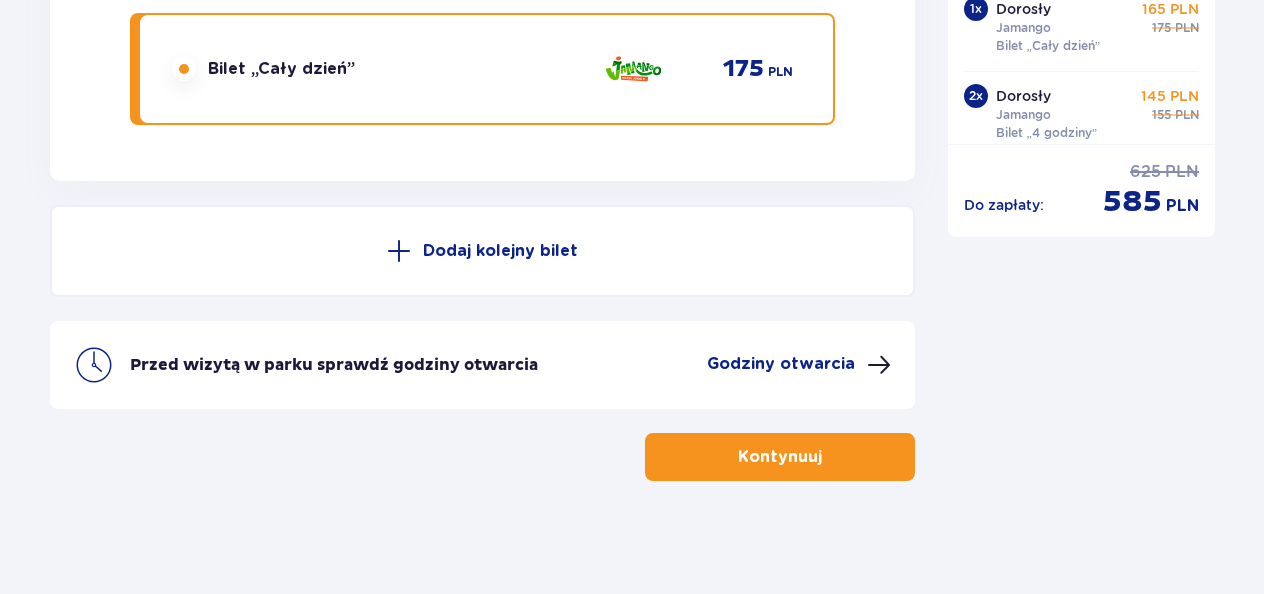 scroll, scrollTop: 6924, scrollLeft: 0, axis: vertical 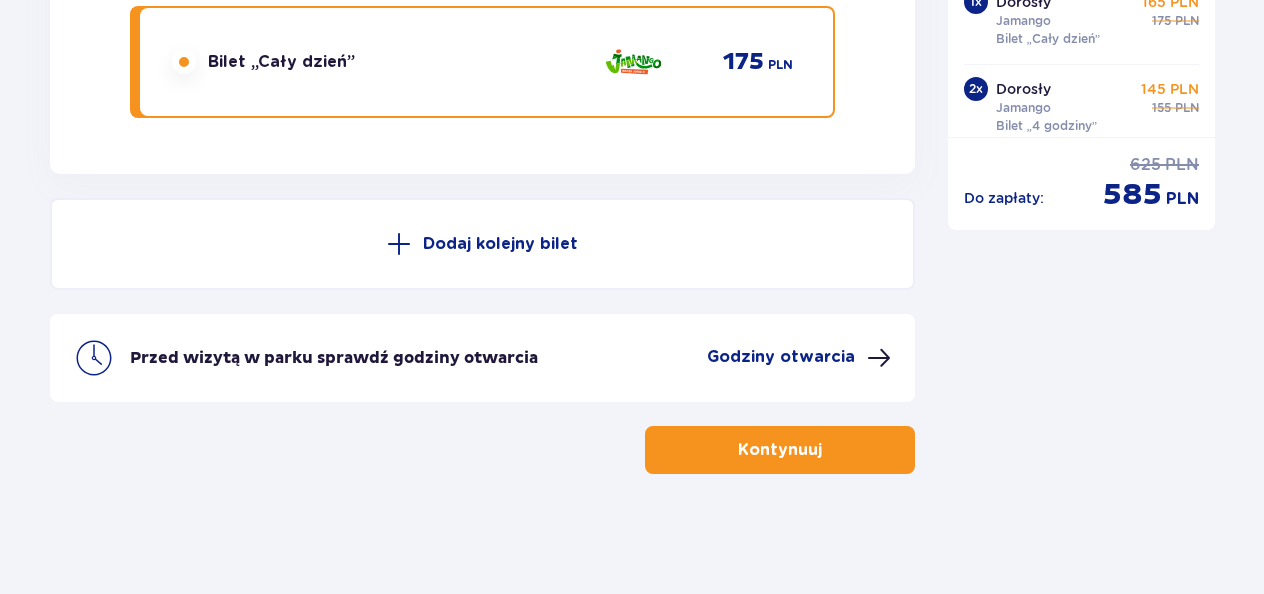 click on "Dodaj kolejny bilet" at bounding box center [482, 244] 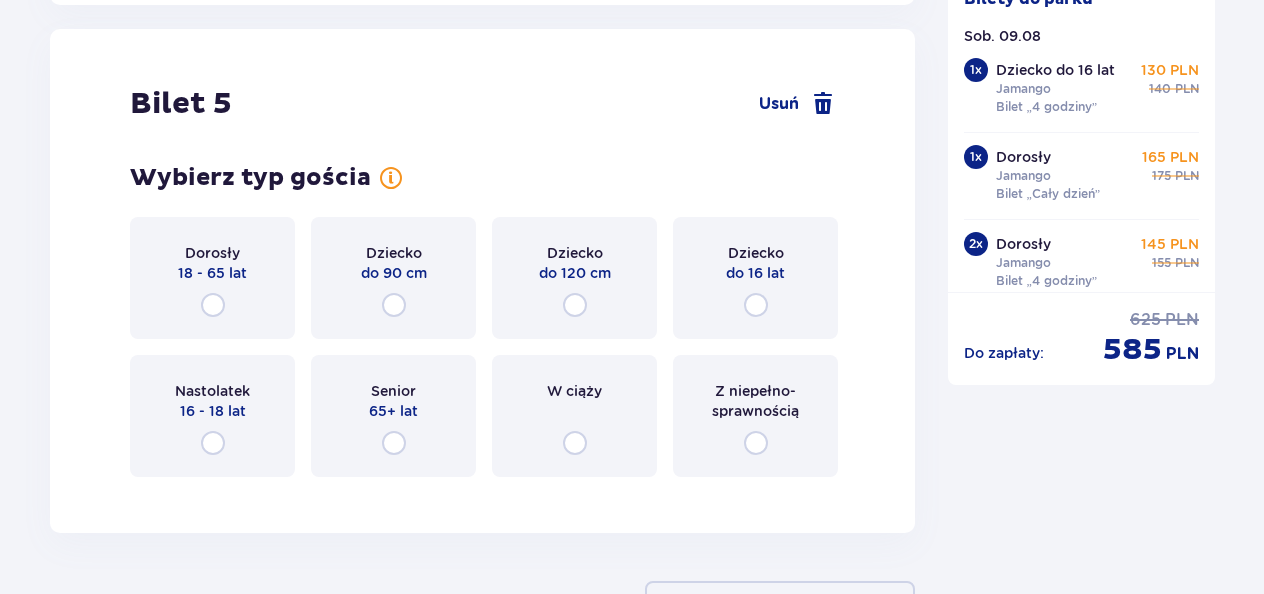scroll, scrollTop: 7098, scrollLeft: 0, axis: vertical 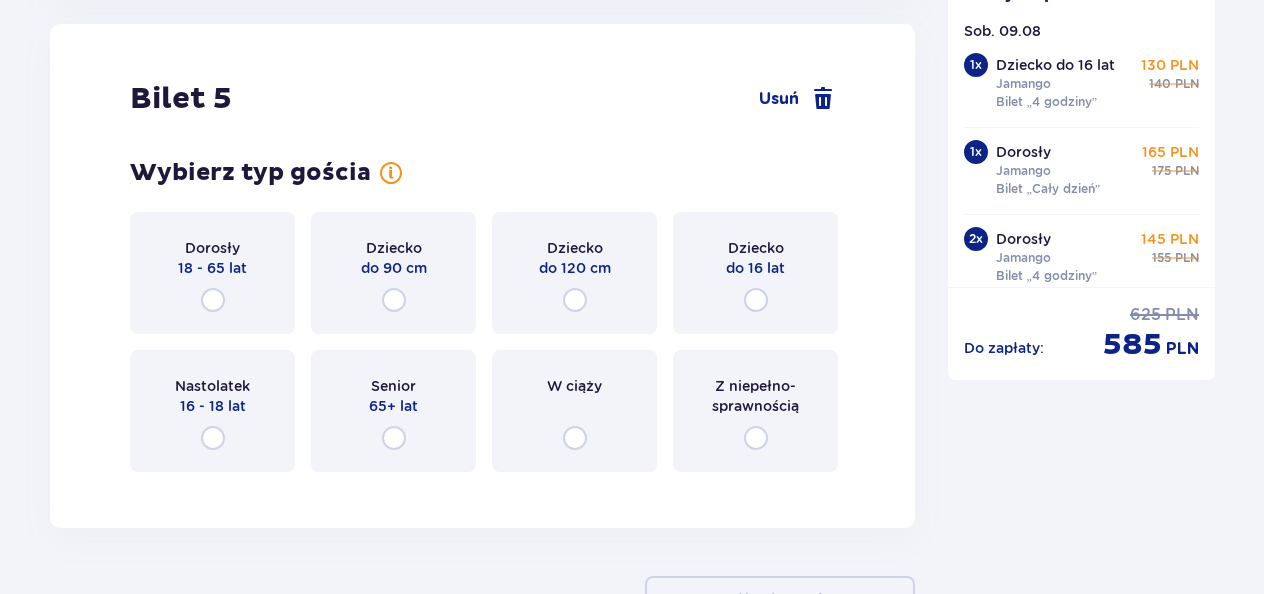 click on "Dorosły 18 - 65 lat" at bounding box center [212, 273] 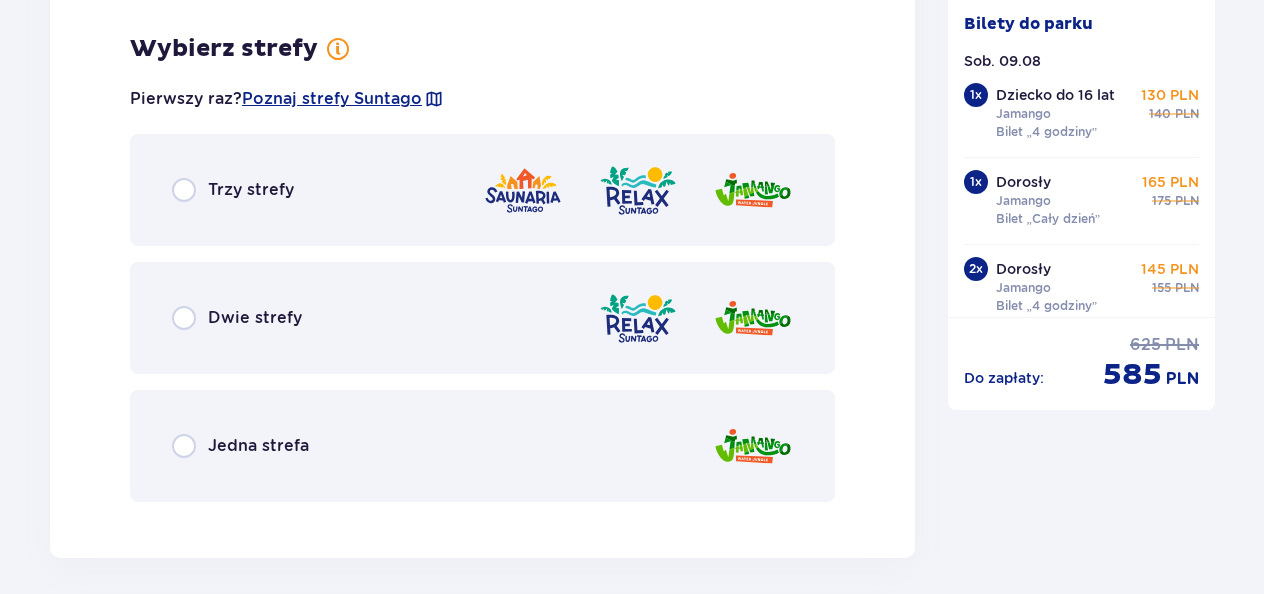 scroll, scrollTop: 7586, scrollLeft: 0, axis: vertical 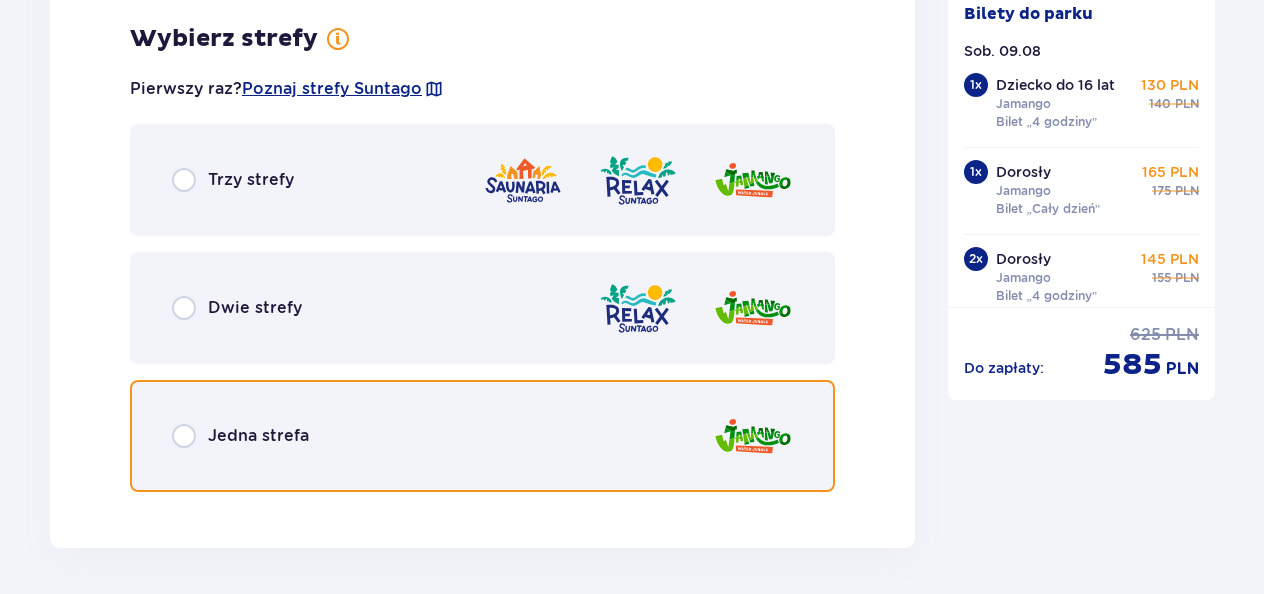 click at bounding box center (184, 436) 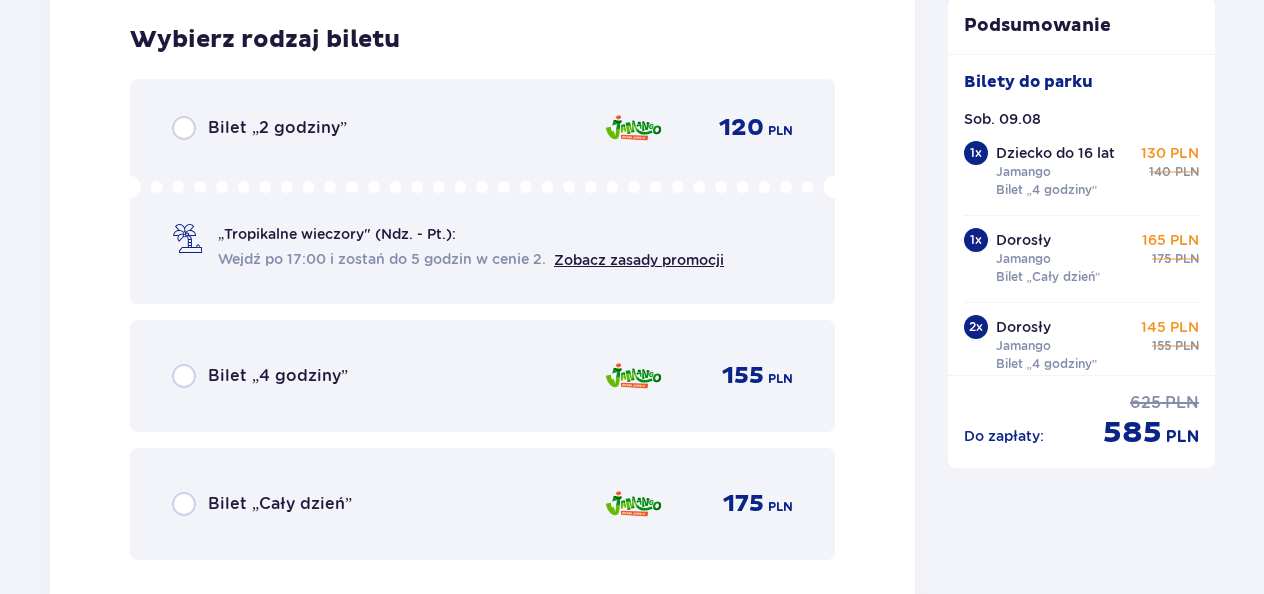 scroll, scrollTop: 8094, scrollLeft: 0, axis: vertical 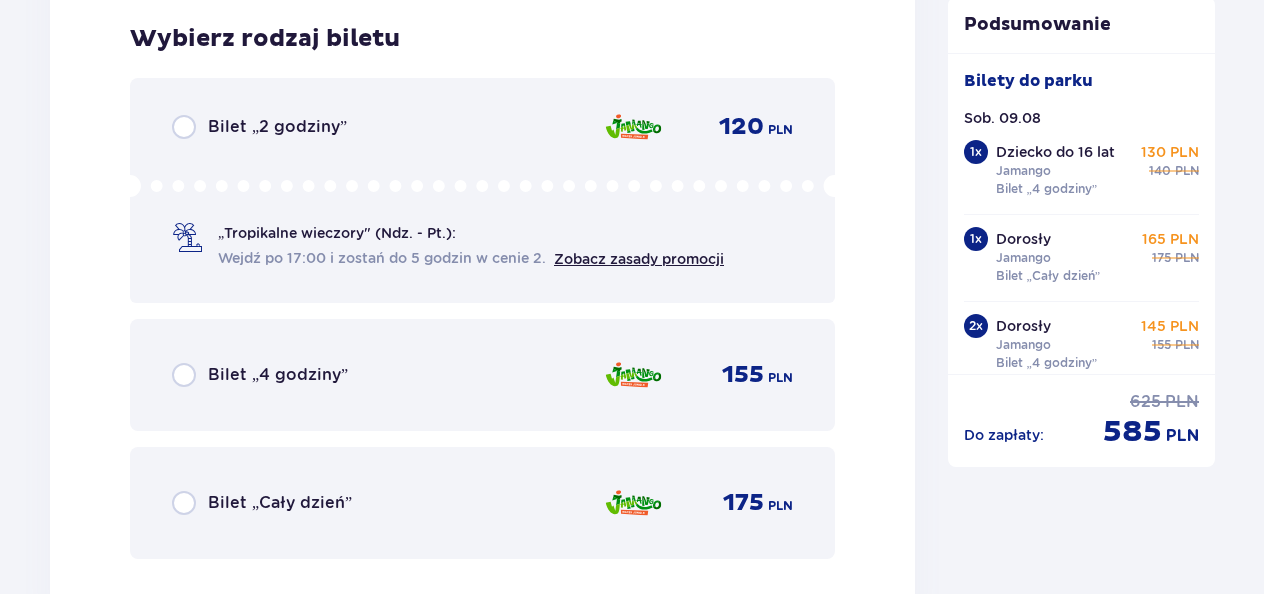 click on "Bilet „Cały dzień”" at bounding box center [280, 503] 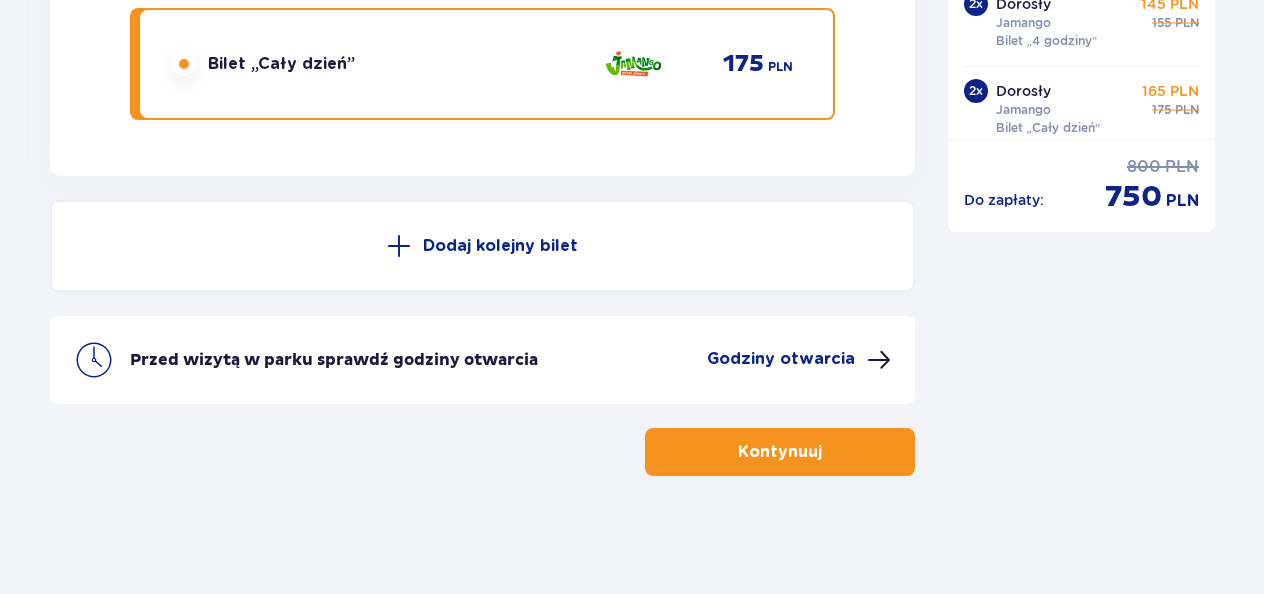 scroll, scrollTop: 8535, scrollLeft: 0, axis: vertical 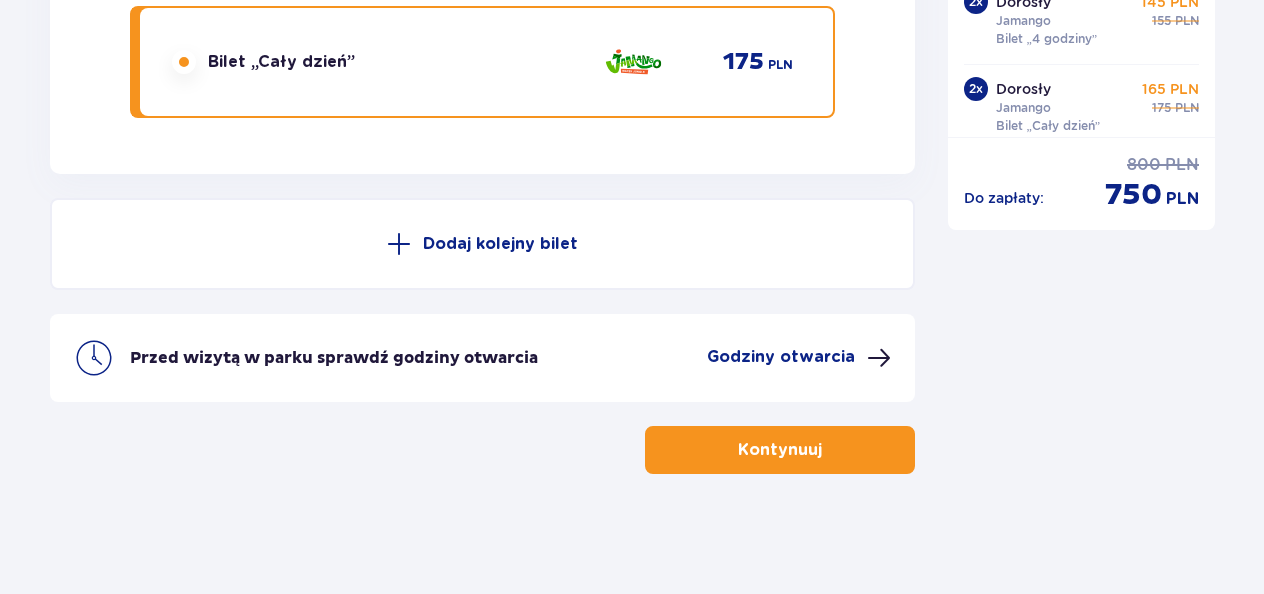 click on "Dodaj kolejny bilet" at bounding box center (482, 244) 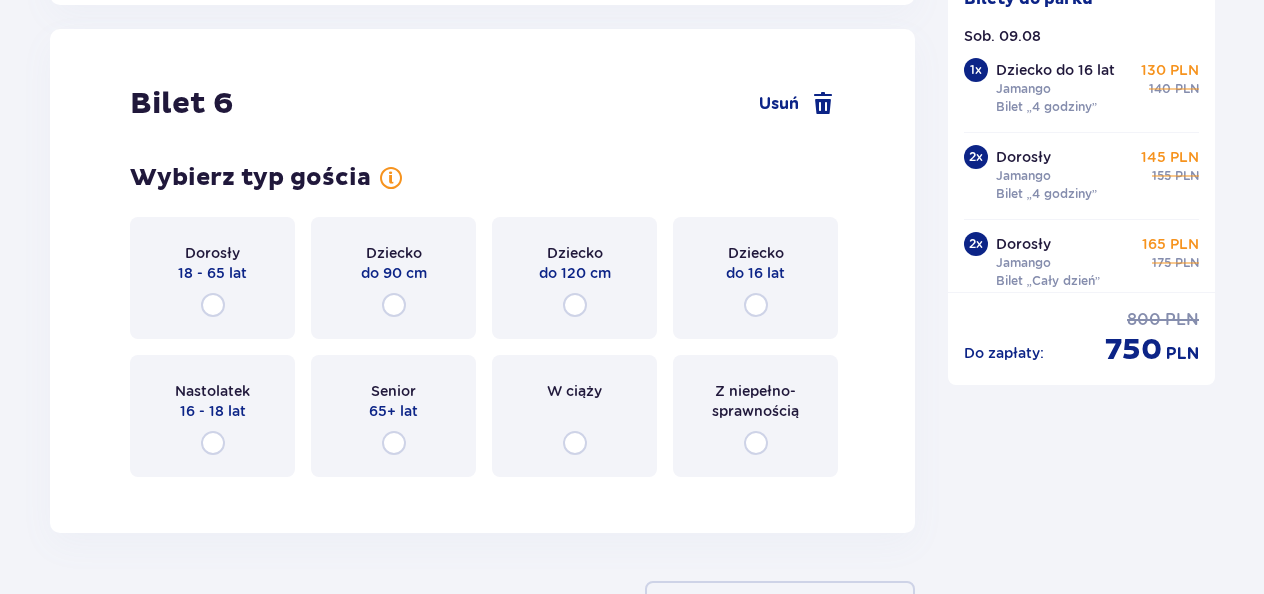 scroll, scrollTop: 8709, scrollLeft: 0, axis: vertical 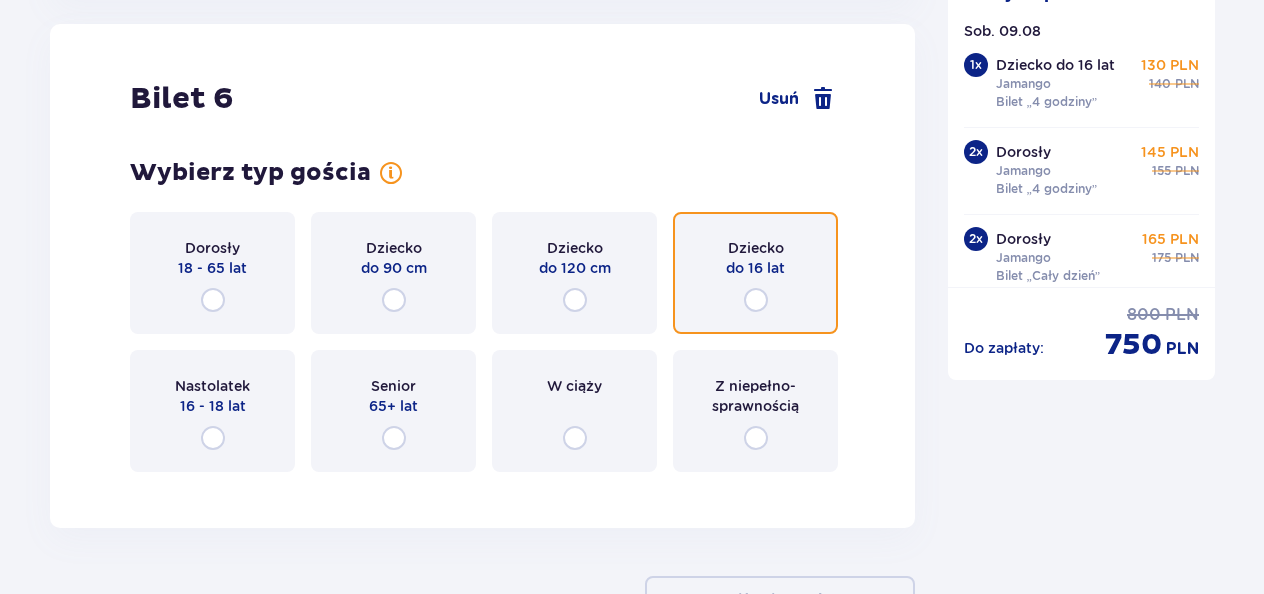 click at bounding box center (756, 300) 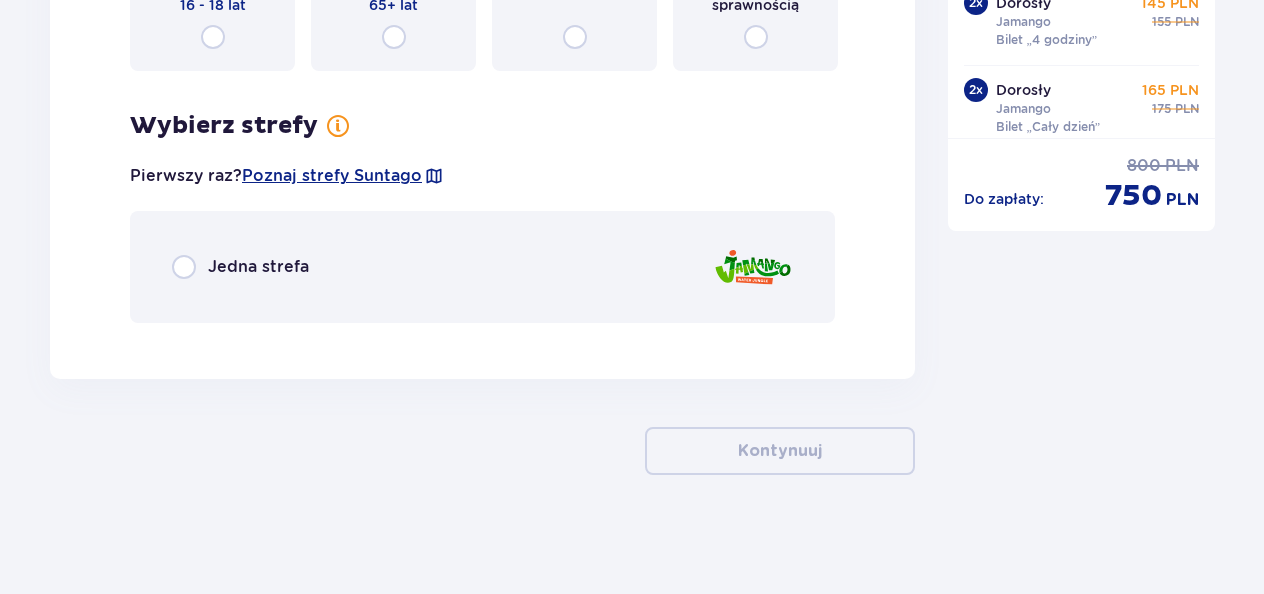 scroll, scrollTop: 9111, scrollLeft: 0, axis: vertical 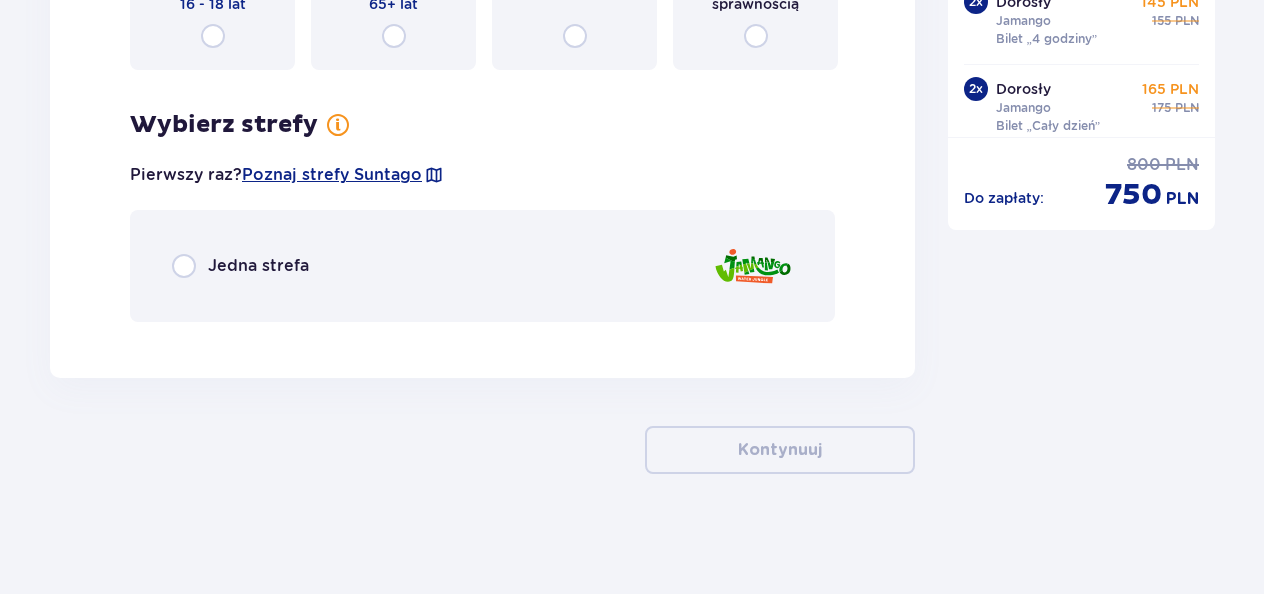 click on "Jedna strefa" at bounding box center (240, 266) 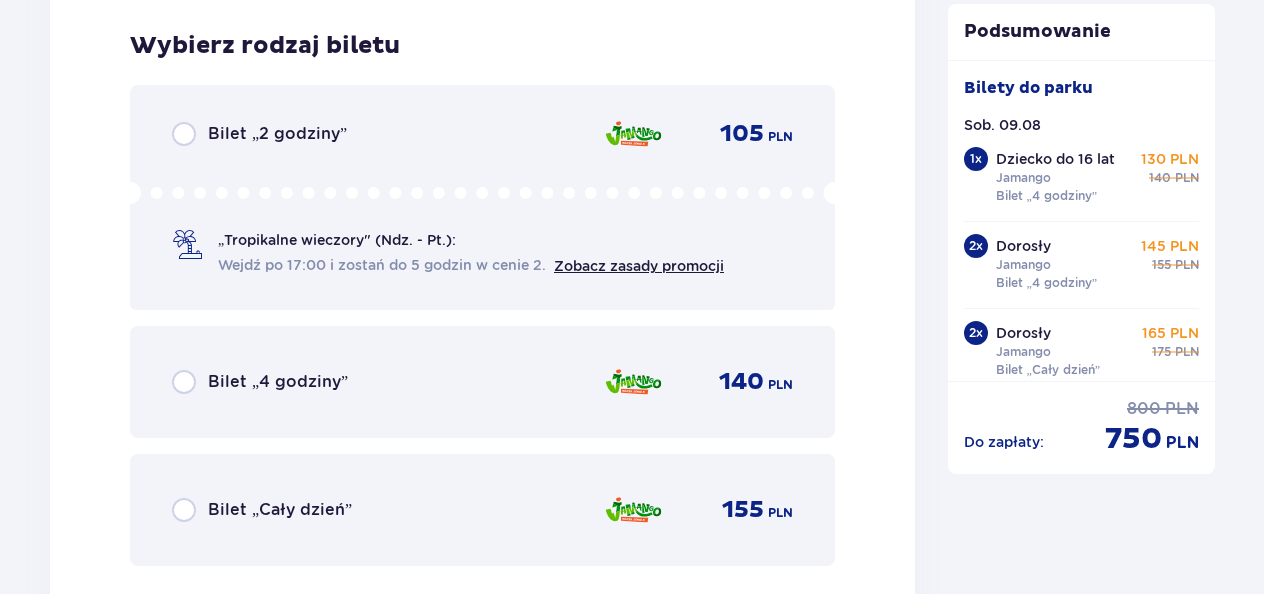 scroll, scrollTop: 9449, scrollLeft: 0, axis: vertical 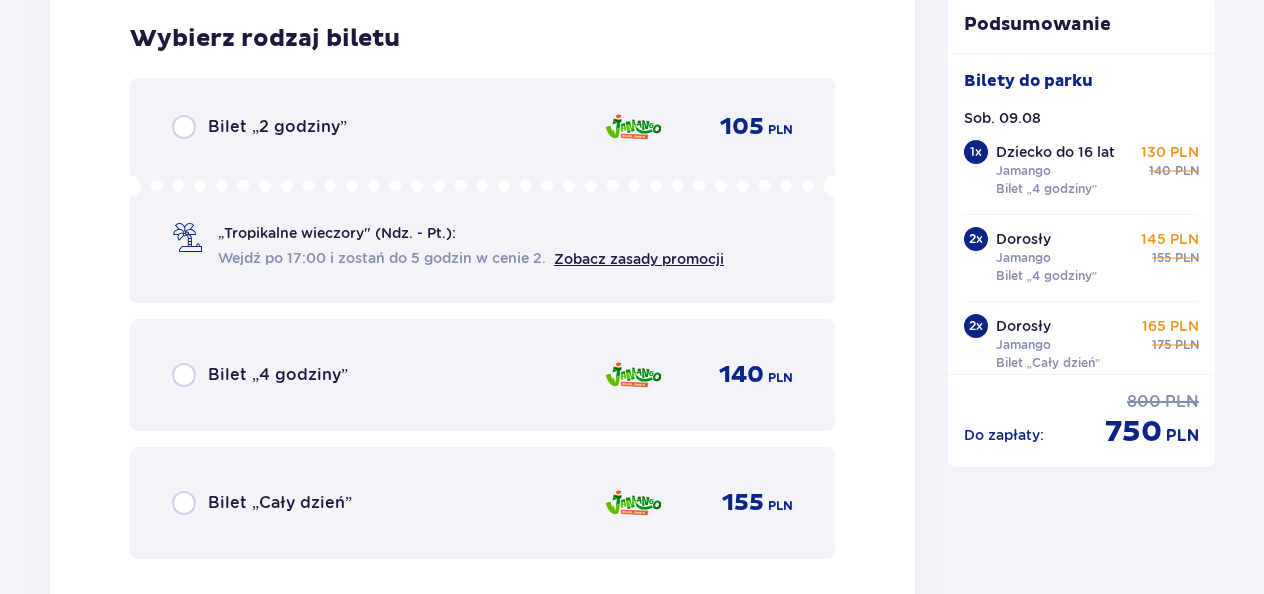 click on "Bilet „Cały dzień”" at bounding box center (280, 503) 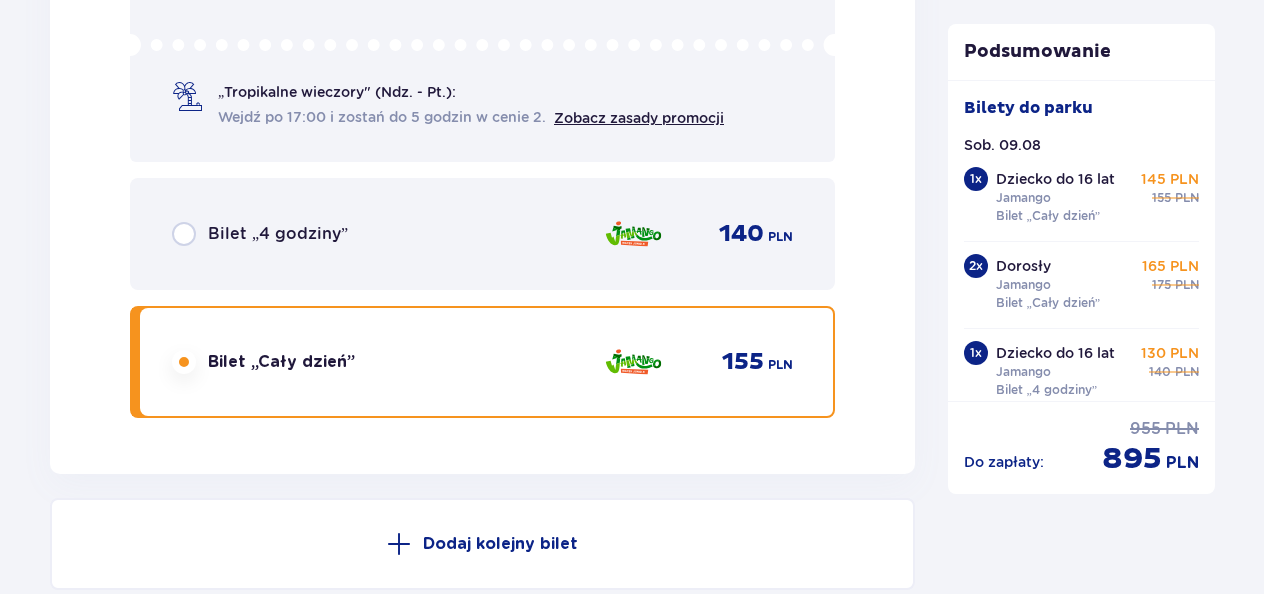 scroll, scrollTop: 9890, scrollLeft: 0, axis: vertical 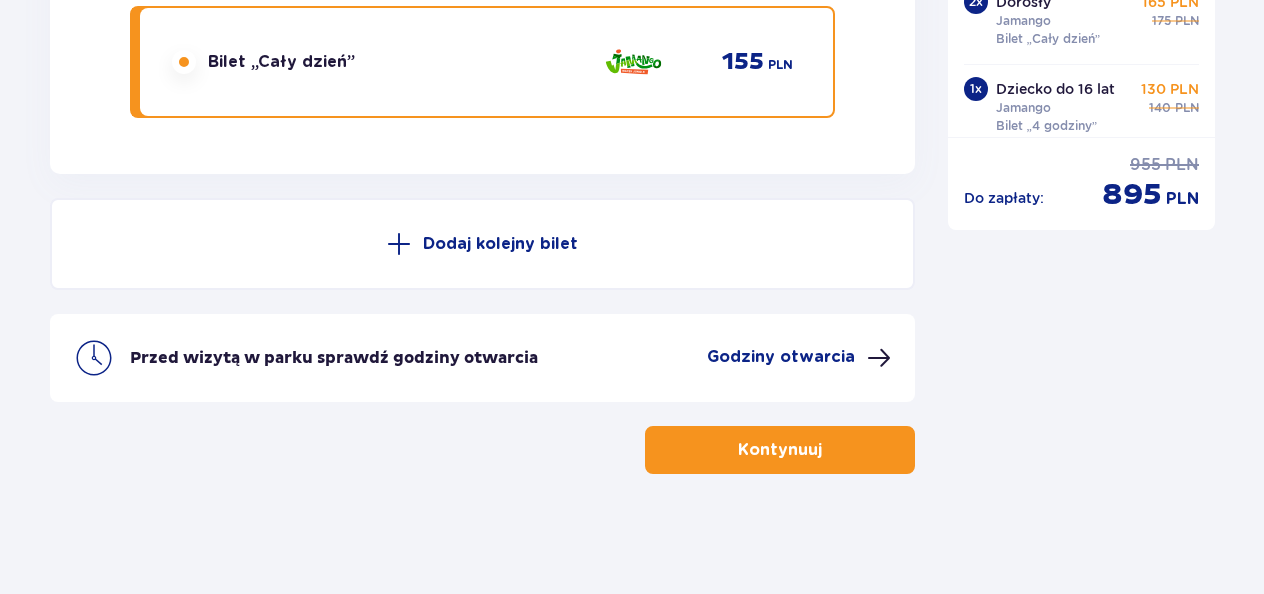click on "Kontynuuj" at bounding box center [780, 450] 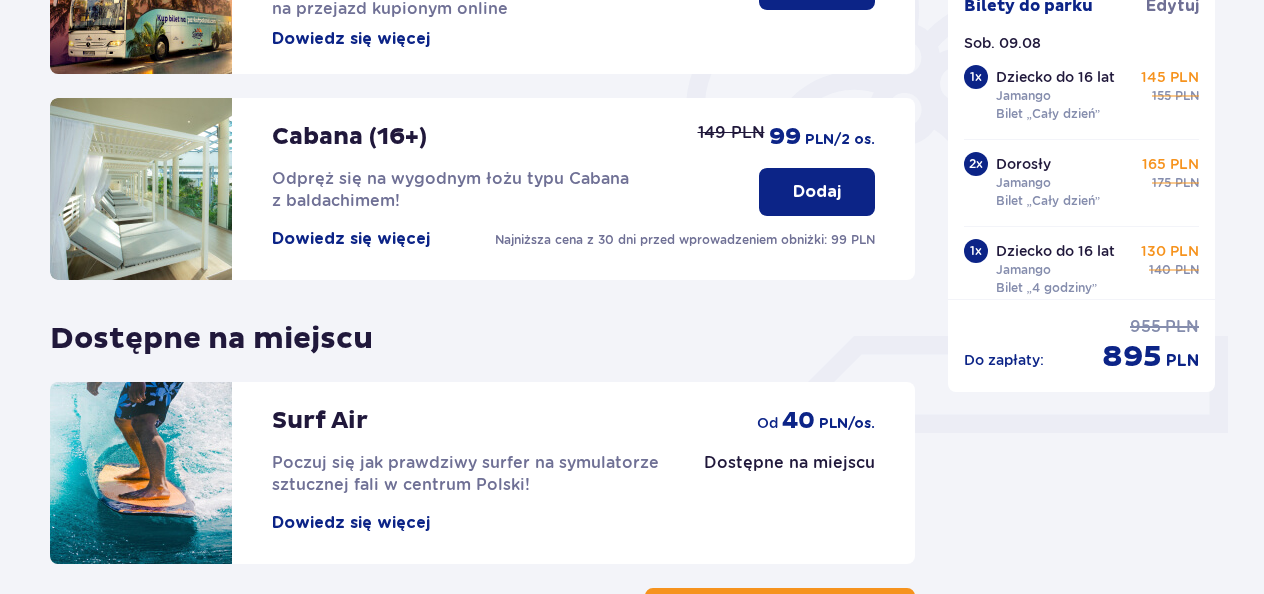 scroll, scrollTop: 762, scrollLeft: 0, axis: vertical 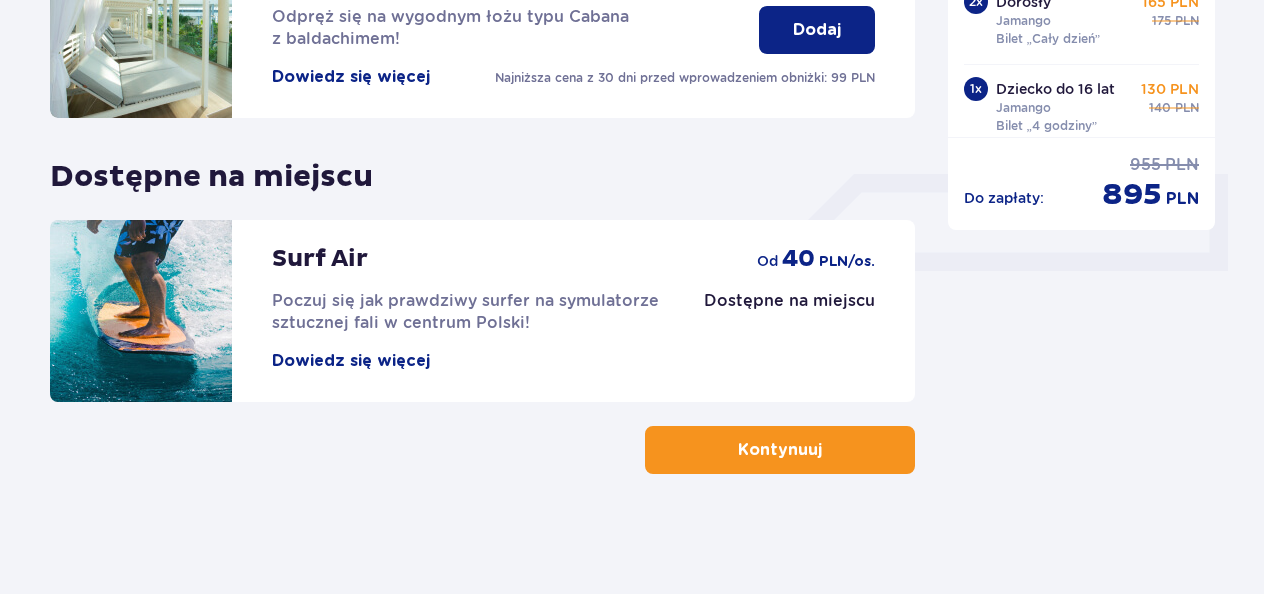 click on "Kontynuuj" at bounding box center [780, 450] 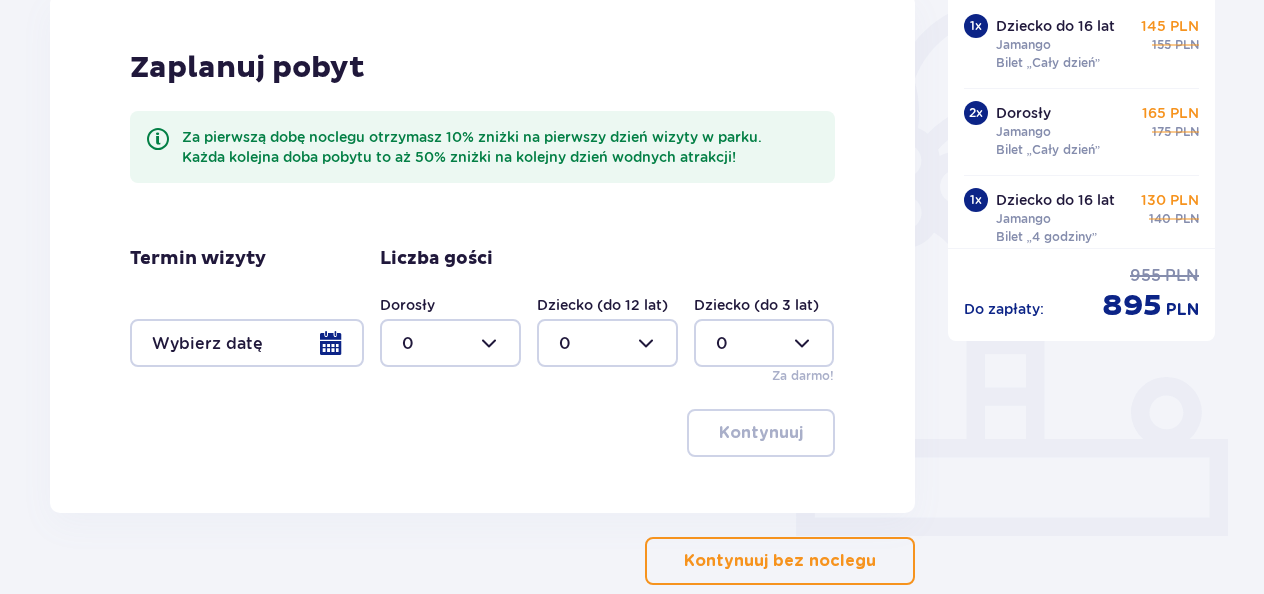 scroll, scrollTop: 608, scrollLeft: 0, axis: vertical 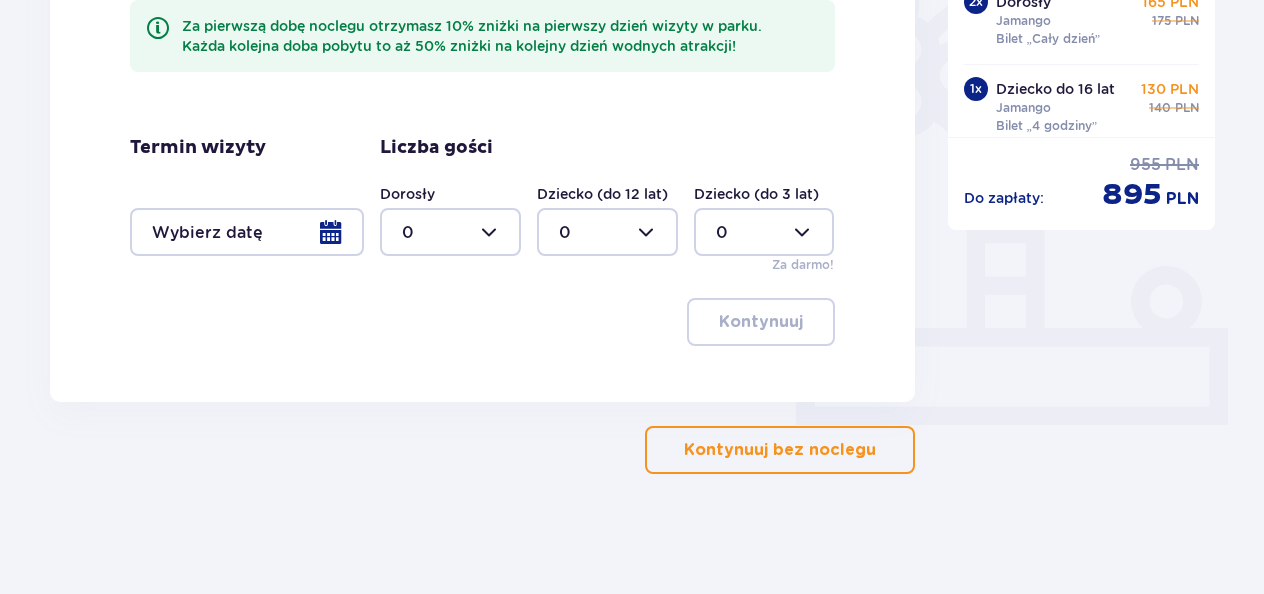 click on "Kontynuuj bez noclegu" at bounding box center [780, 450] 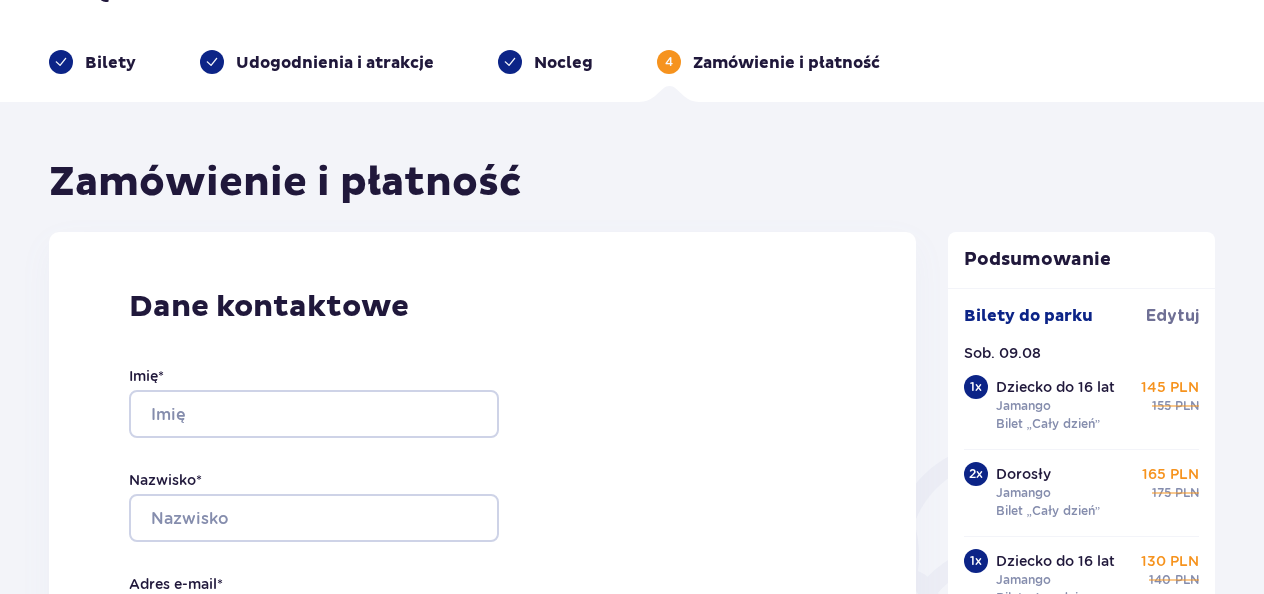 scroll, scrollTop: 0, scrollLeft: 0, axis: both 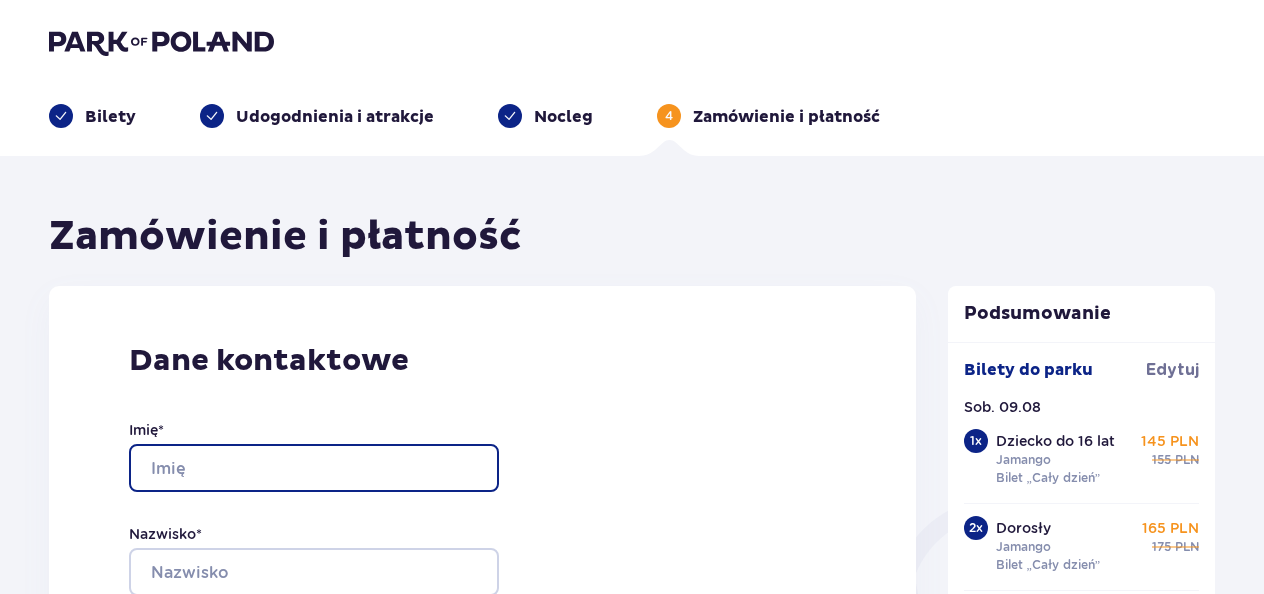 click on "Imię *" at bounding box center (314, 468) 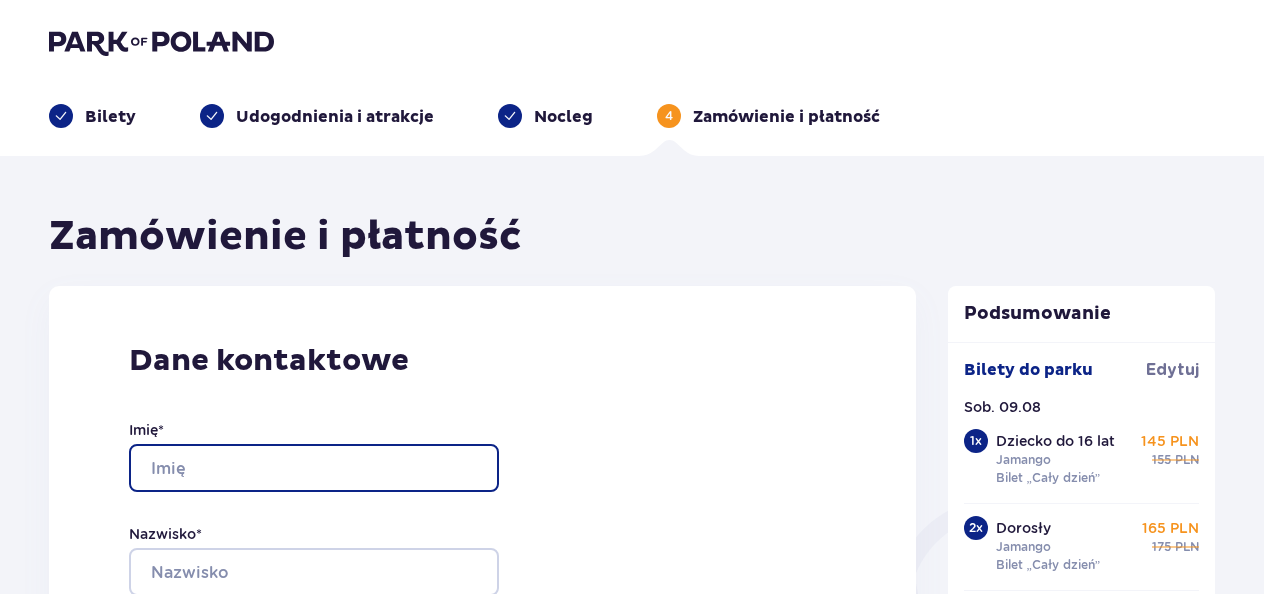 type on "[FIRST]" 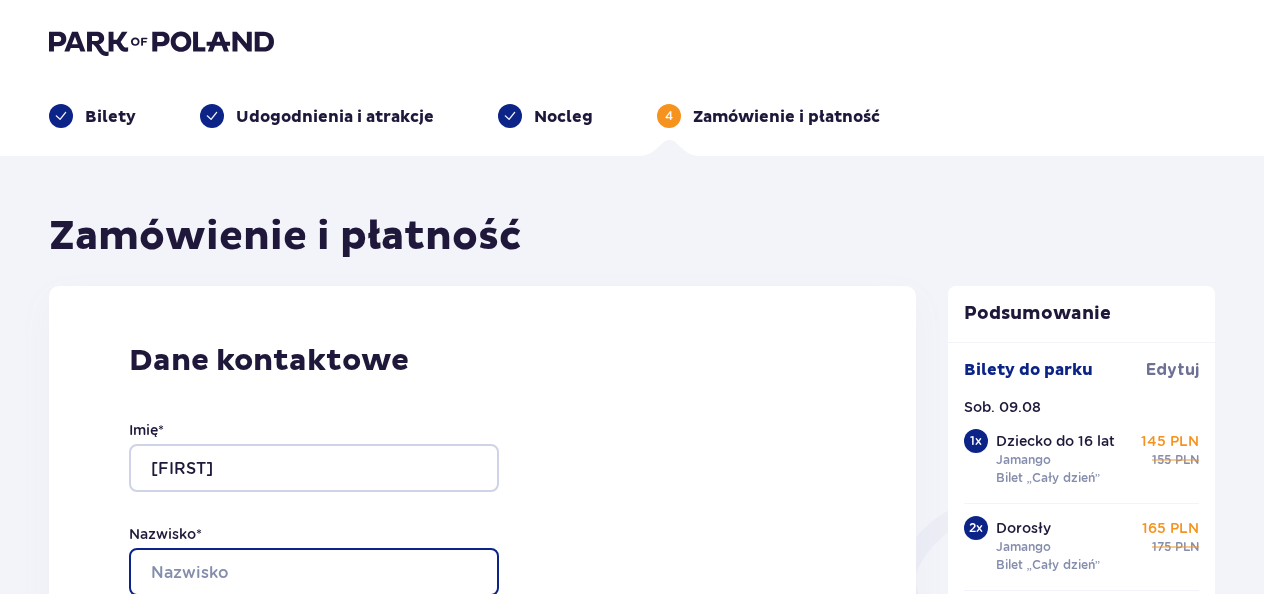 type on "[LAST]" 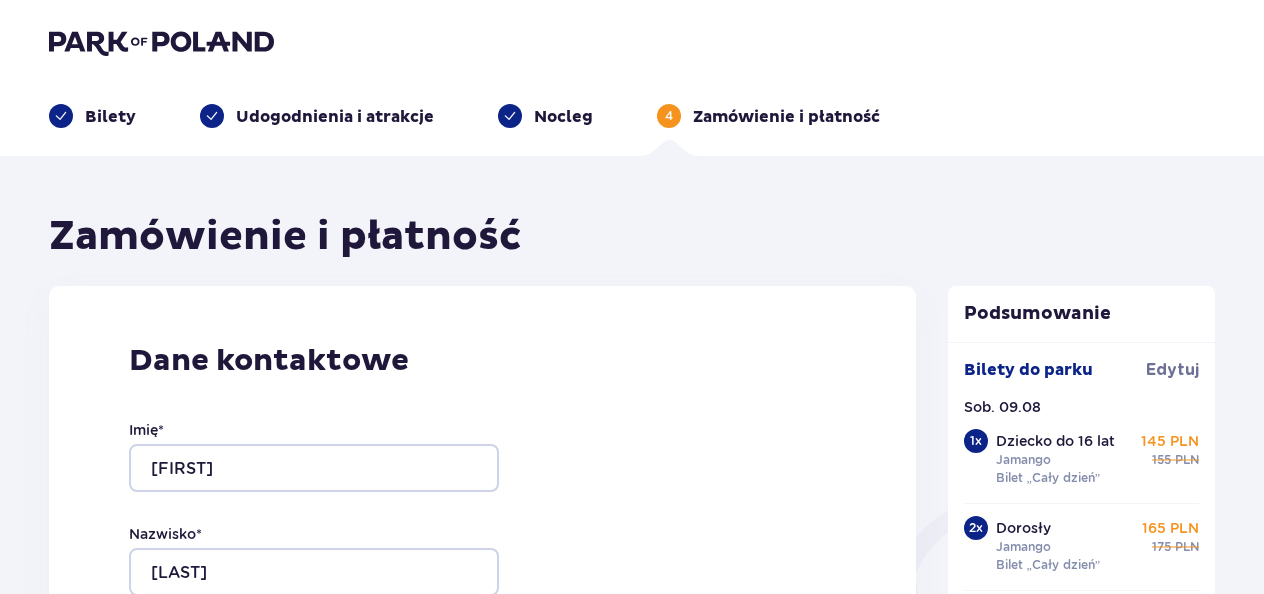 type on "[EMAIL]" 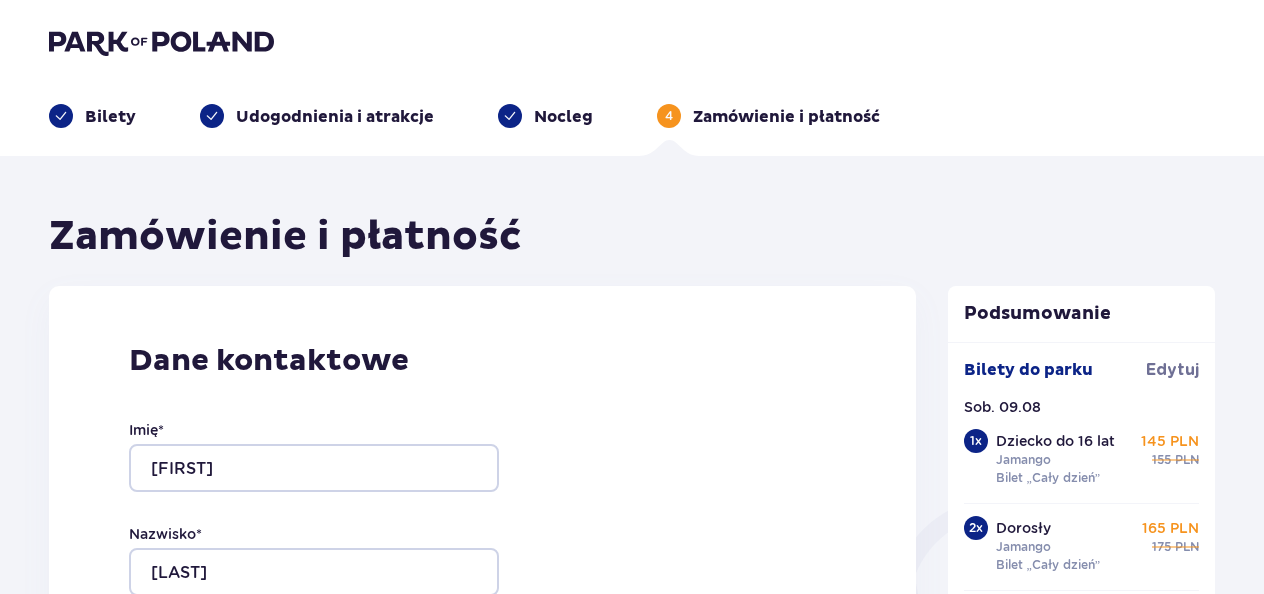 type on "[PHONE]" 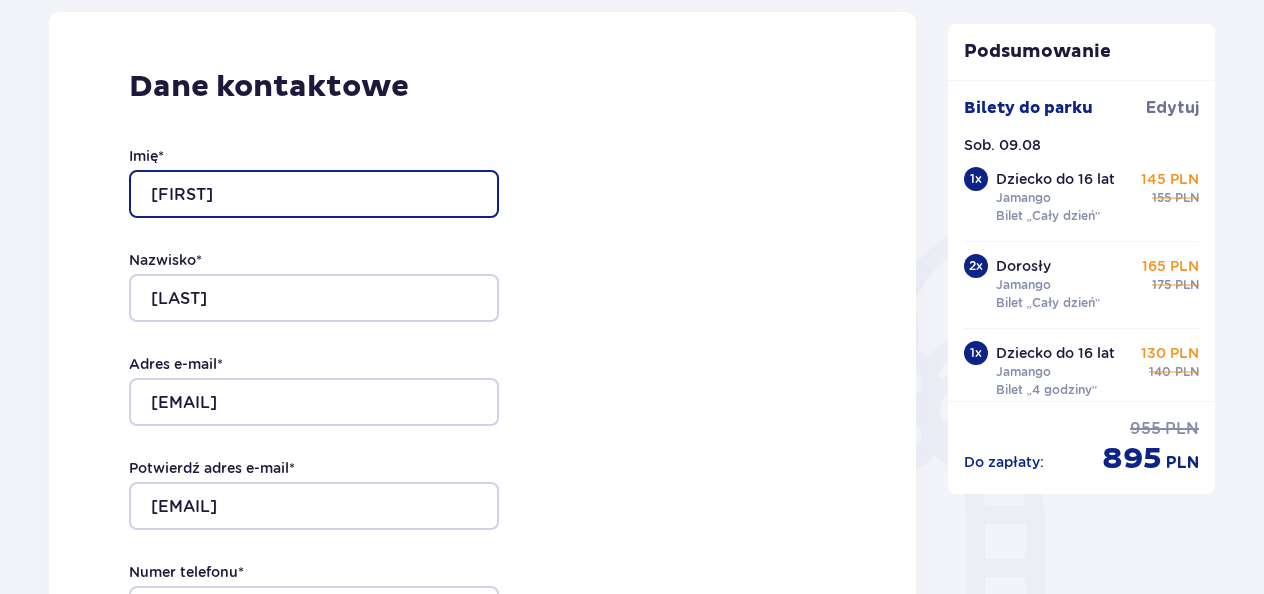 scroll, scrollTop: 300, scrollLeft: 0, axis: vertical 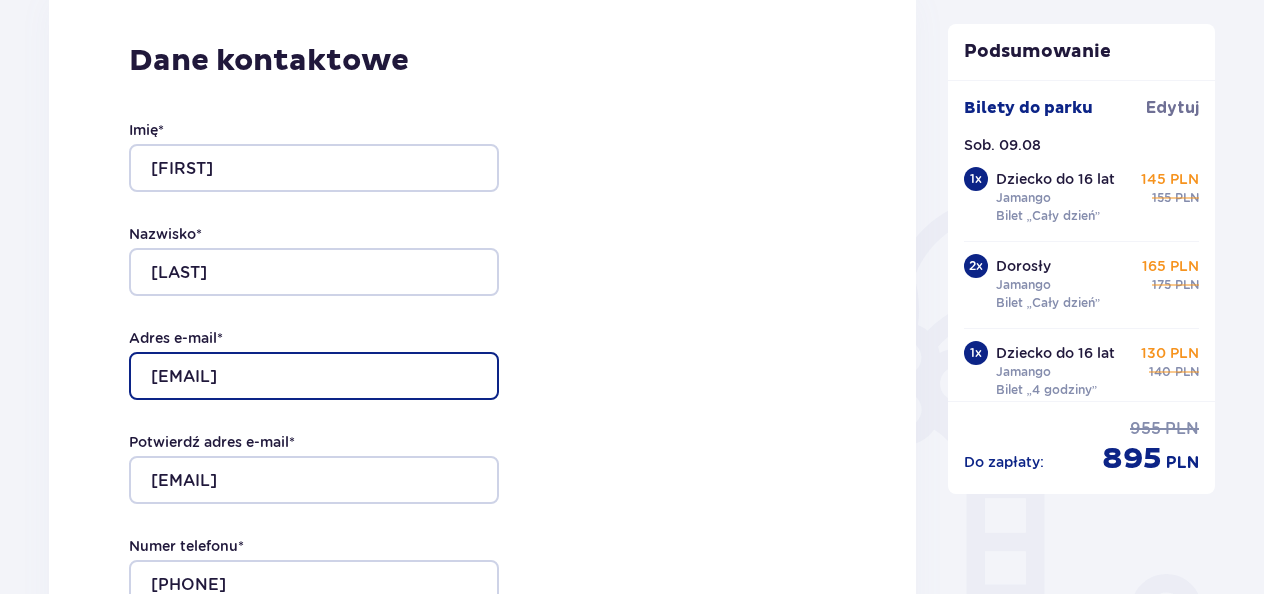 drag, startPoint x: 496, startPoint y: 367, endPoint x: 265, endPoint y: 374, distance: 231.10603 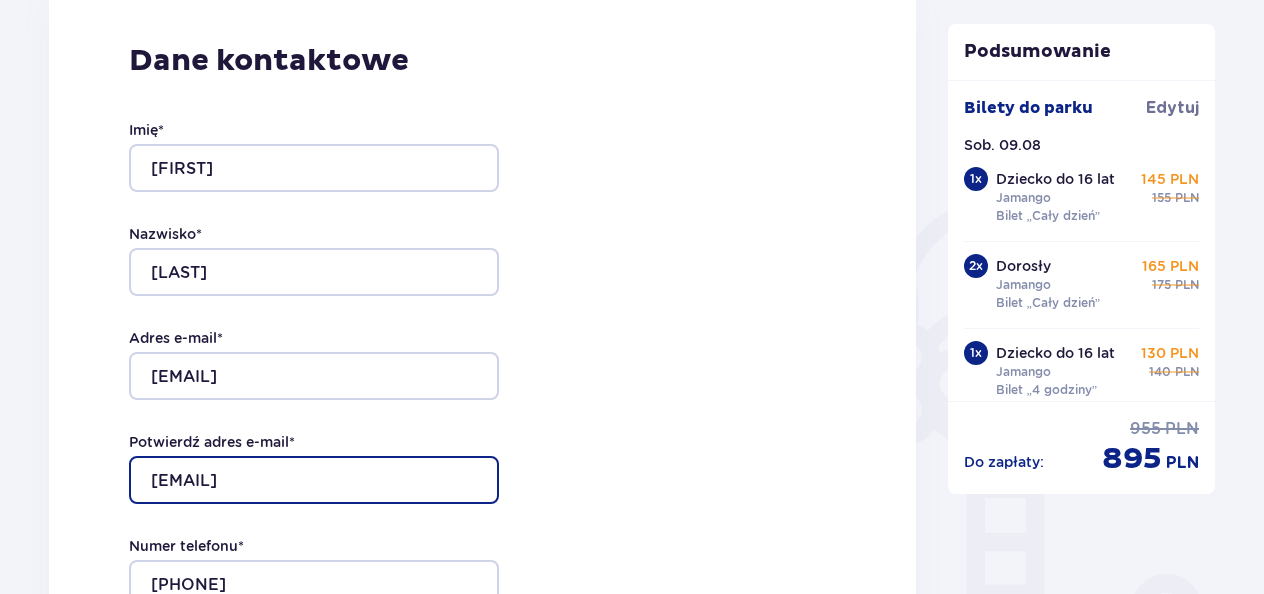 click on "[EMAIL]" at bounding box center [314, 480] 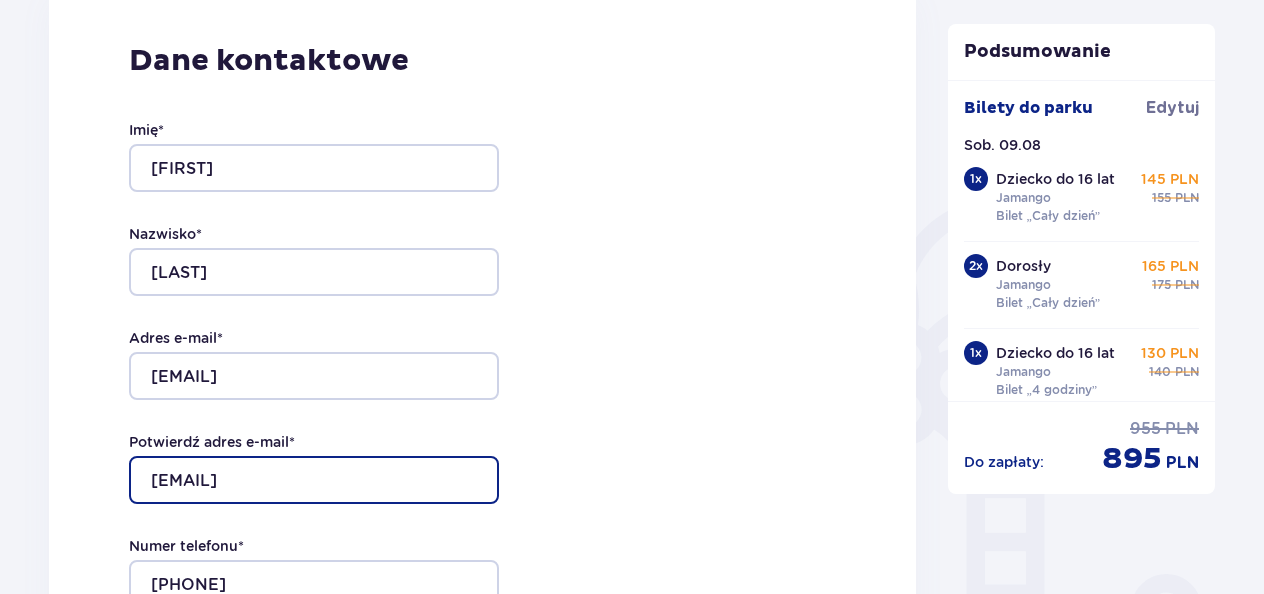 drag, startPoint x: 450, startPoint y: 474, endPoint x: 260, endPoint y: 476, distance: 190.01053 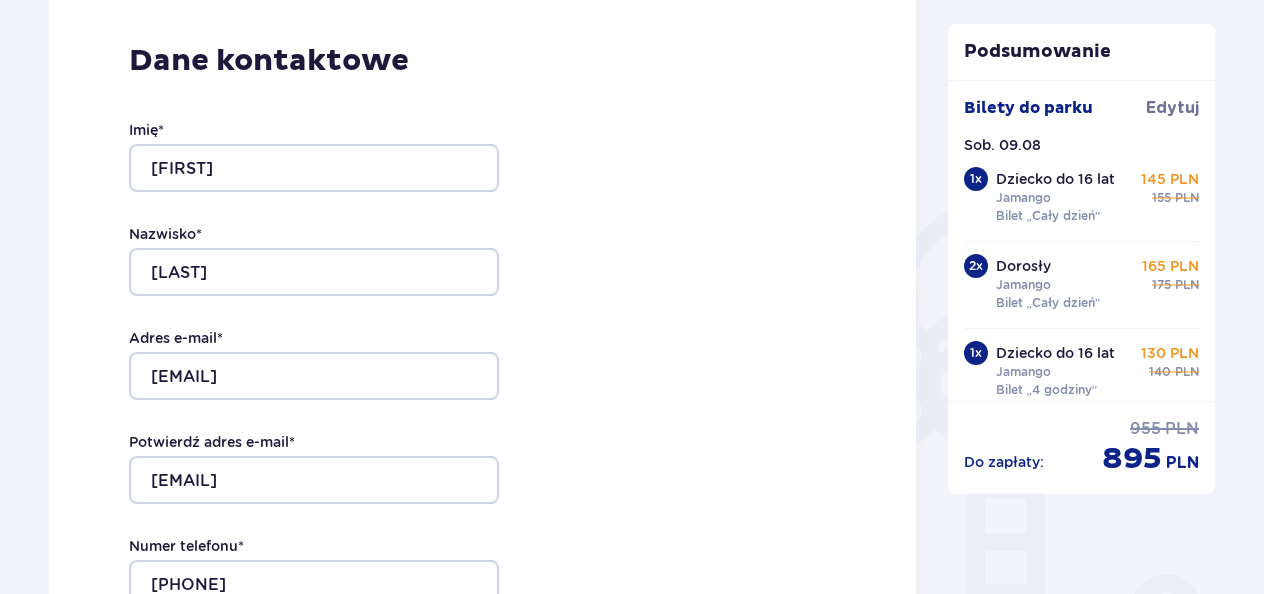click on "Dane kontaktowe Imię * [FIRST] Nazwisko * [LAST] Adres e-mail * [EMAIL] Potwierdź adres e-mail * [EMAIL] Numer telefonu * [PHONE] Numer telefonu, wraz z kodem kraju, np. 48 123 456 789 Chcę fakturę na firmę Jeśli nie prowadzisz działalności gospodarczej lub innej spółki, automatycznie wystawimy Ci fakturę imienną. Dodaj adres do faktury imiennej" at bounding box center (482, 406) 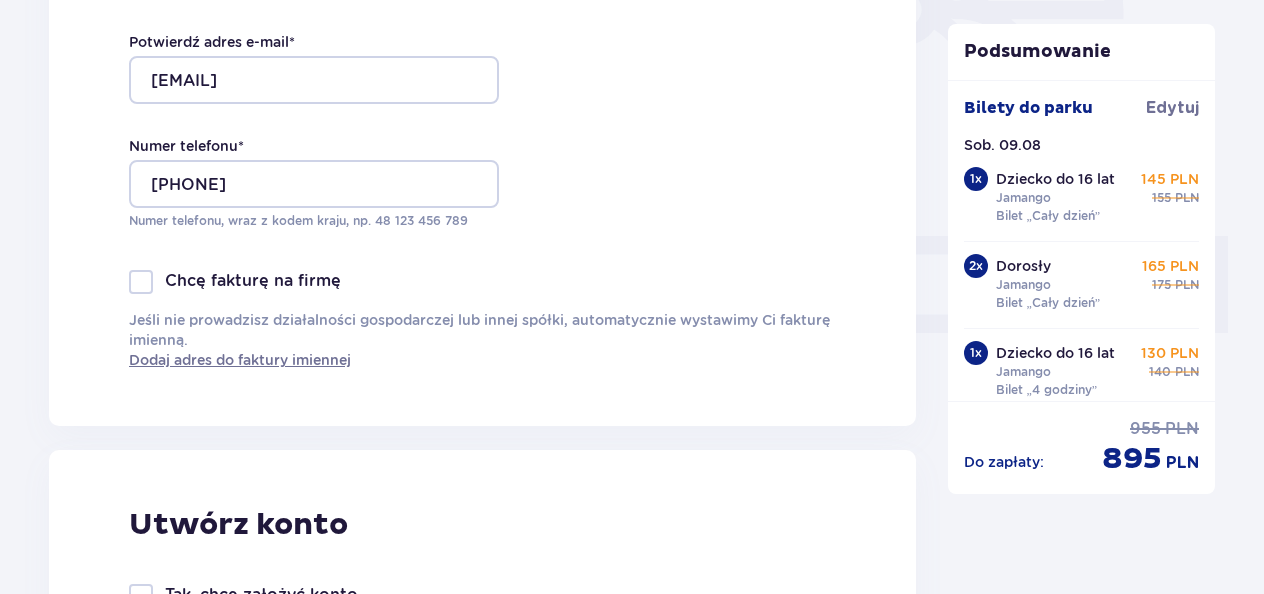 scroll, scrollTop: 900, scrollLeft: 0, axis: vertical 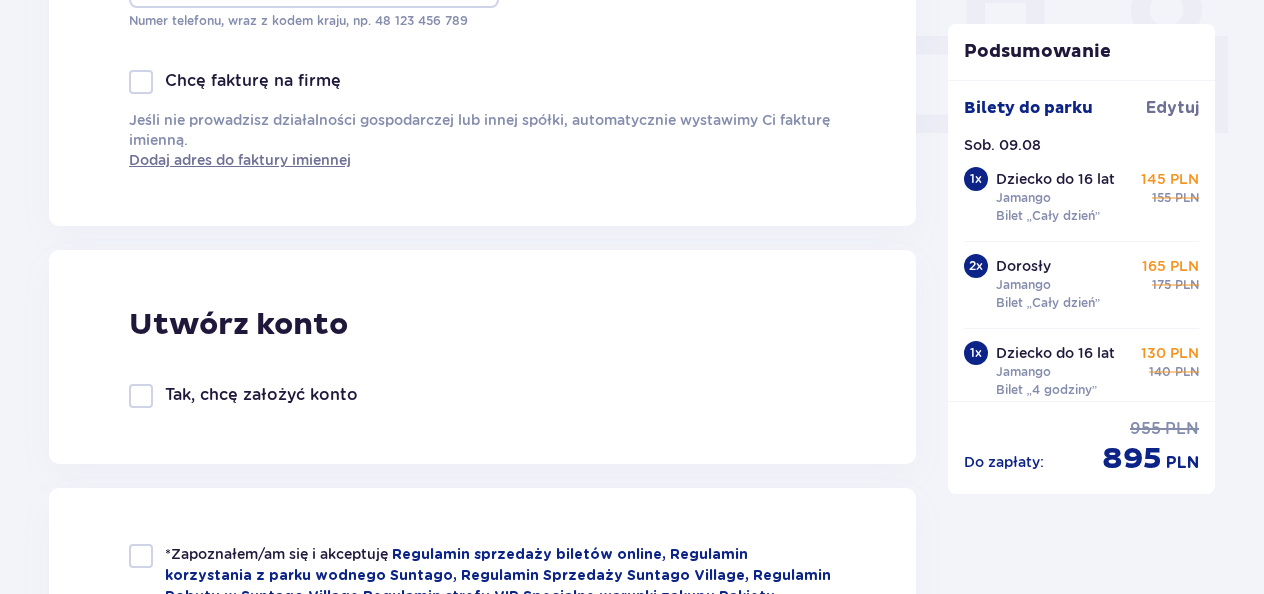 click at bounding box center [141, 556] 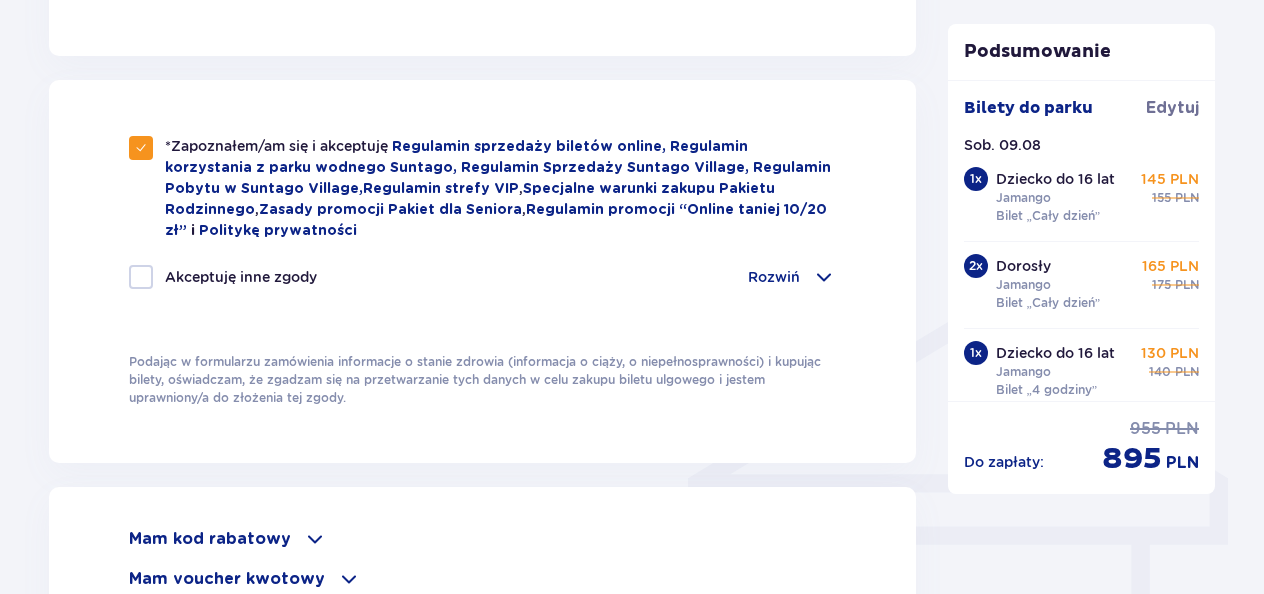 scroll, scrollTop: 1500, scrollLeft: 0, axis: vertical 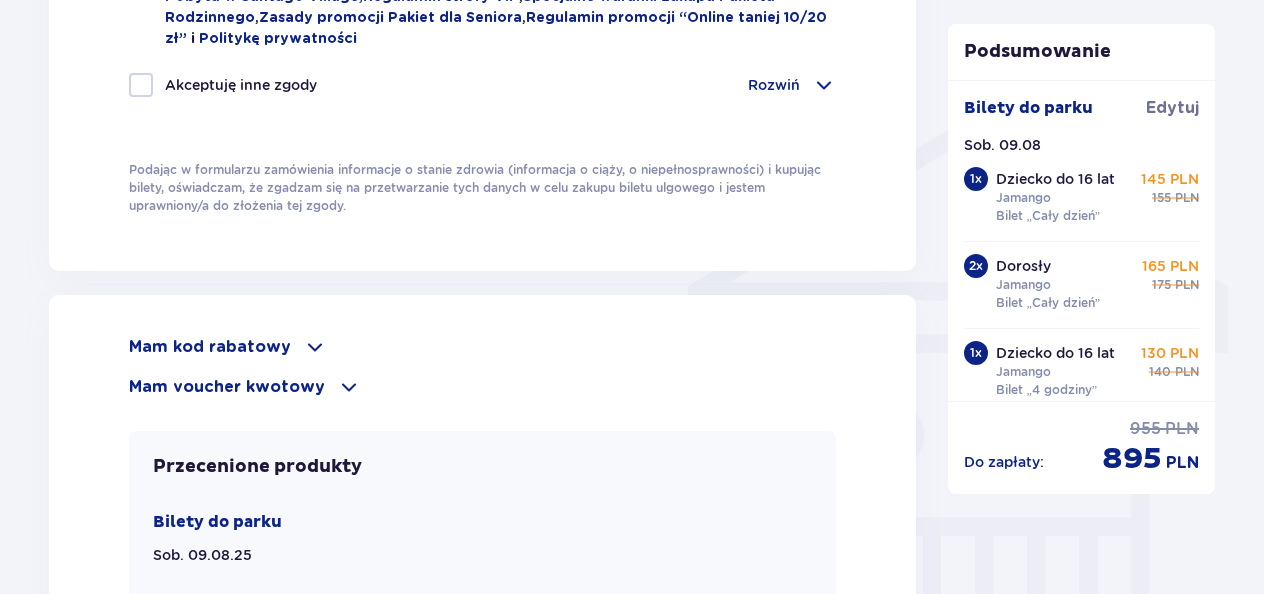 click on "Mam voucher kwotowy" at bounding box center (227, 387) 